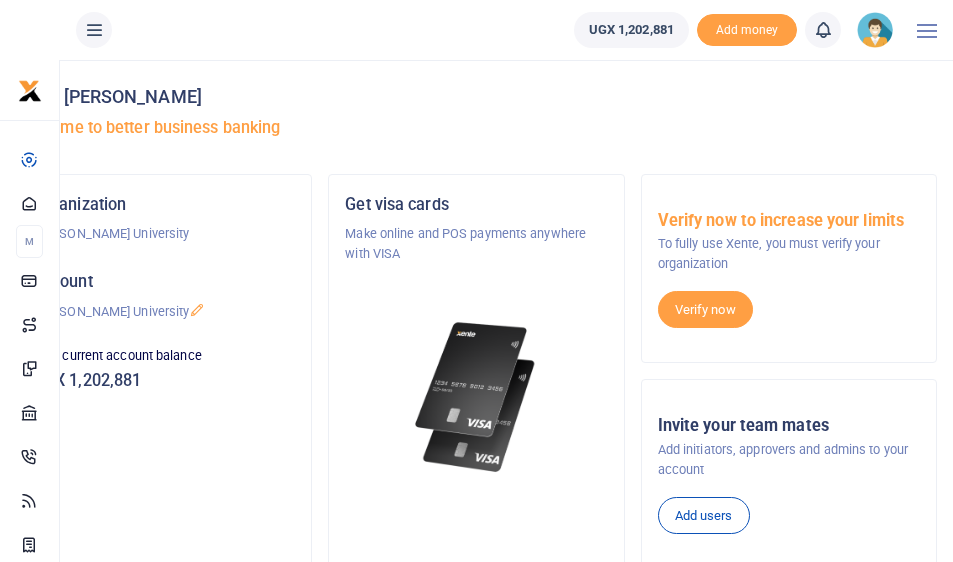 scroll, scrollTop: 8, scrollLeft: 0, axis: vertical 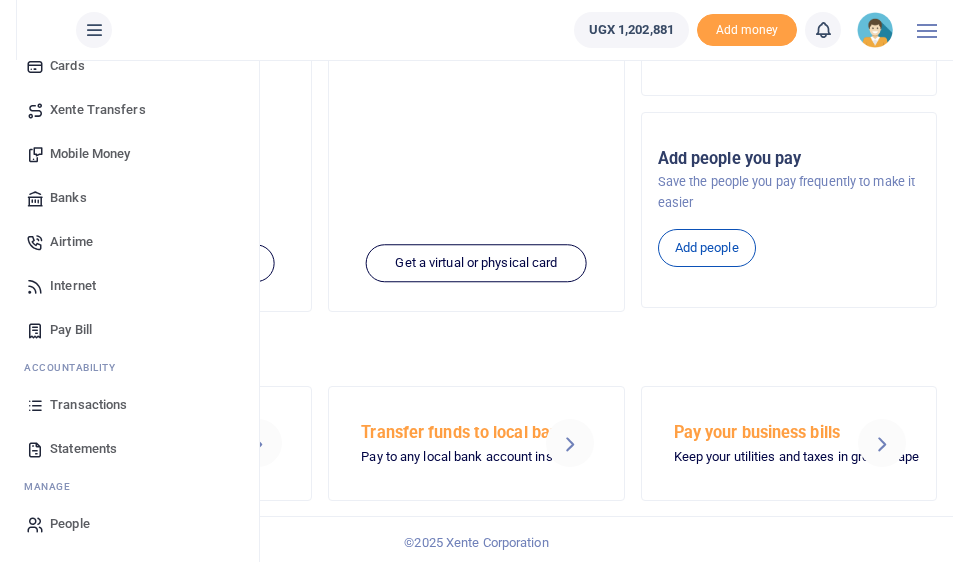 click on "Statements" at bounding box center [83, 449] 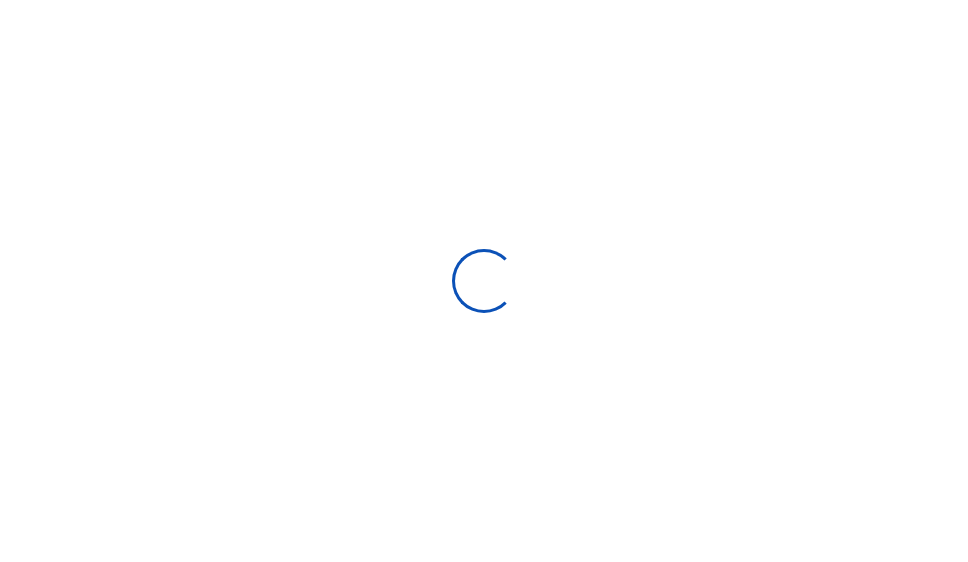 type on "[DATE] - [DATE]" 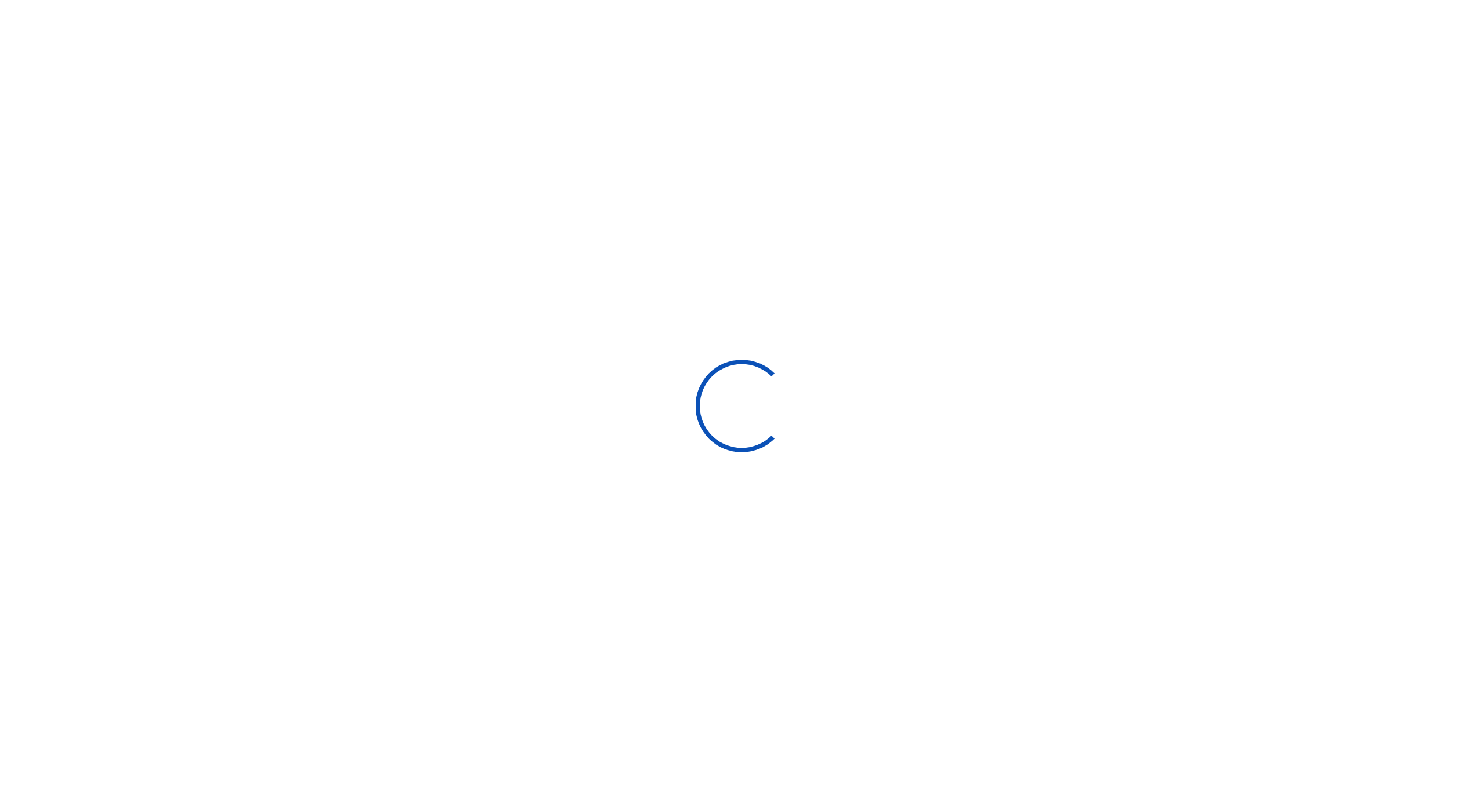 scroll, scrollTop: 0, scrollLeft: 0, axis: both 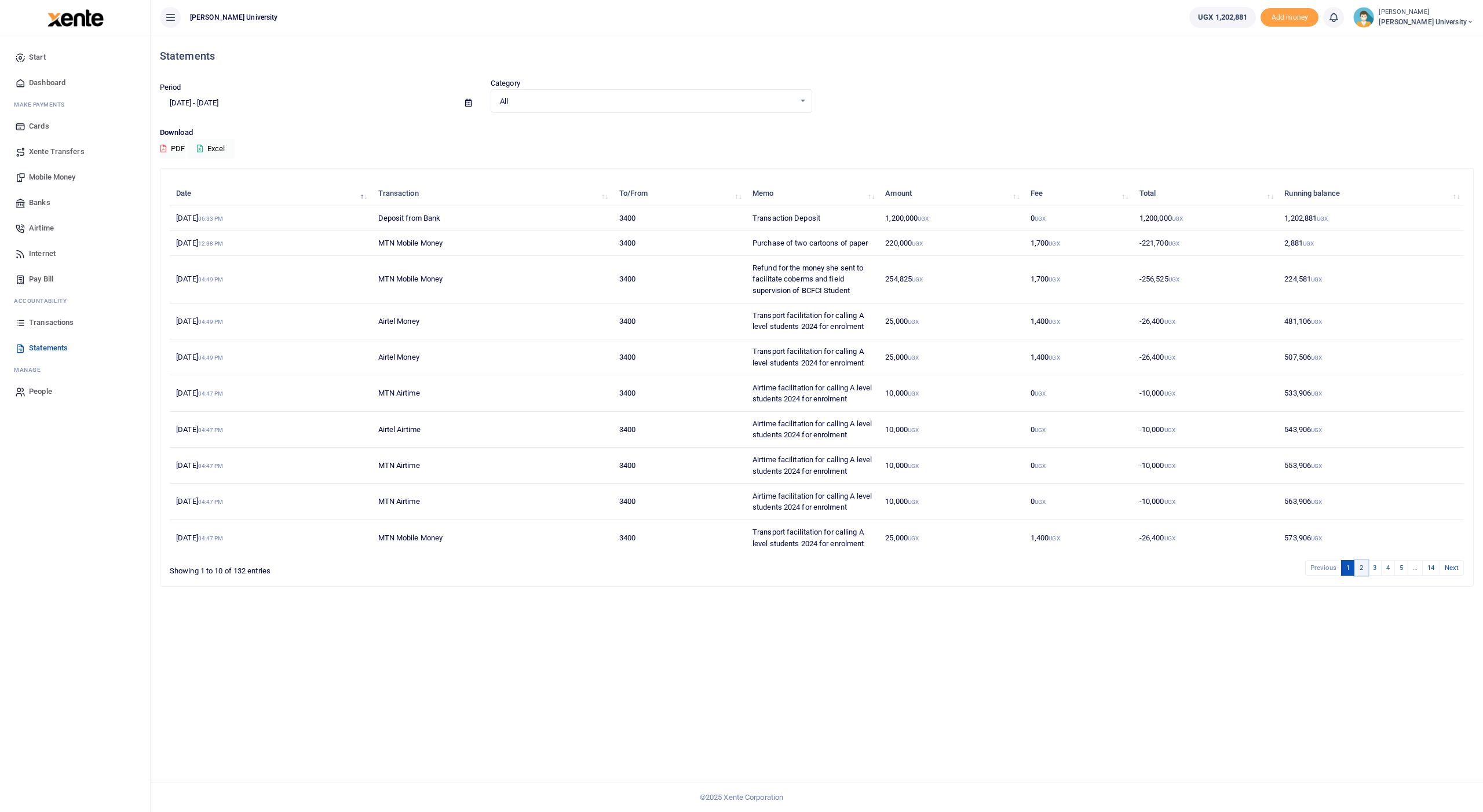 click on "2" at bounding box center (1361, 568) 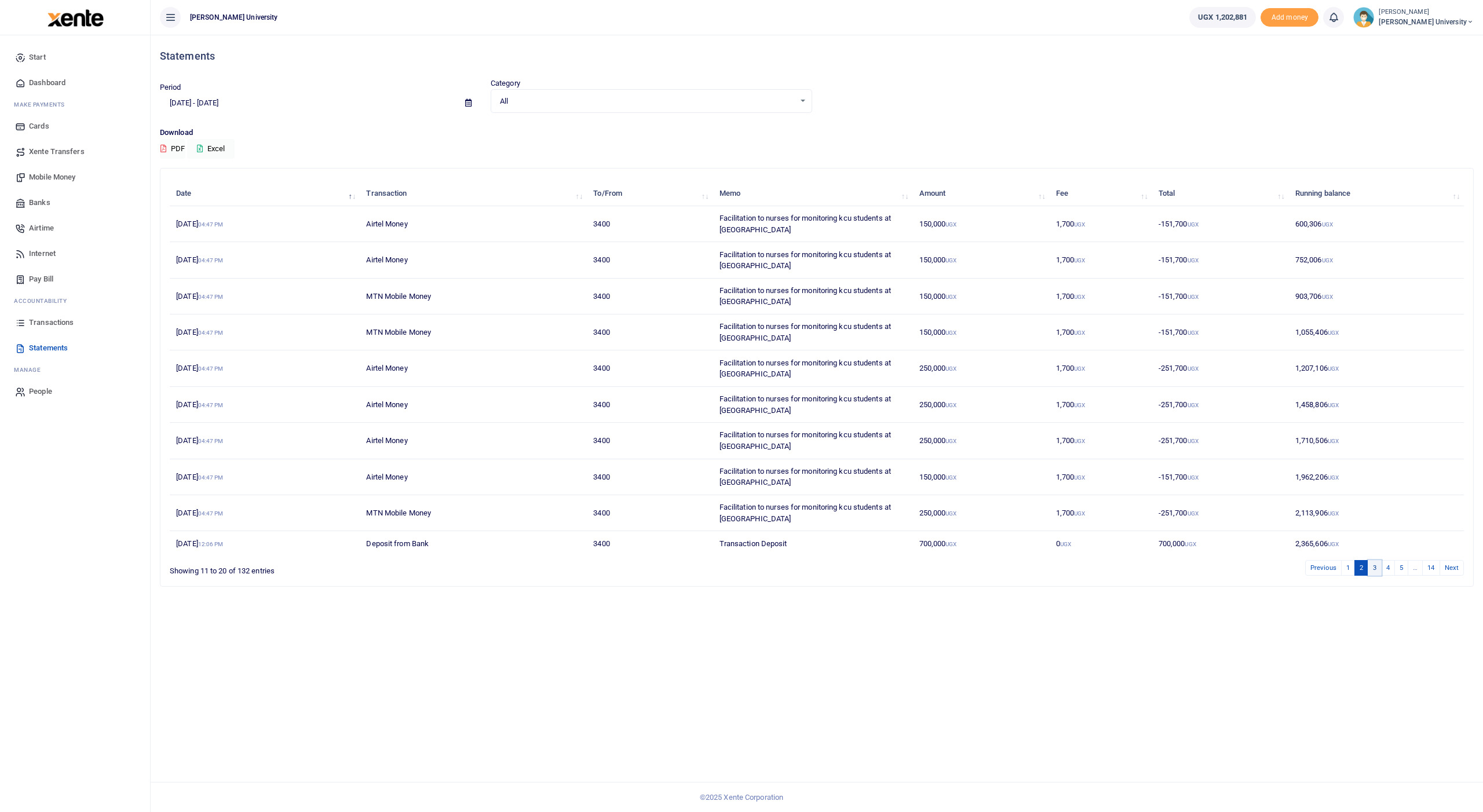 click on "3" at bounding box center [1375, 568] 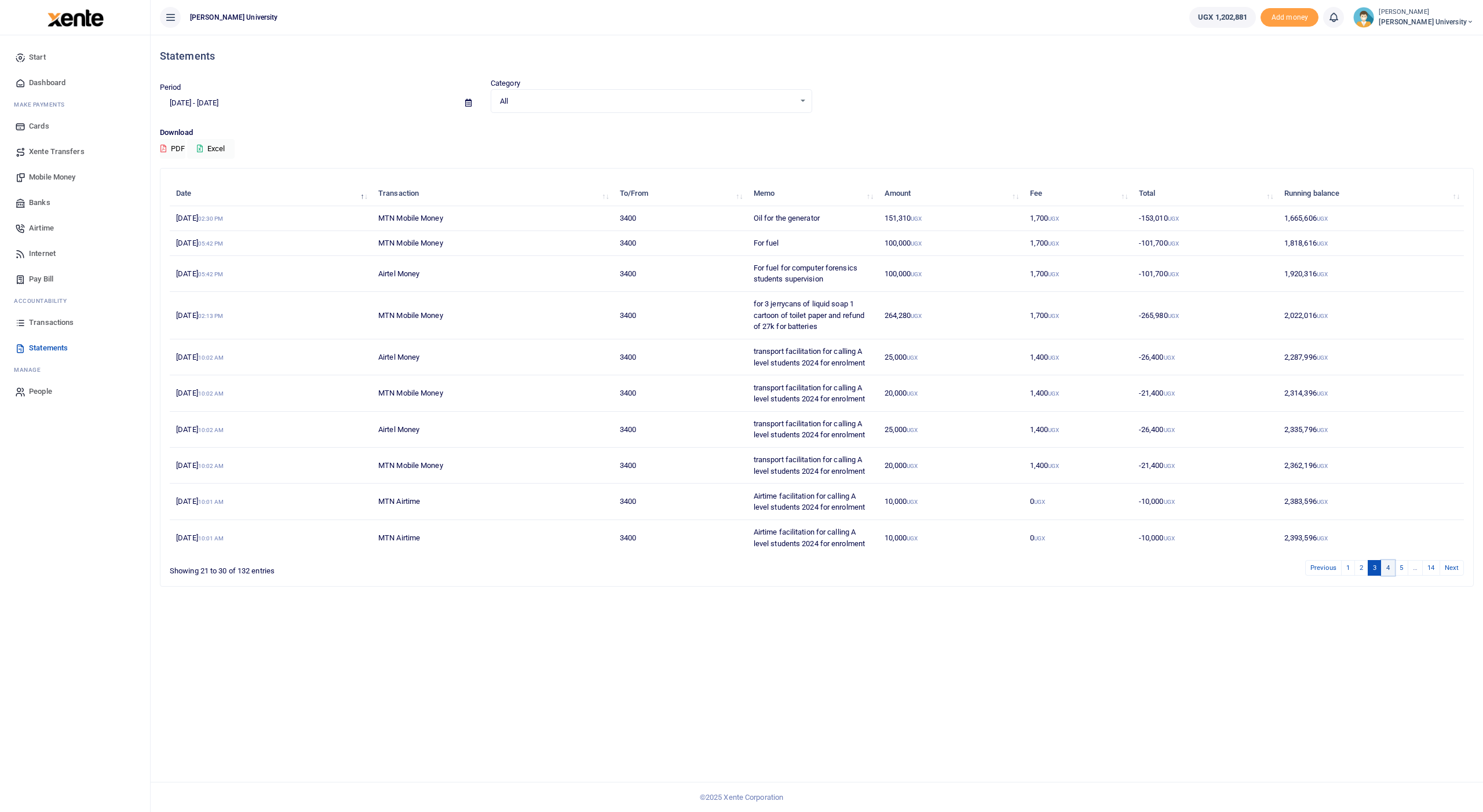 click on "4" at bounding box center (1388, 568) 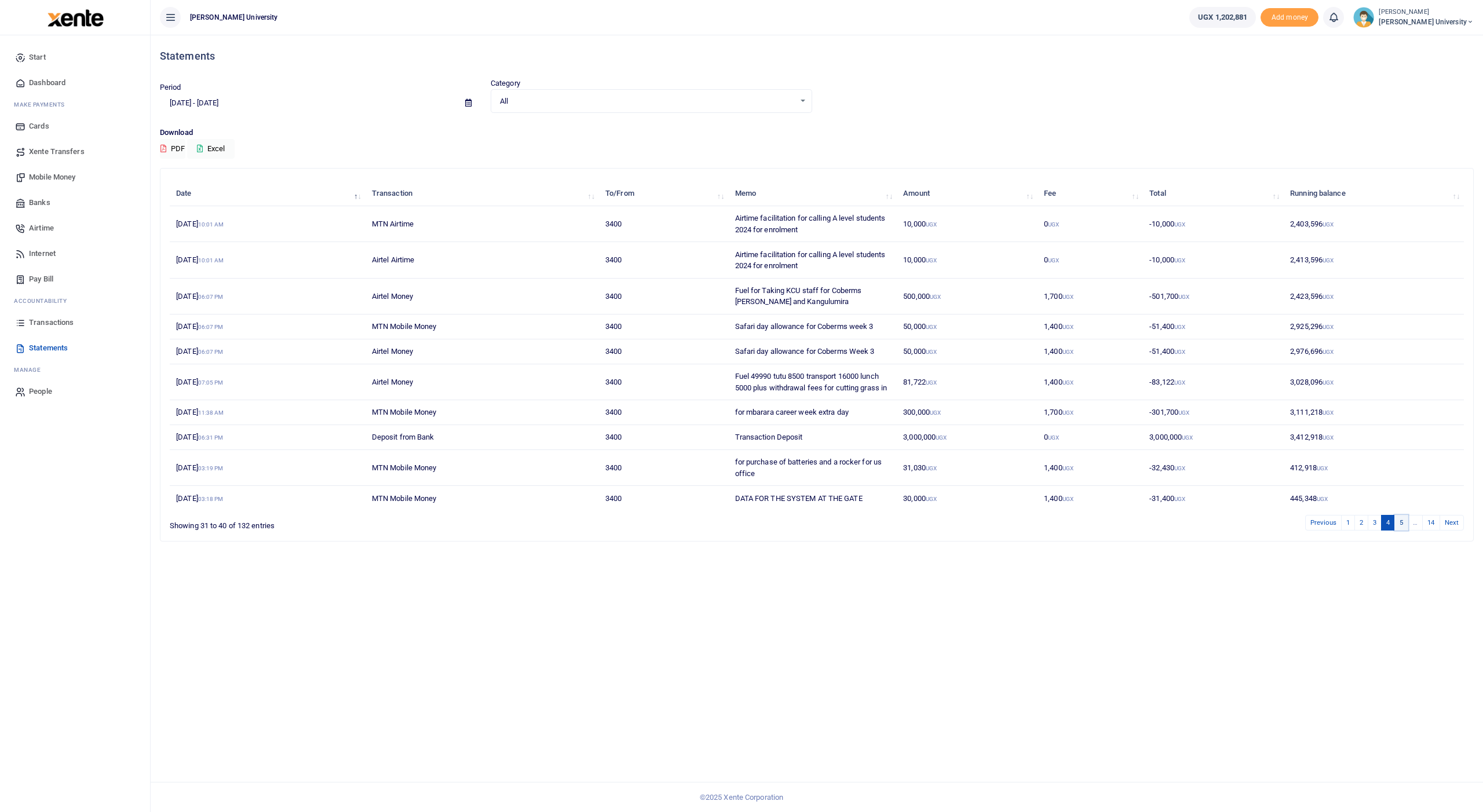 click on "5" at bounding box center [1401, 522] 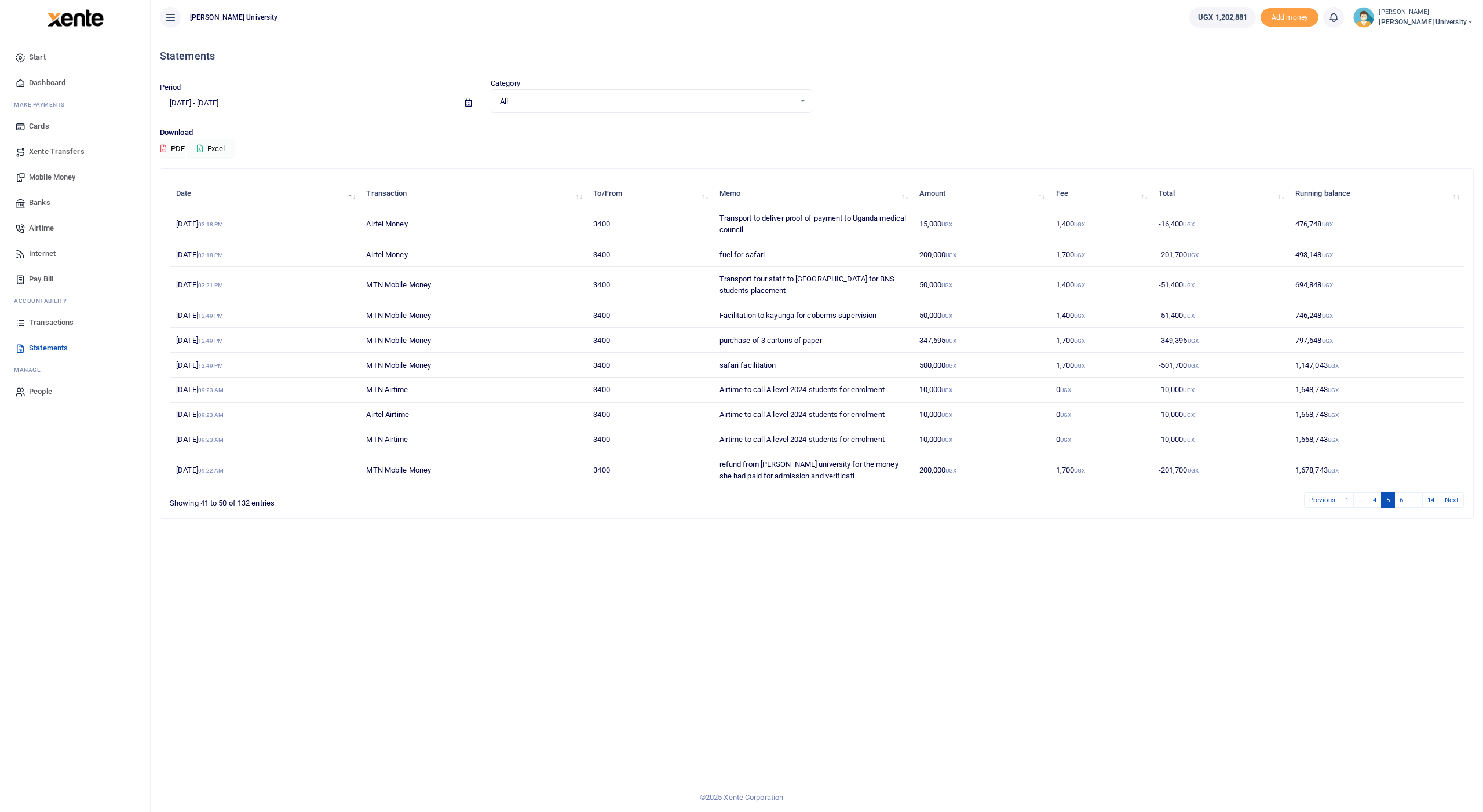 click on "Transactions" at bounding box center [51, 323] 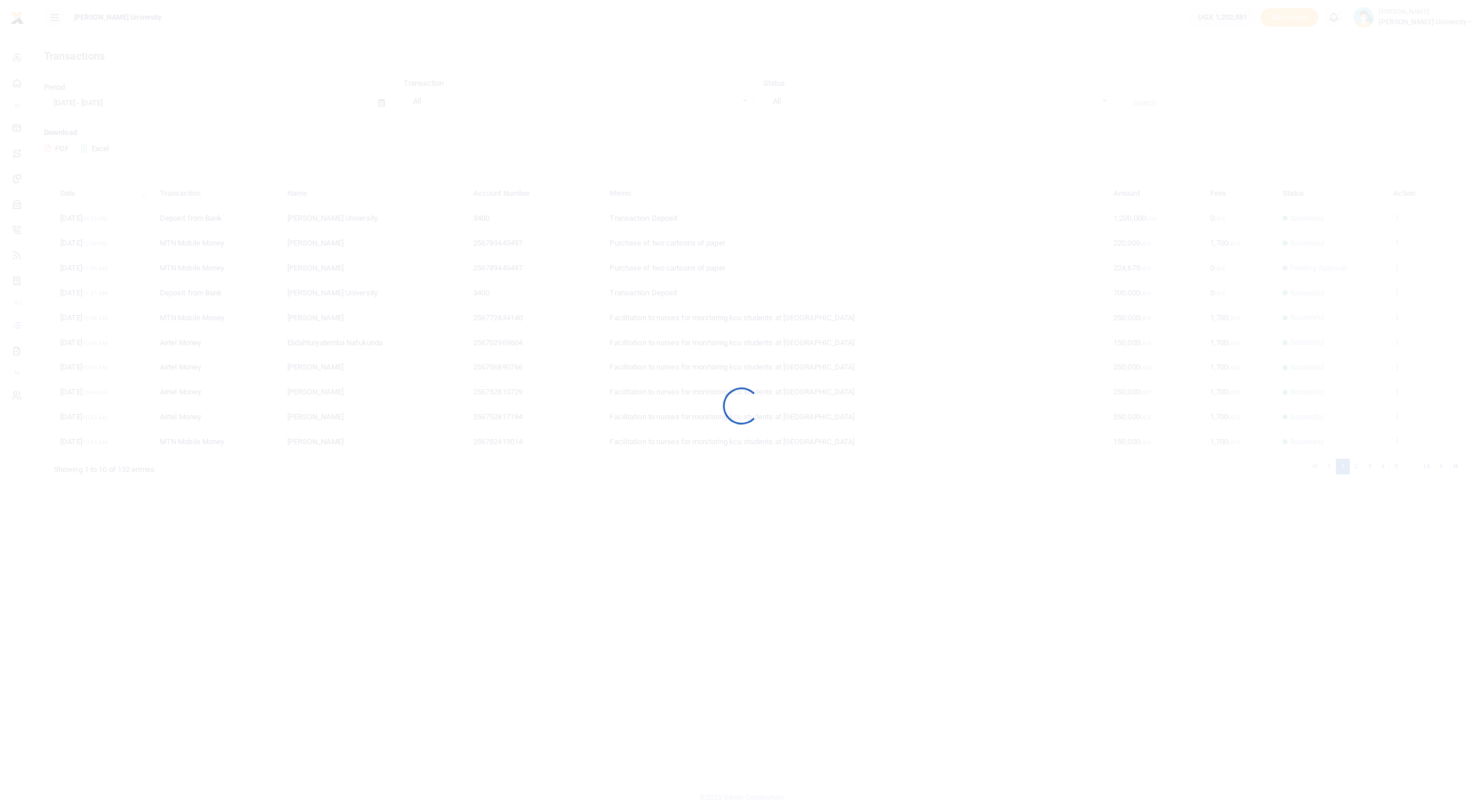 scroll, scrollTop: 0, scrollLeft: 0, axis: both 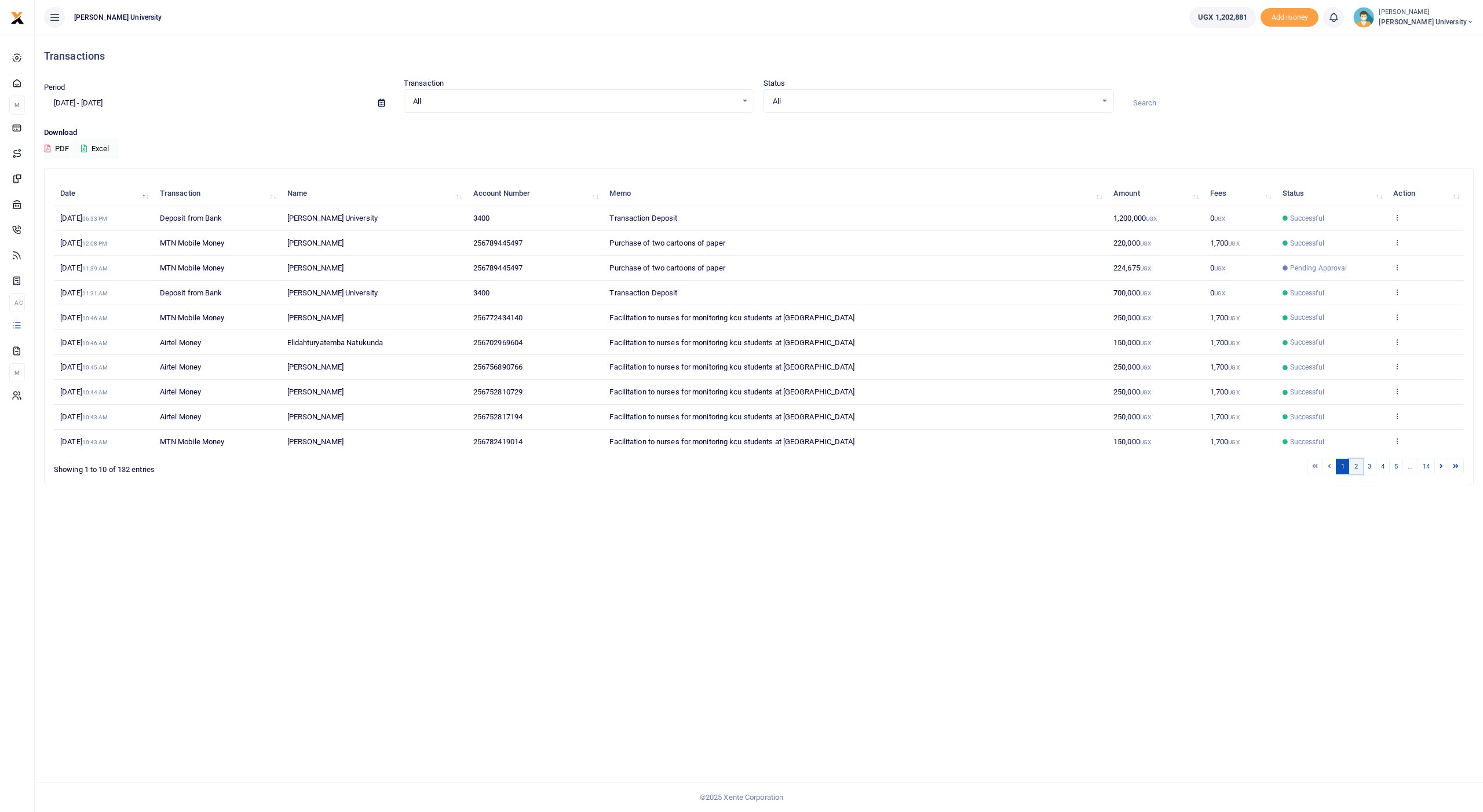 click on "2" at bounding box center [1356, 466] 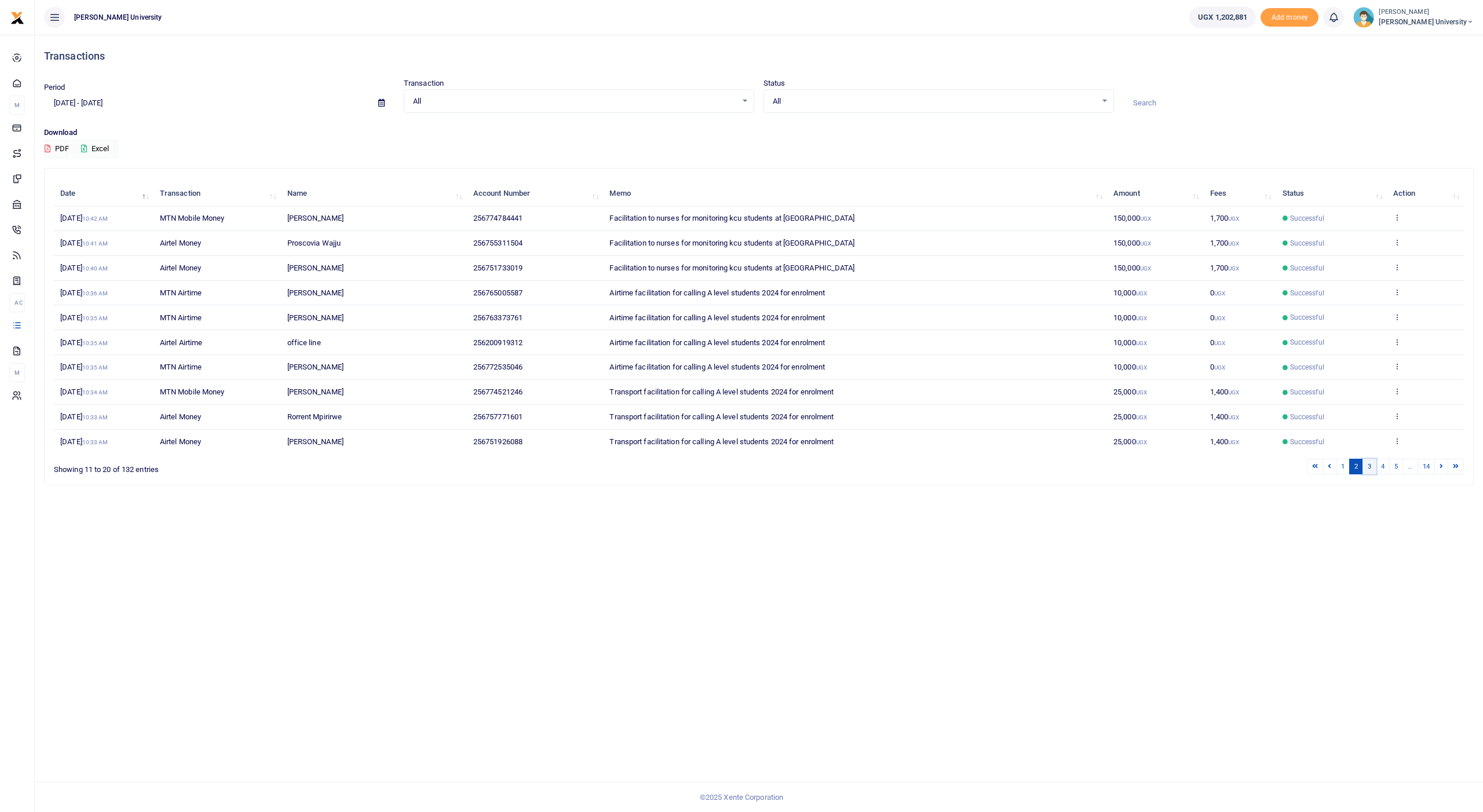 click on "3" at bounding box center [1369, 466] 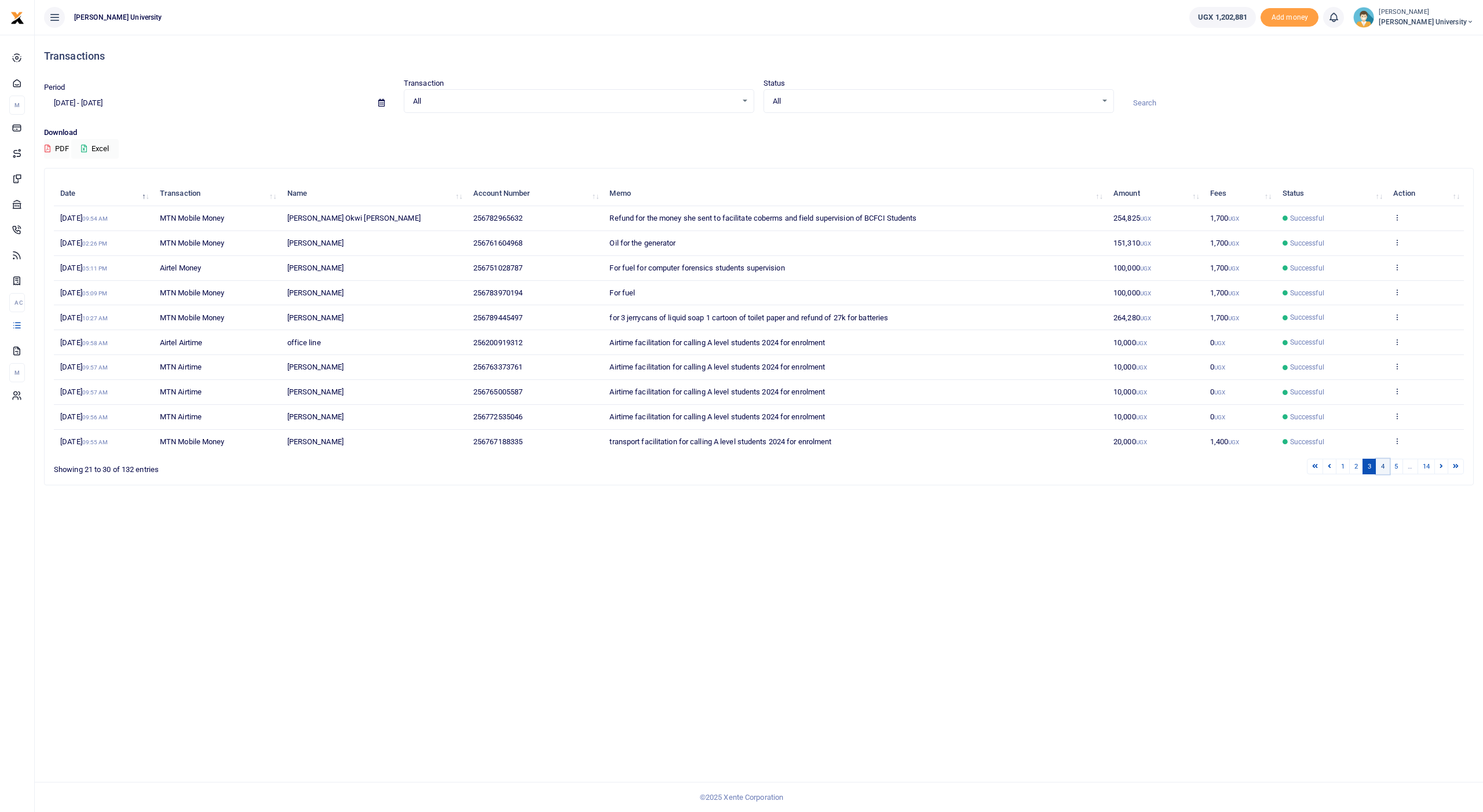 click on "4" at bounding box center [1383, 466] 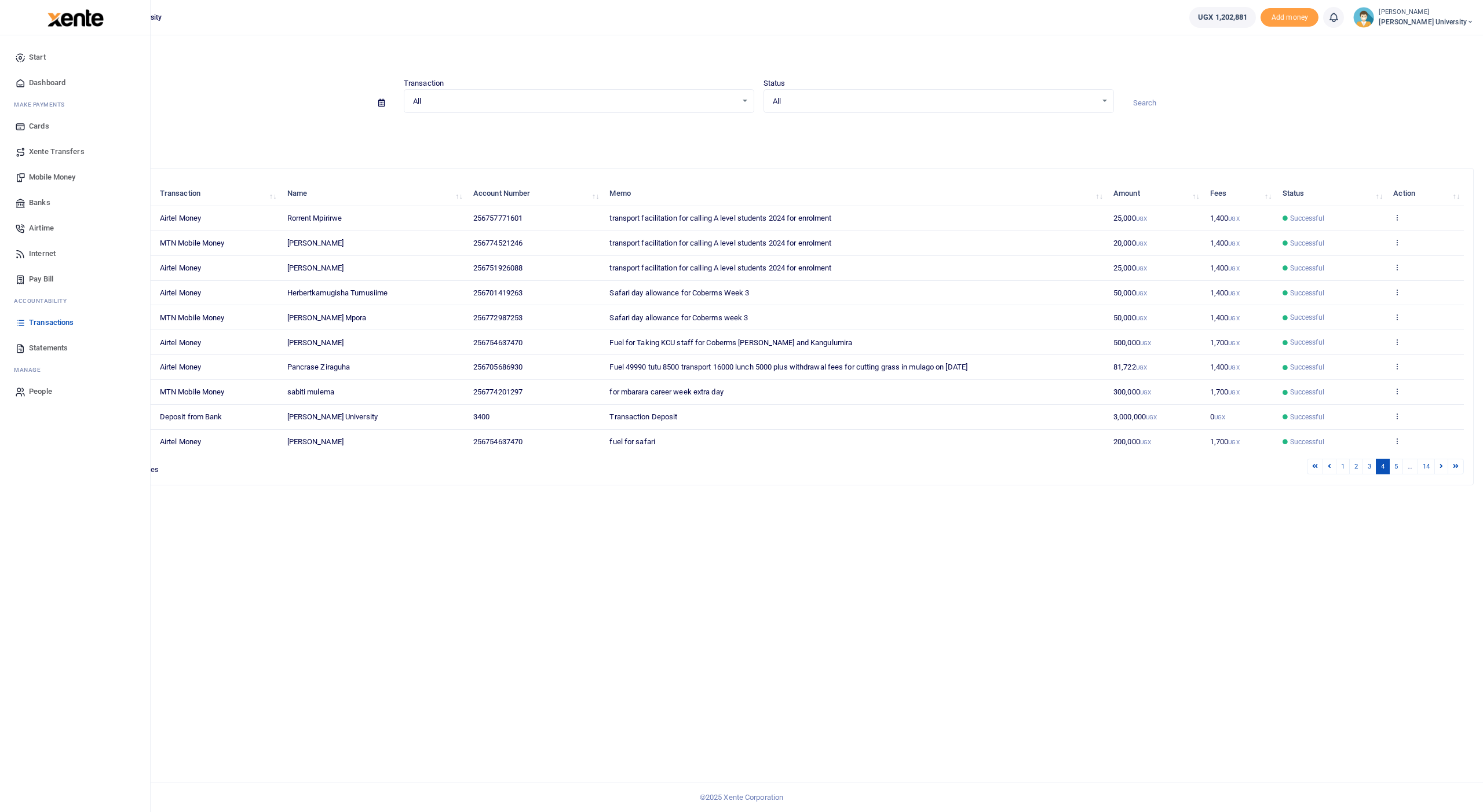 click on "Mobile Money" at bounding box center (52, 177) 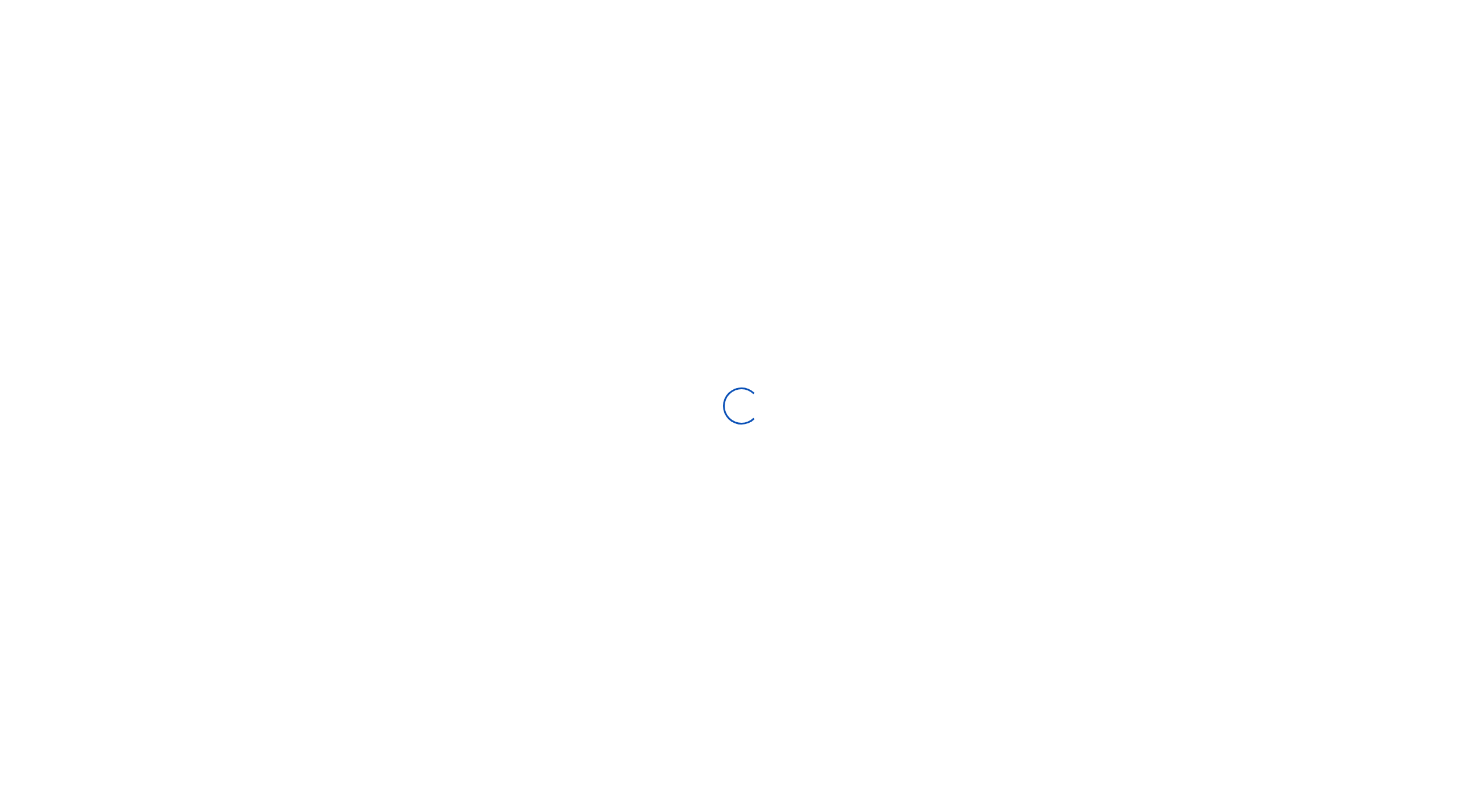 scroll, scrollTop: 0, scrollLeft: 0, axis: both 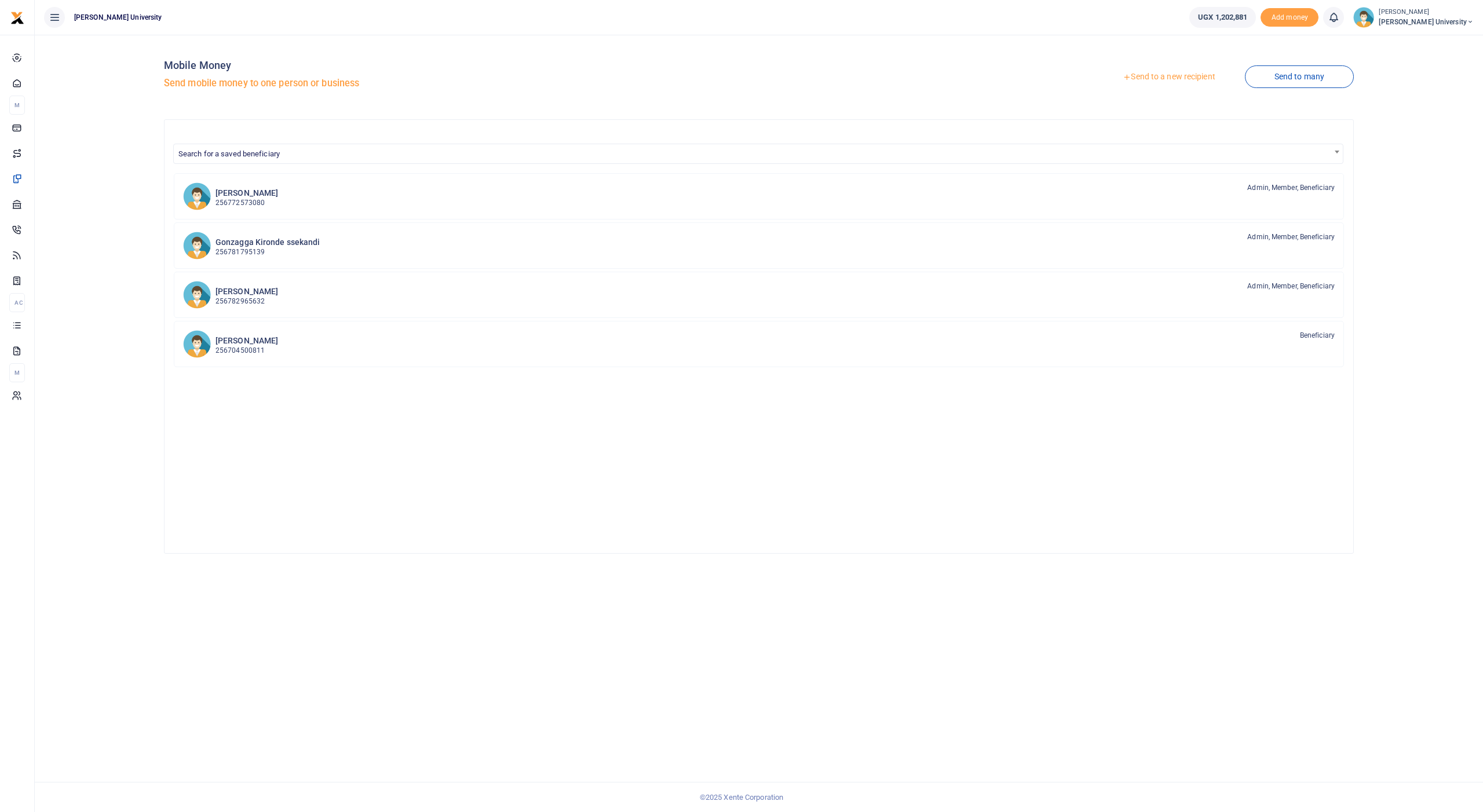 click on "Send to a new recipient" at bounding box center [1168, 77] 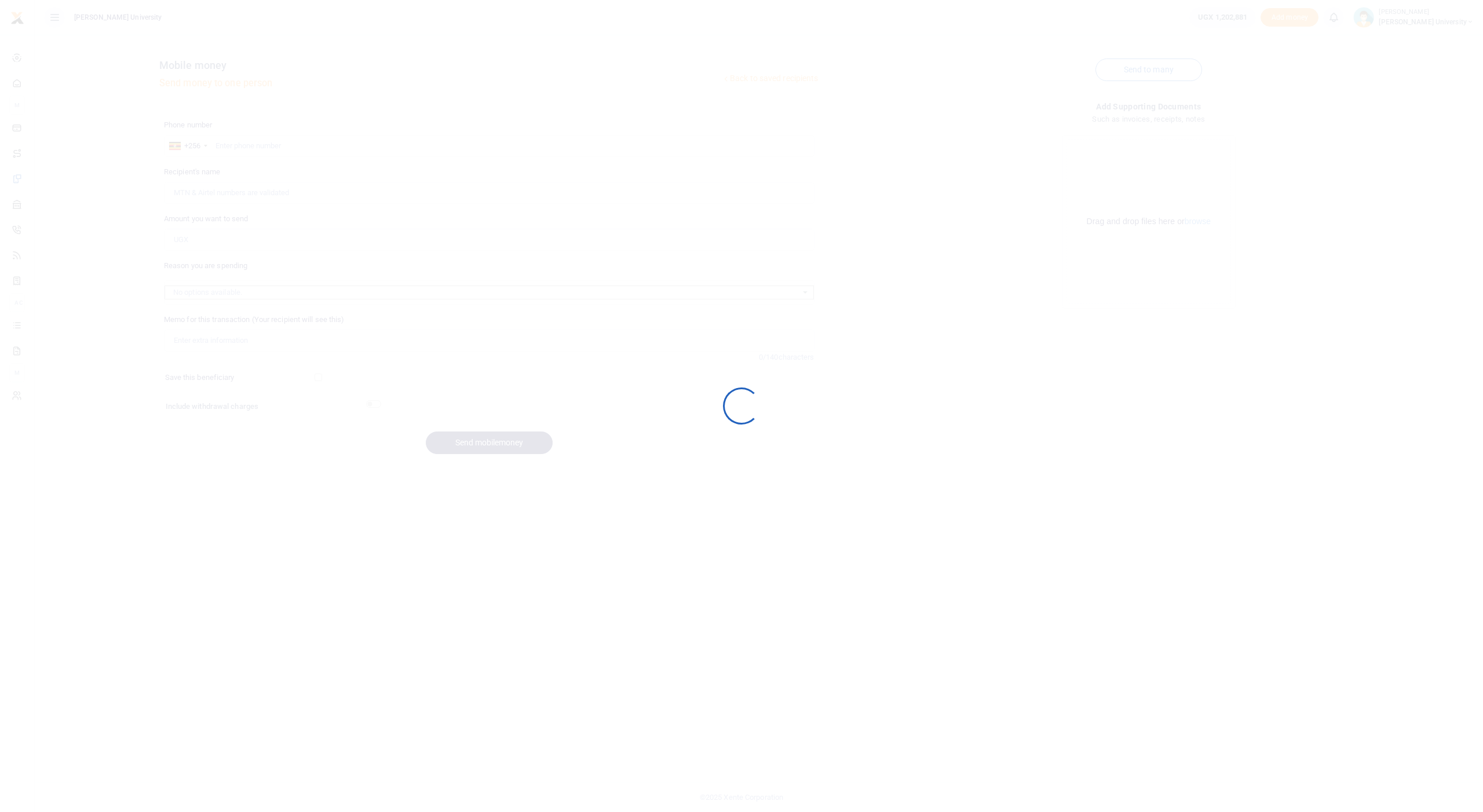 scroll, scrollTop: 0, scrollLeft: 0, axis: both 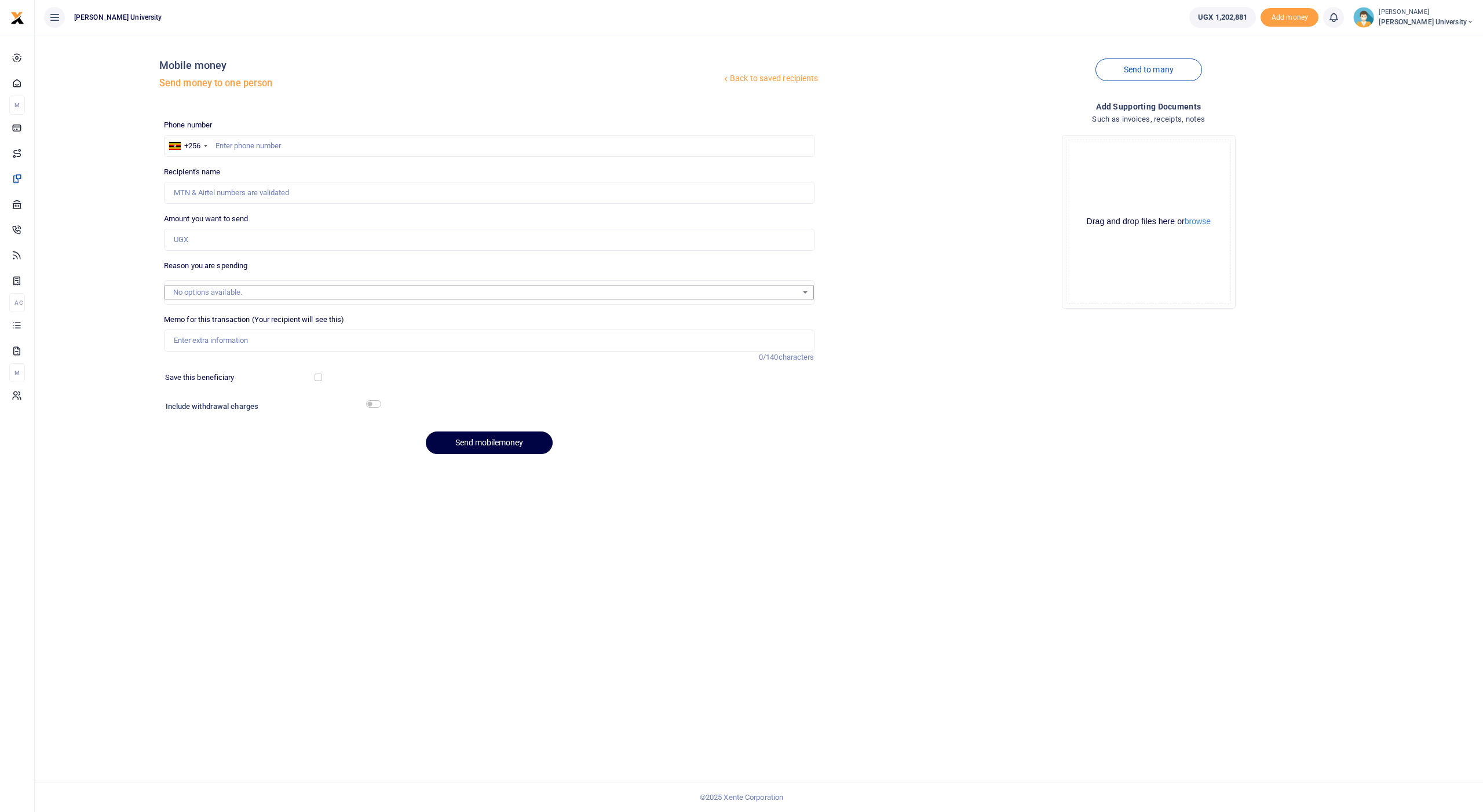 click at bounding box center [742, 406] 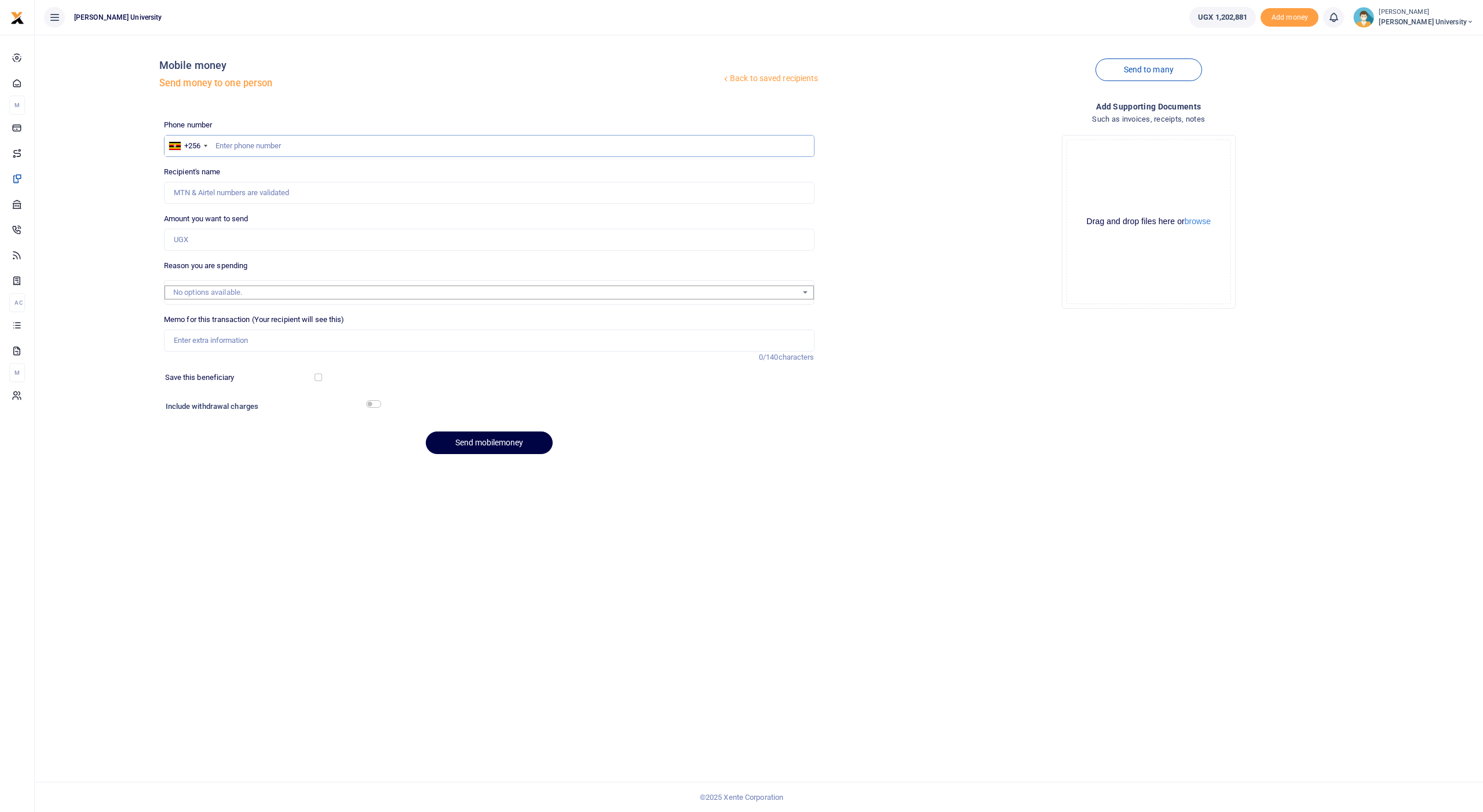 click at bounding box center (489, 146) 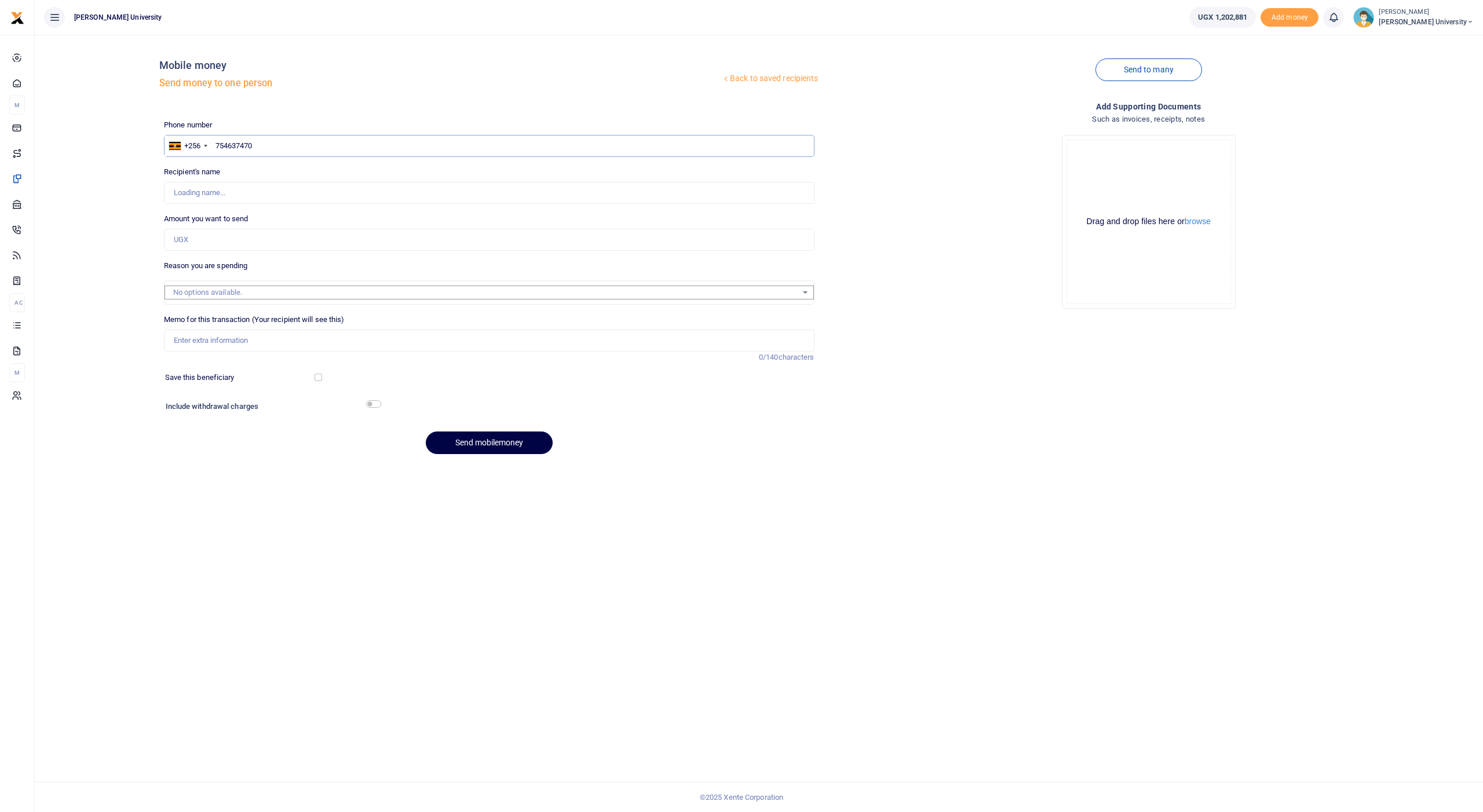 type on "754637470" 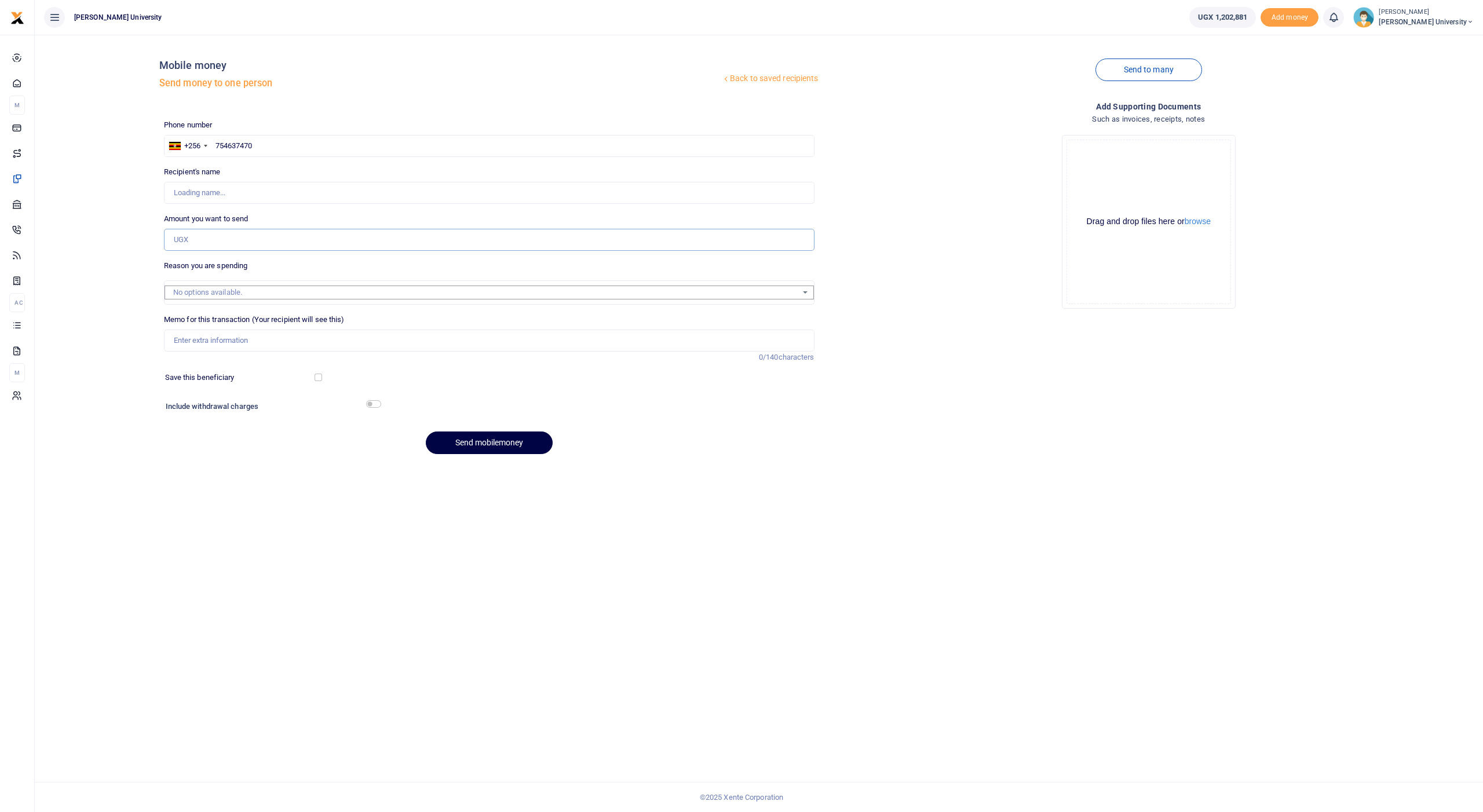 click on "Amount you want to send" at bounding box center [489, 240] 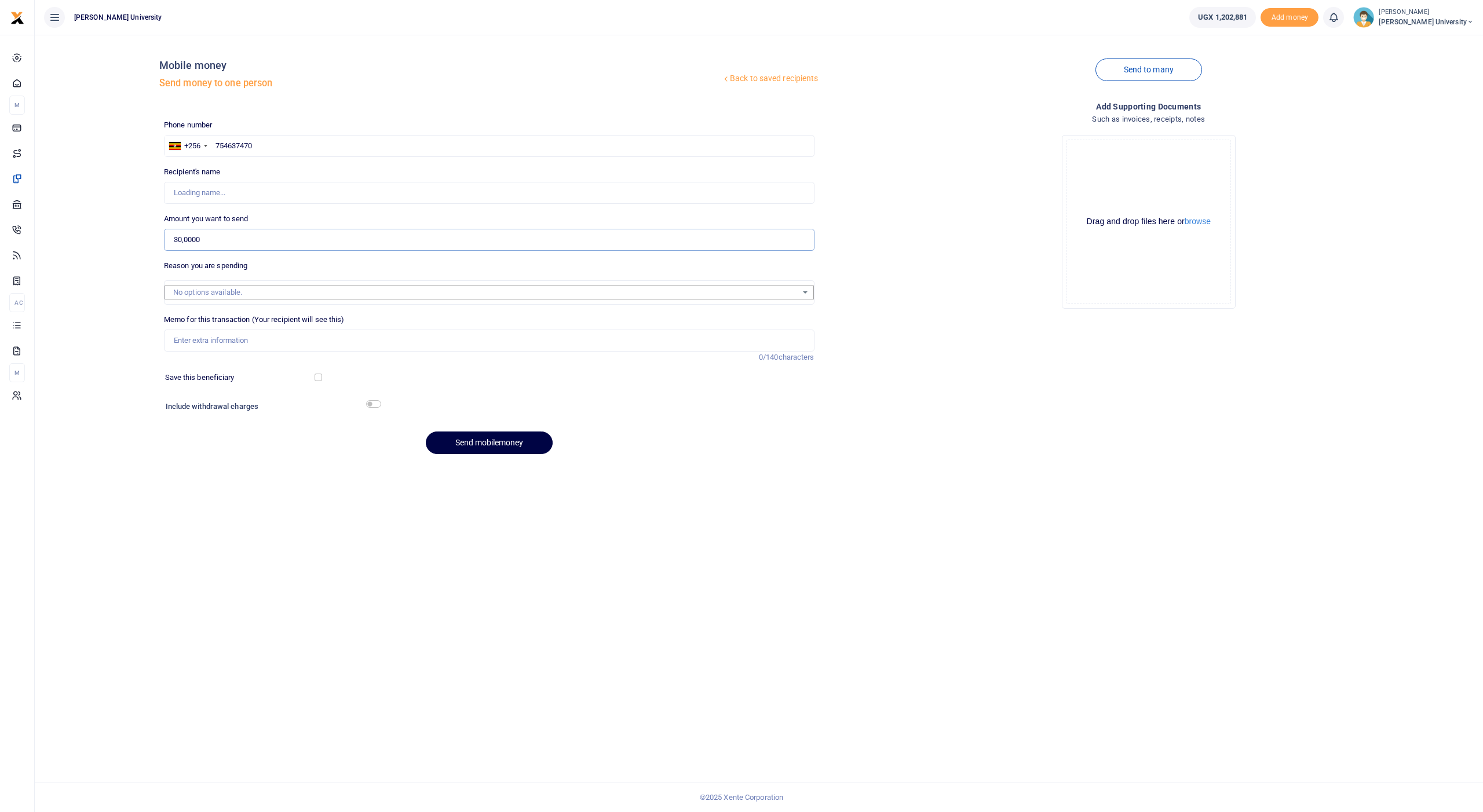 type on "300,000" 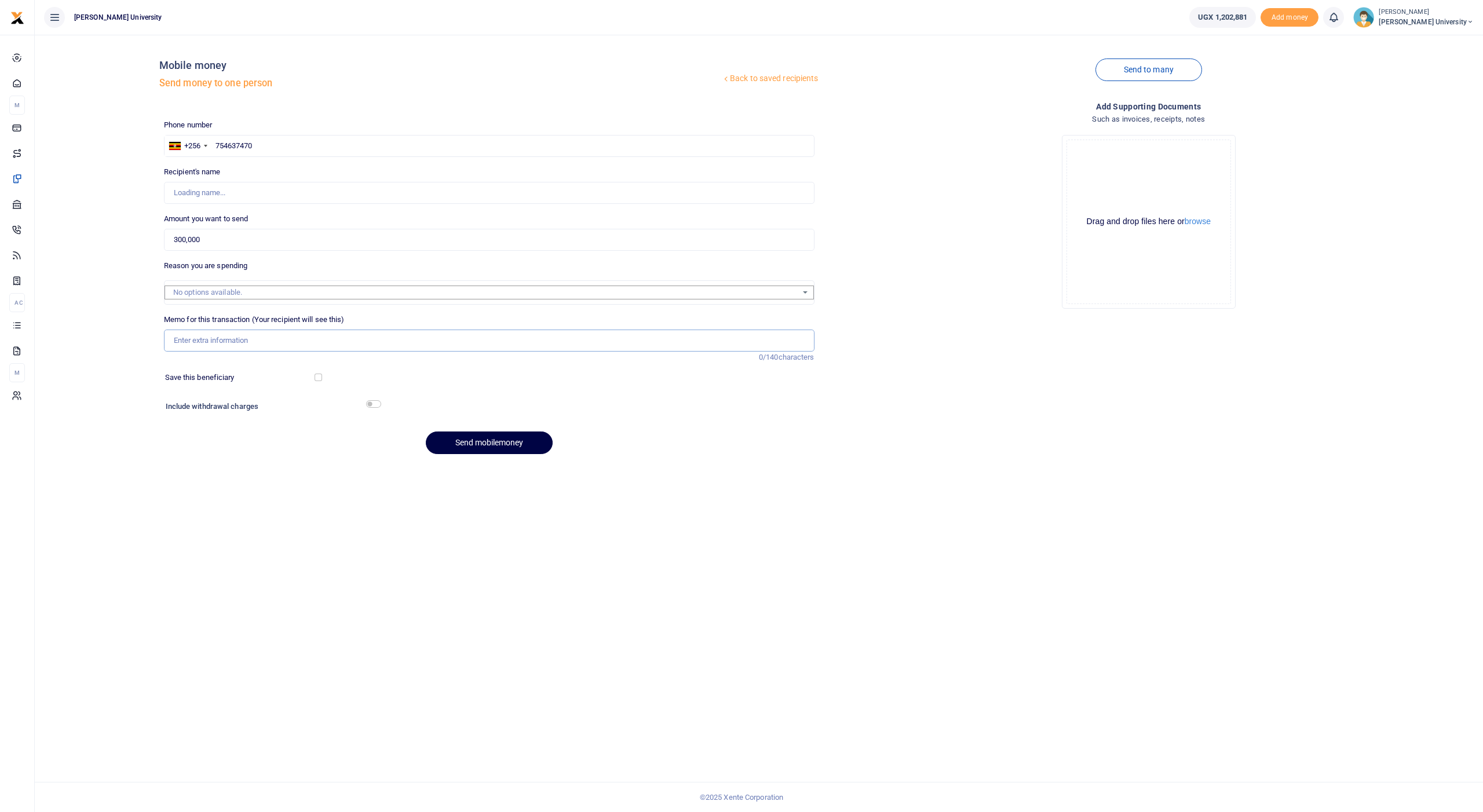 click on "Memo for this transaction (Your recipient will see this)" at bounding box center (489, 341) 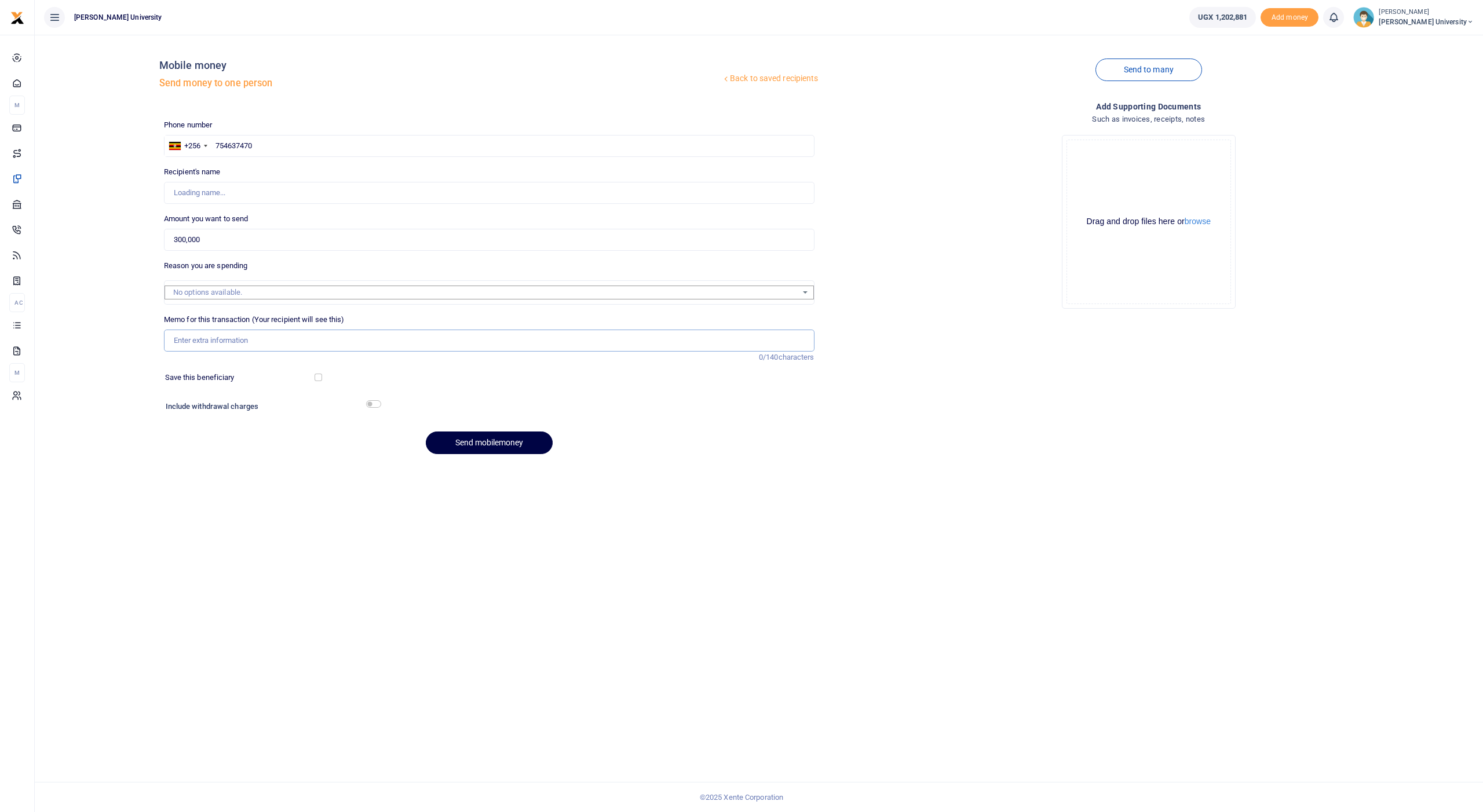 type on "Tumuhairwe Mathias" 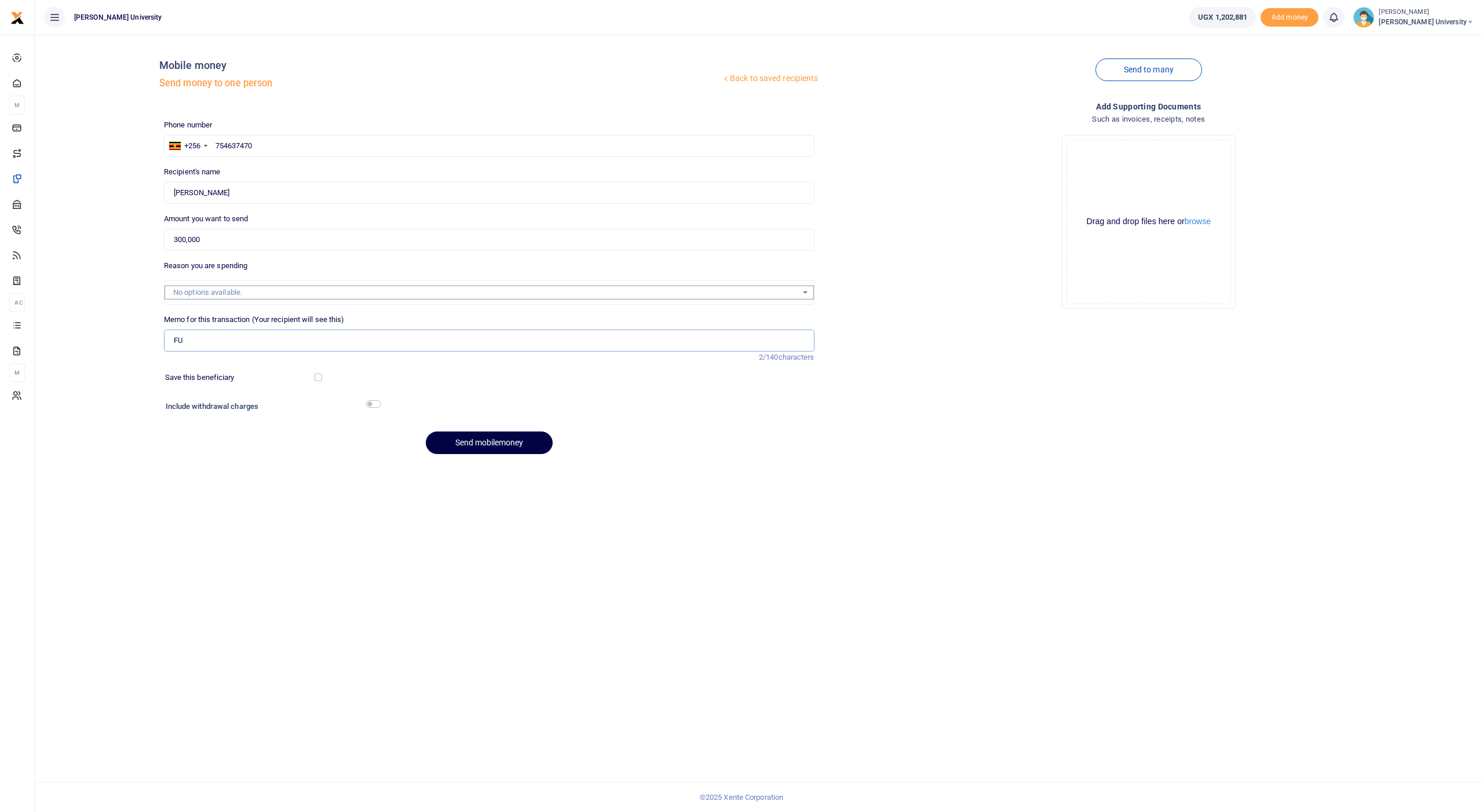 type on "F" 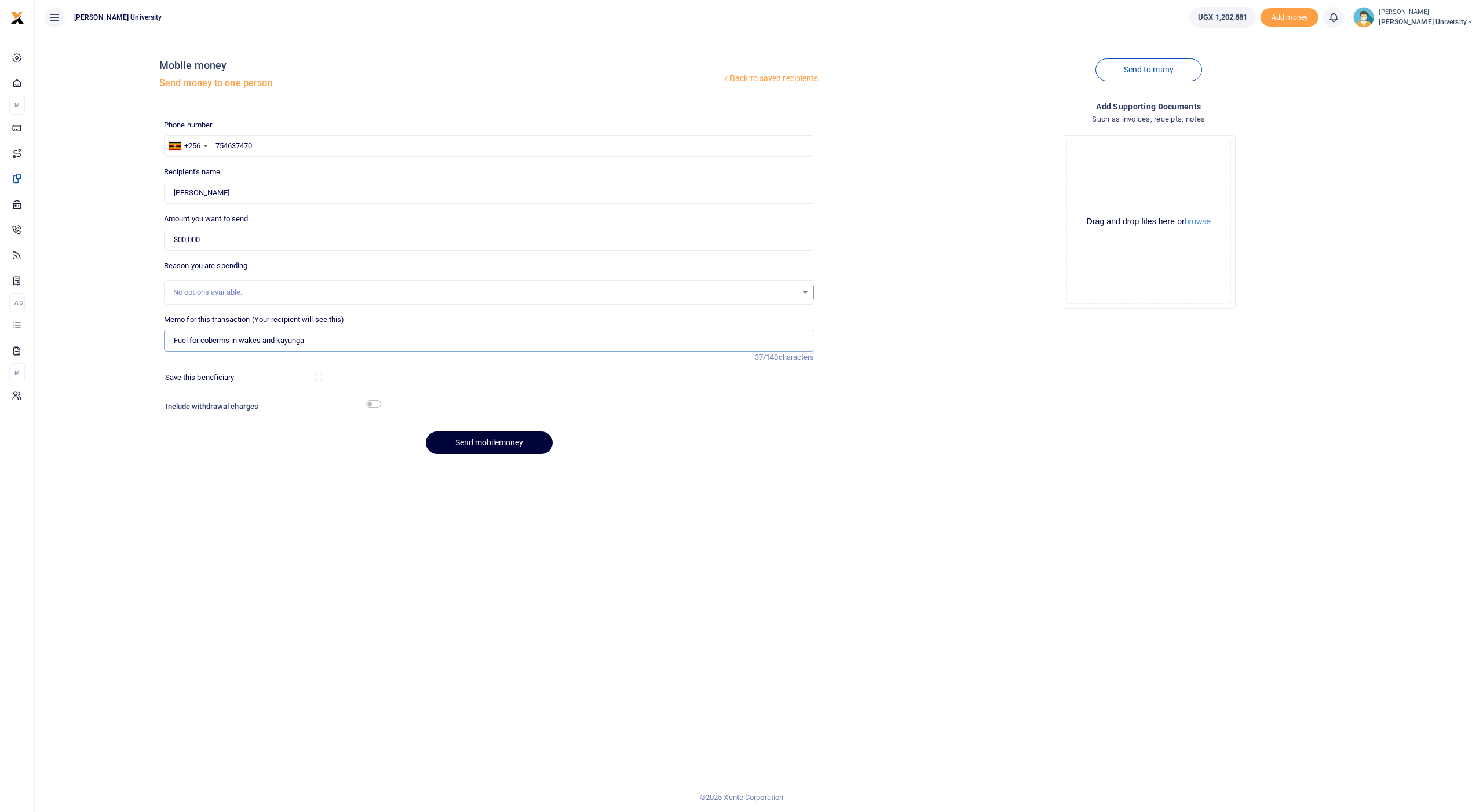 type on "Fuel for coberms in wakes and kayunga" 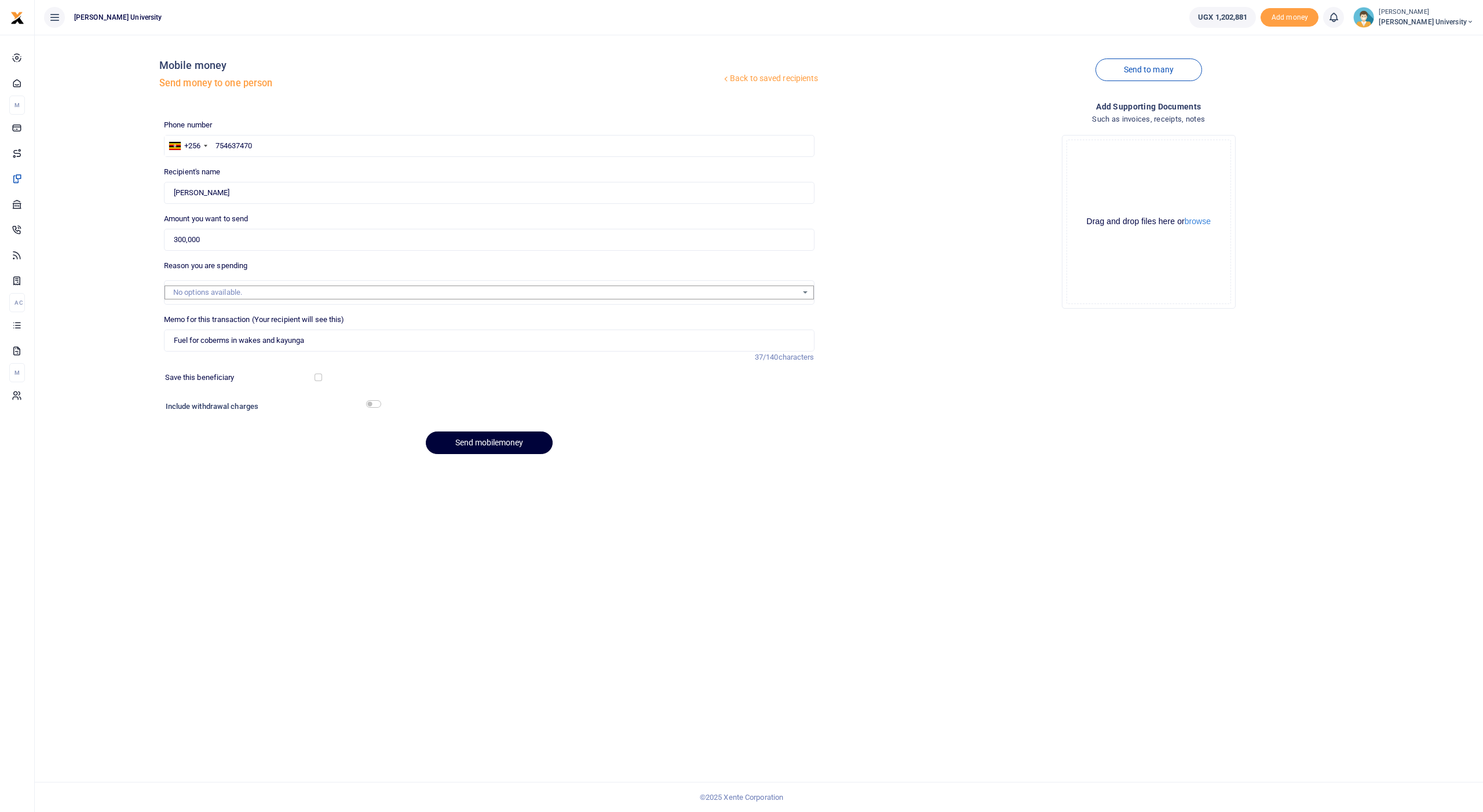click on "Send mobilemoney" at bounding box center (489, 442) 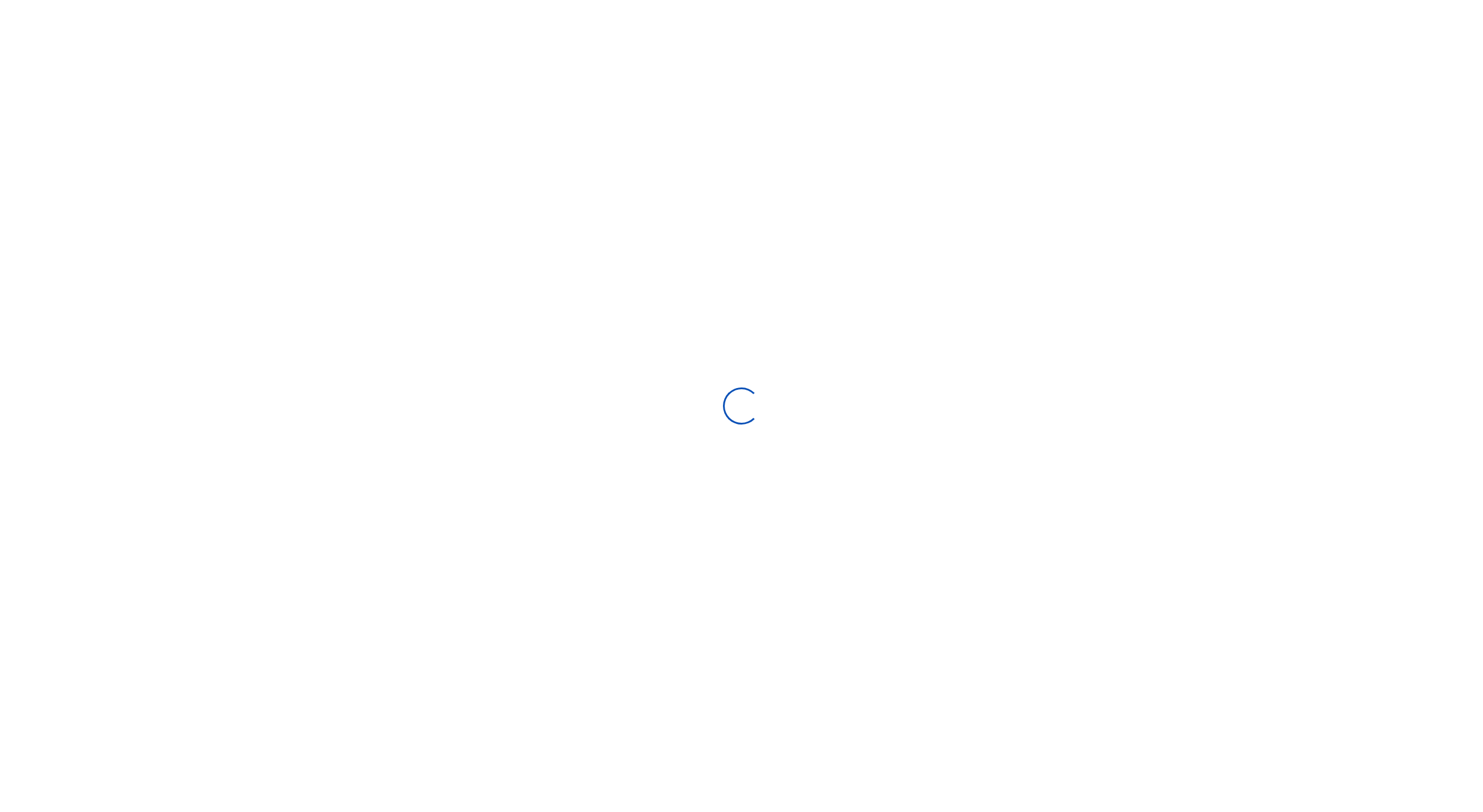 scroll, scrollTop: 0, scrollLeft: 0, axis: both 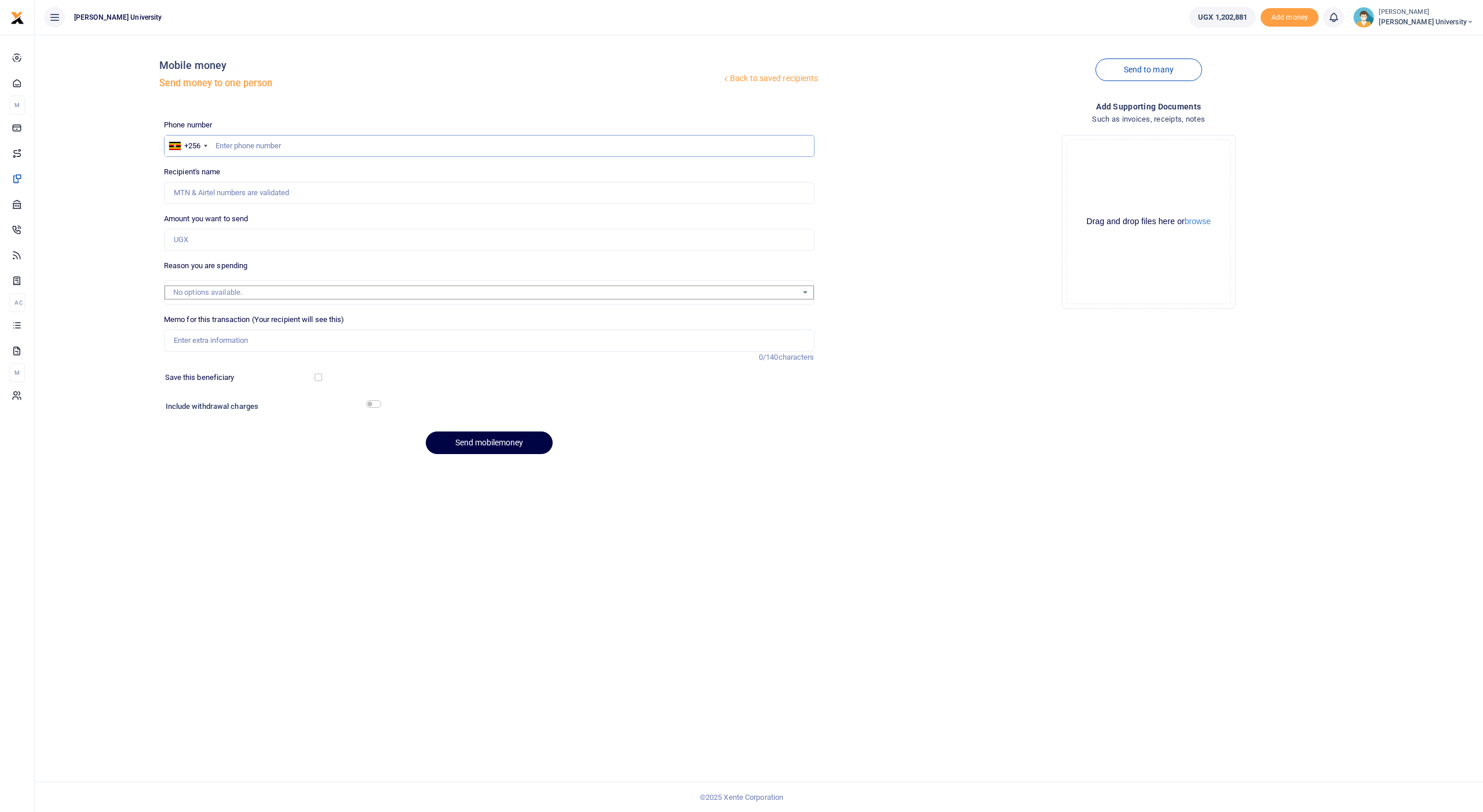 click at bounding box center [489, 146] 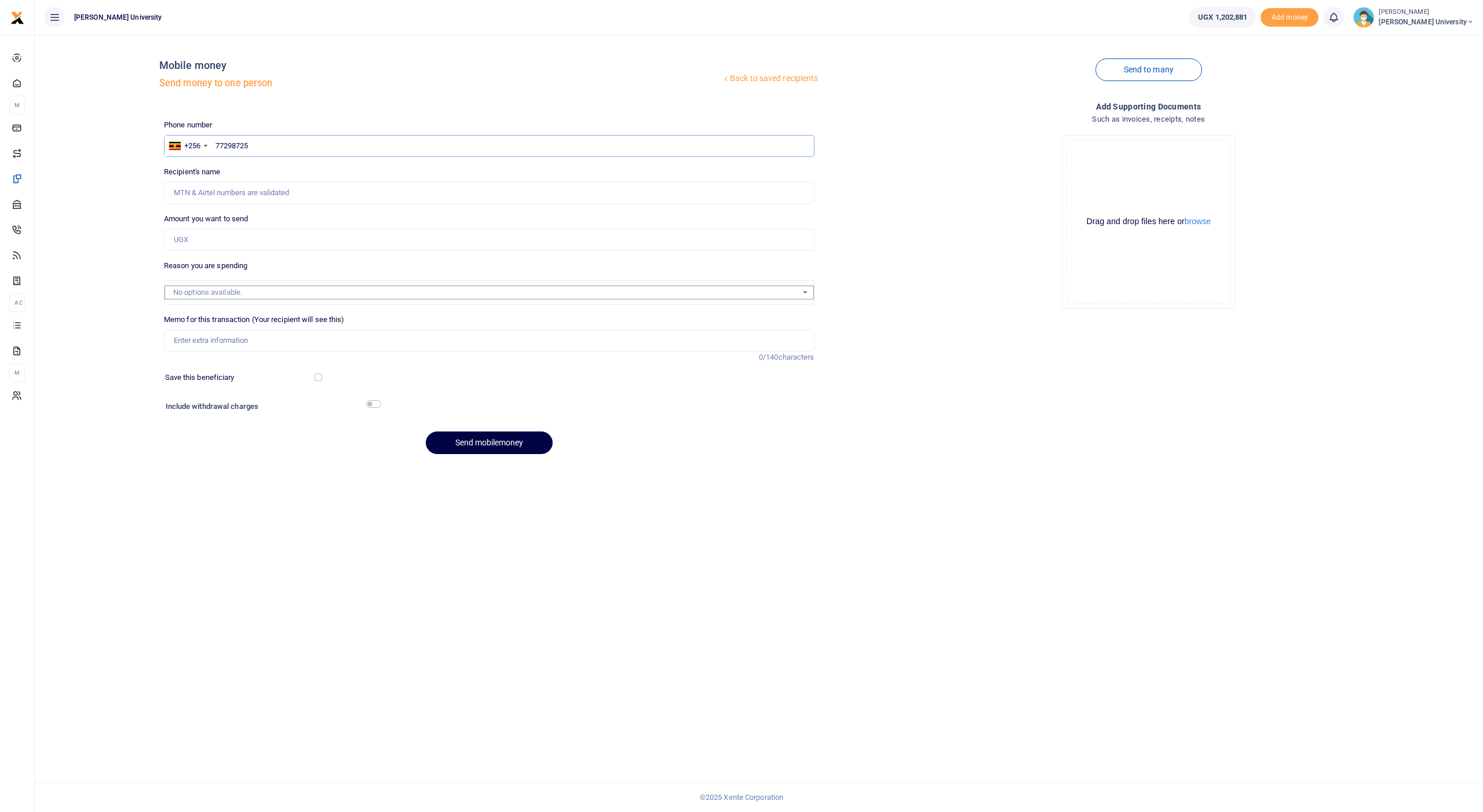type on "772987253" 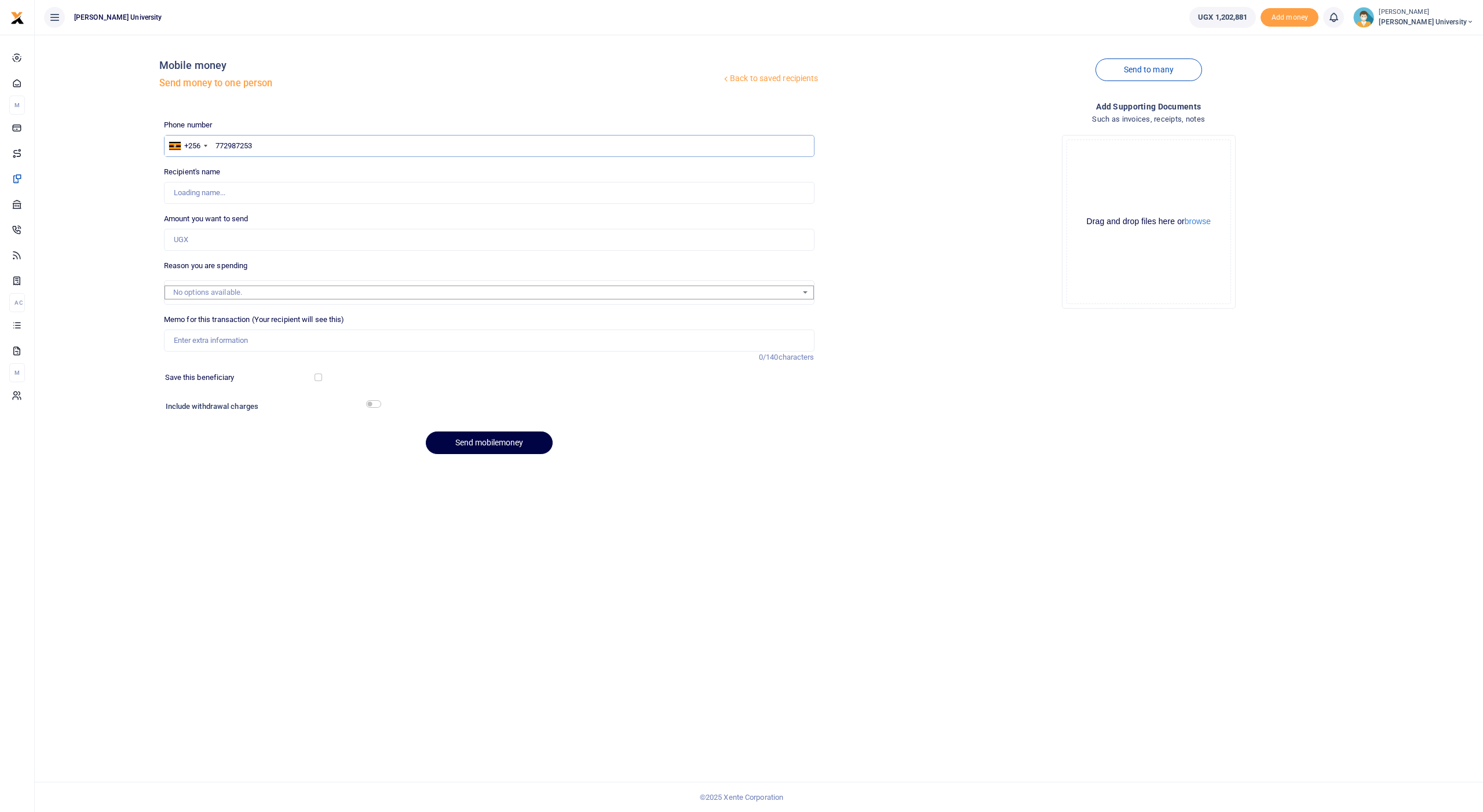 type on "Enos Kasirabo Mpora" 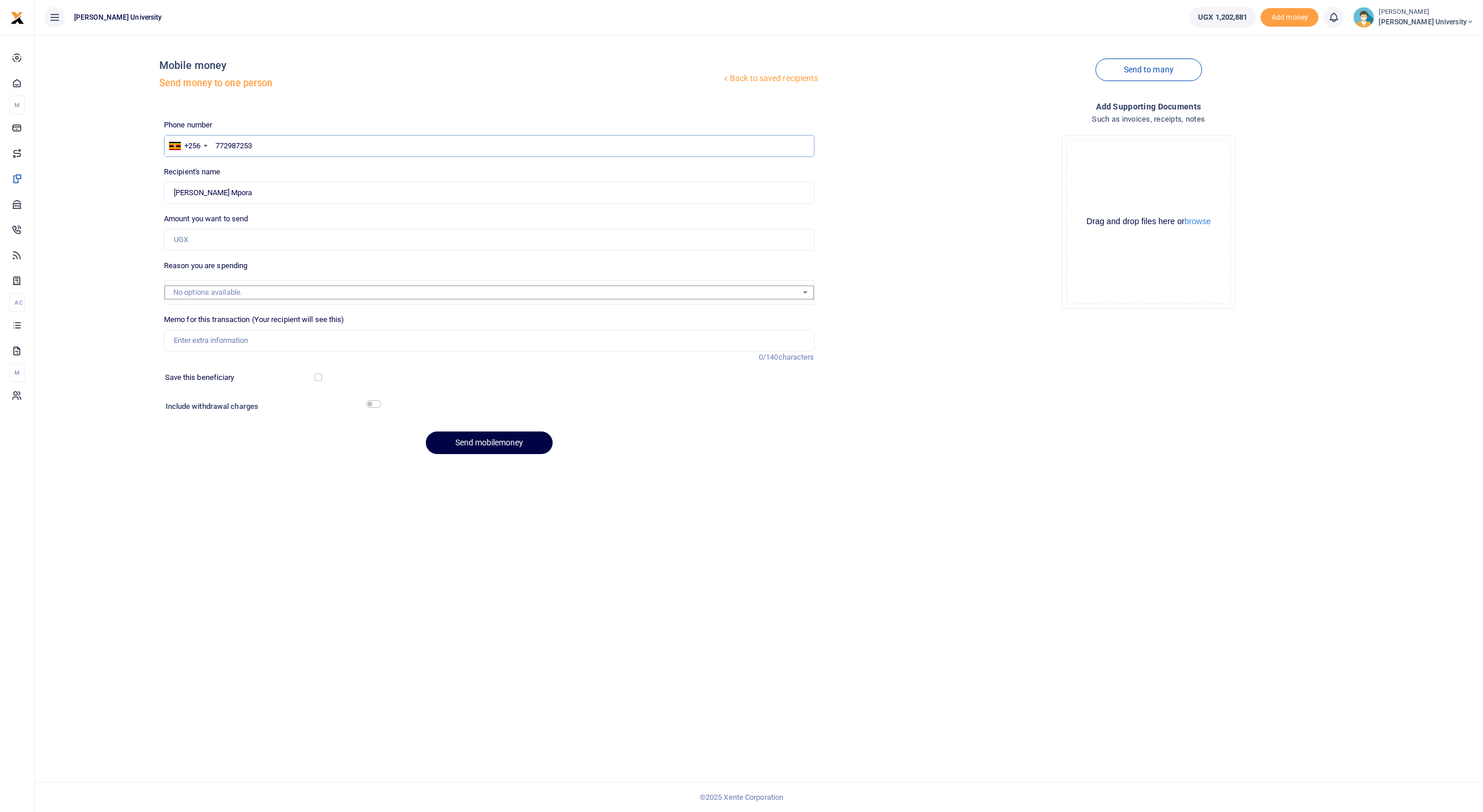 type on "772987253" 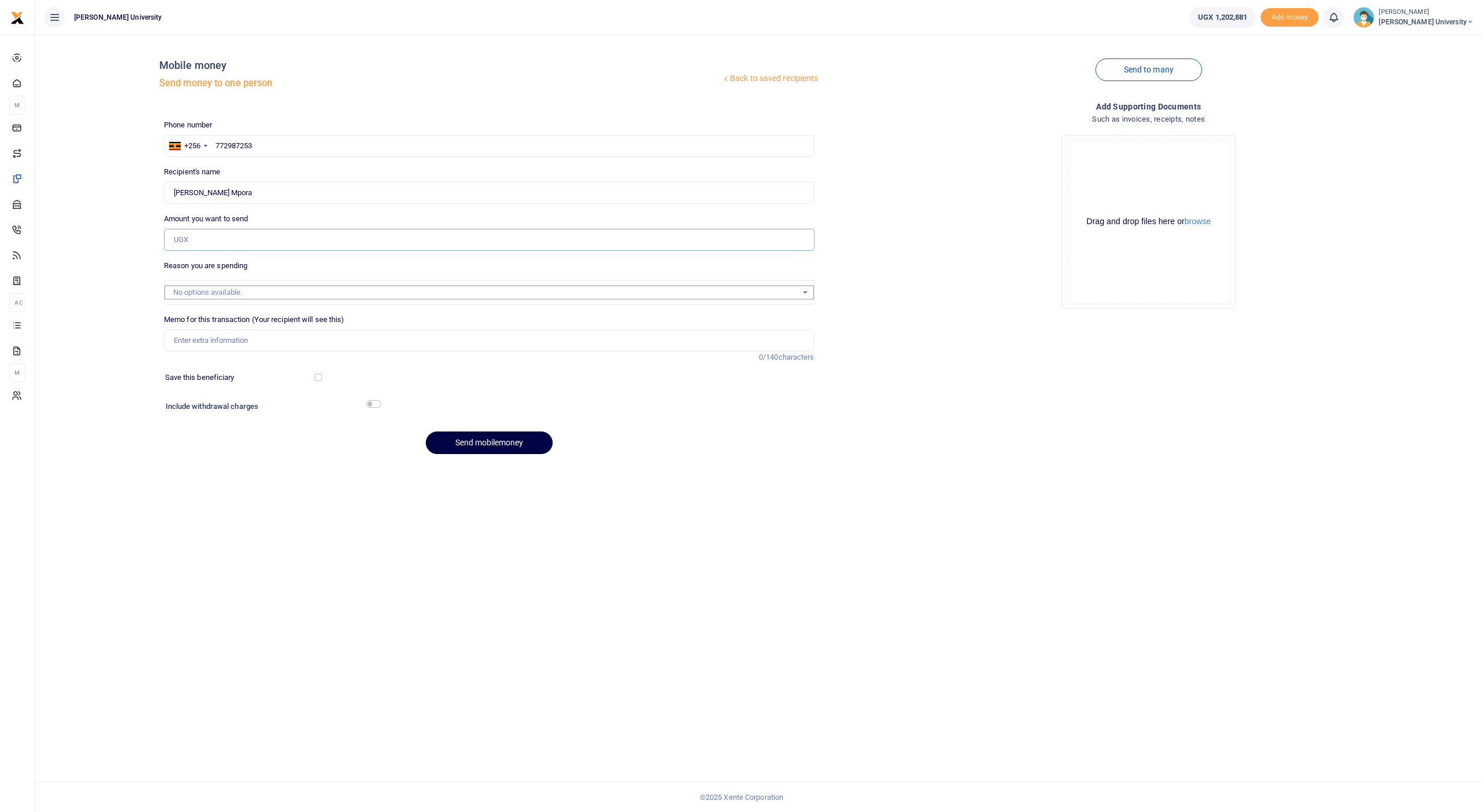 click on "Amount you want to send" at bounding box center [489, 240] 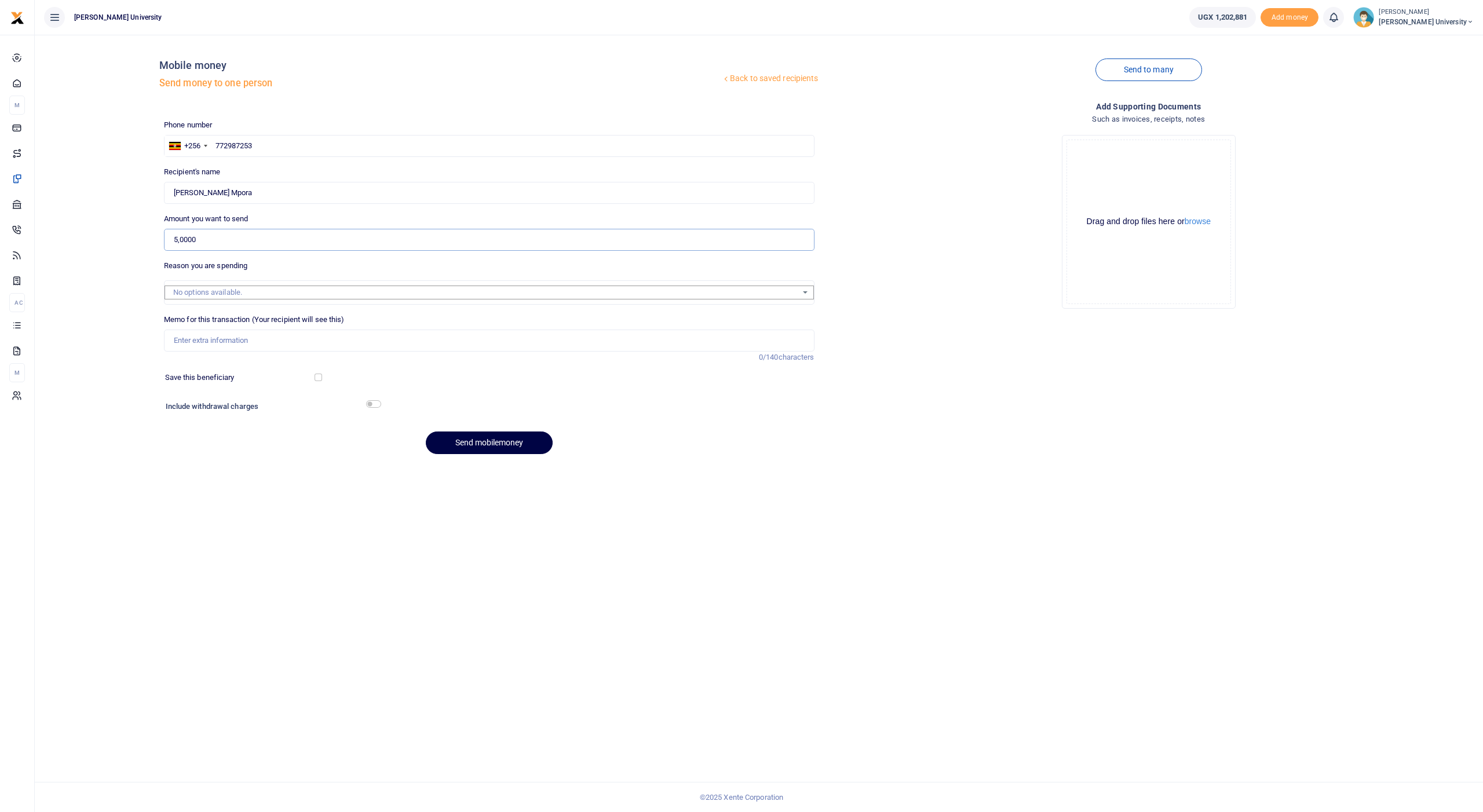 type on "50,000" 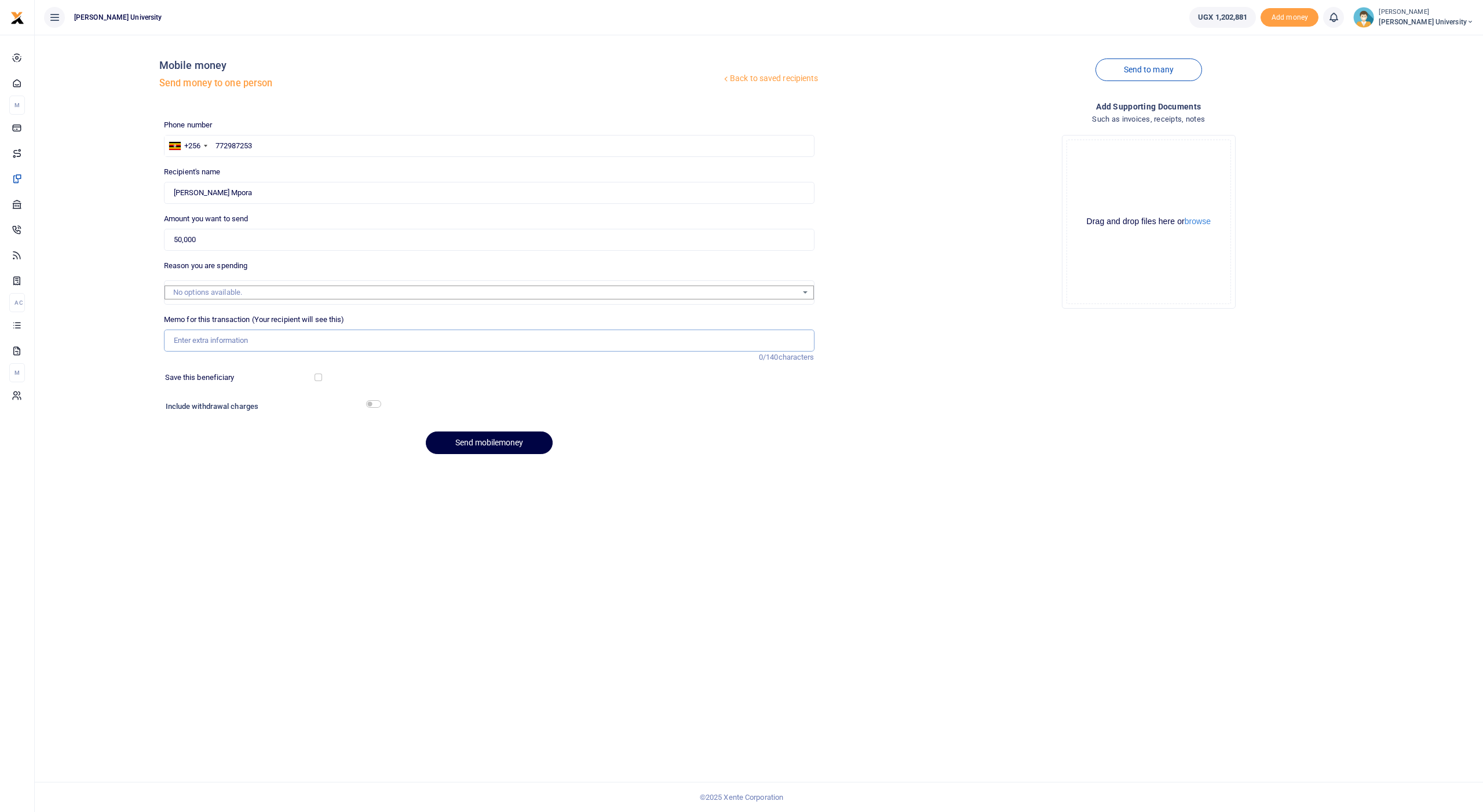 click on "Memo for this transaction (Your recipient will see this)" at bounding box center (489, 341) 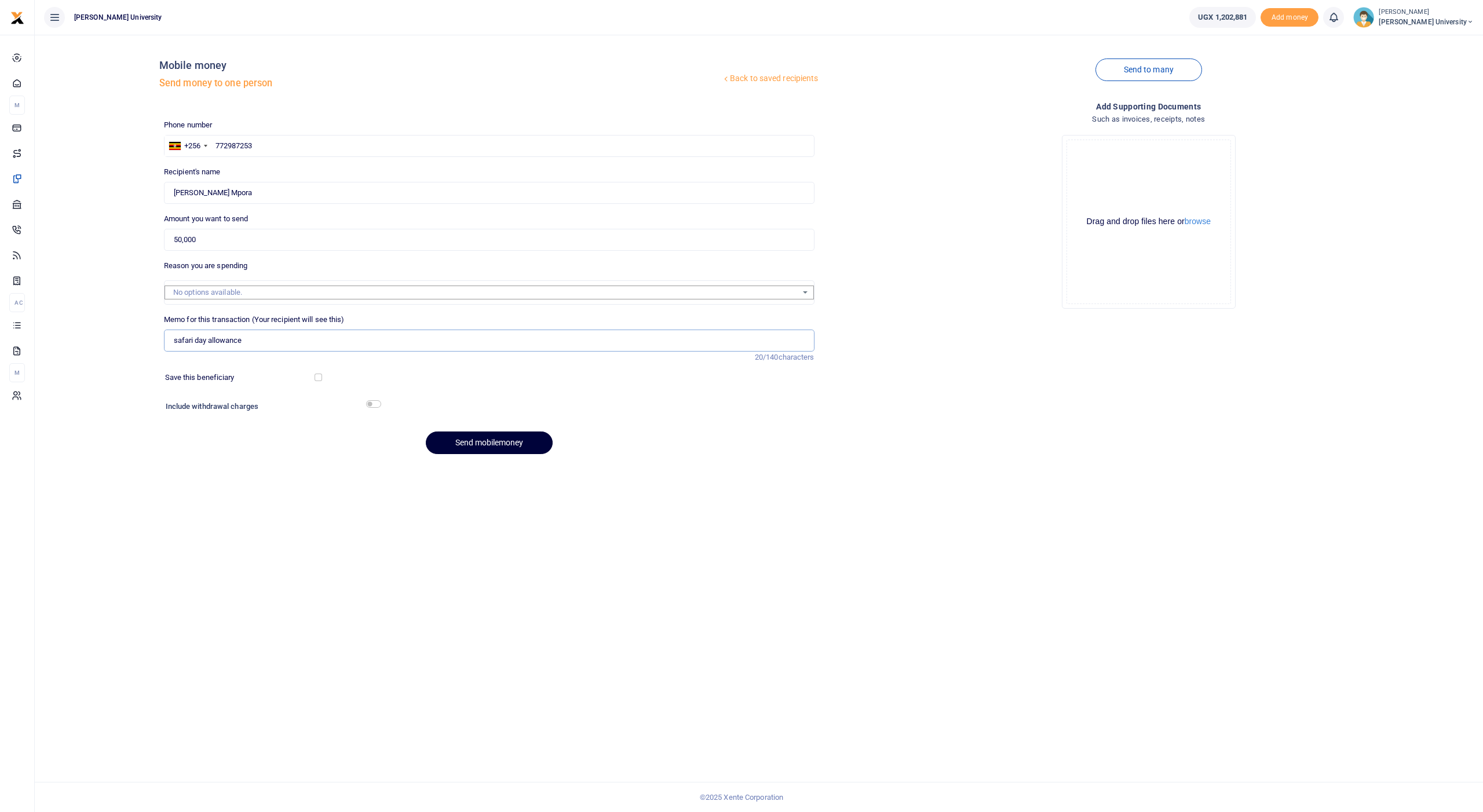 type on "safari day allowance" 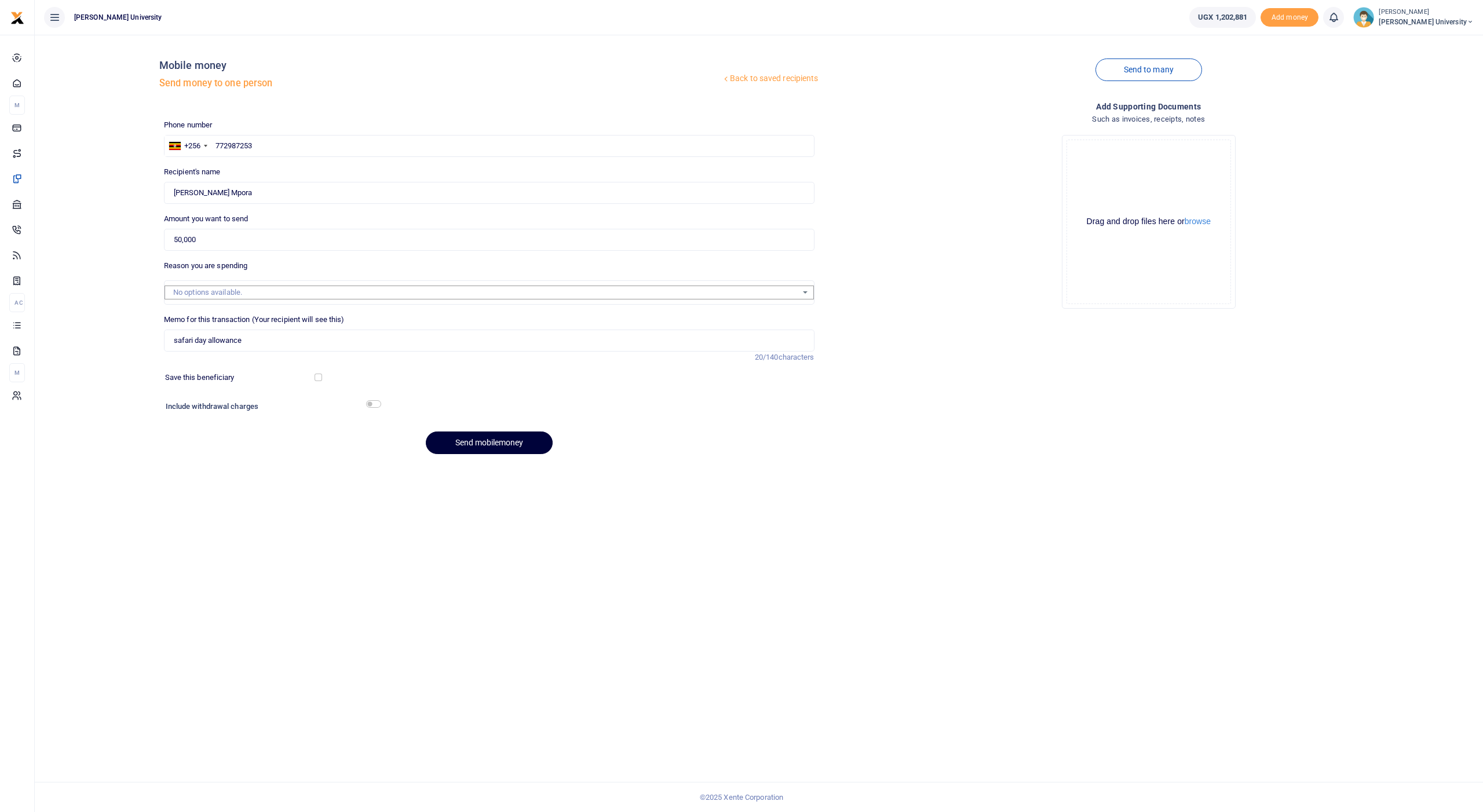 click on "Send mobilemoney" at bounding box center [489, 442] 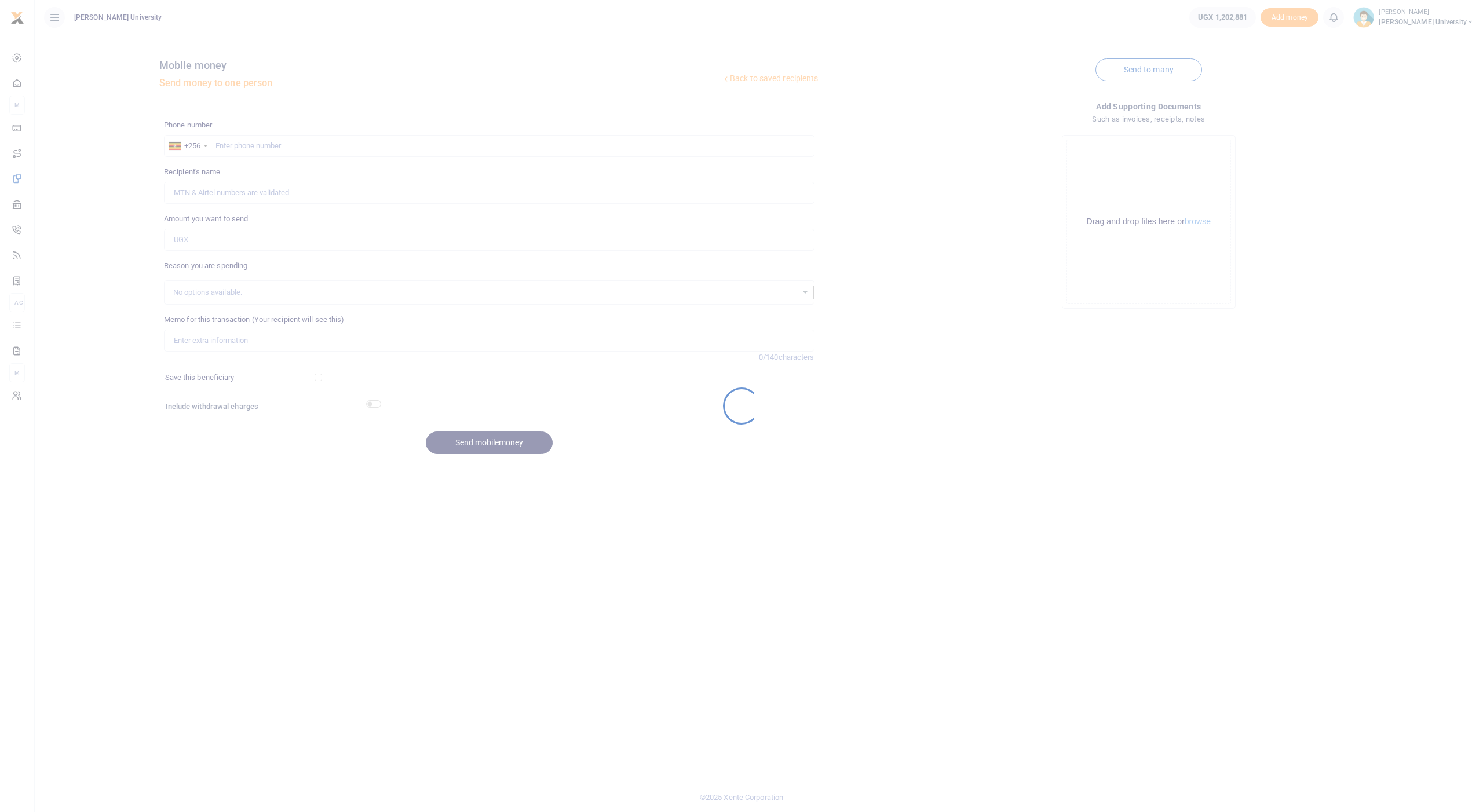 scroll, scrollTop: 0, scrollLeft: 0, axis: both 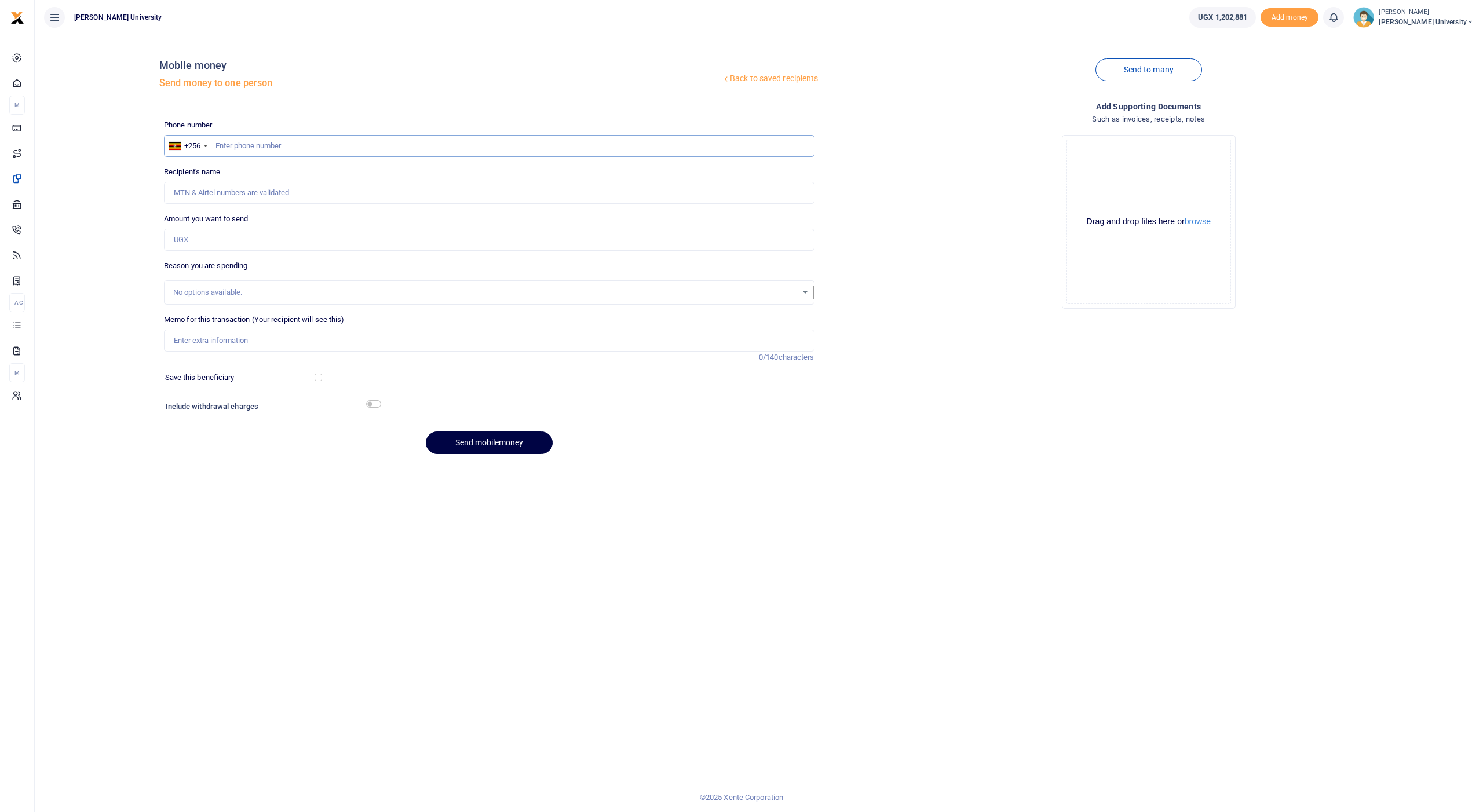 click at bounding box center [489, 146] 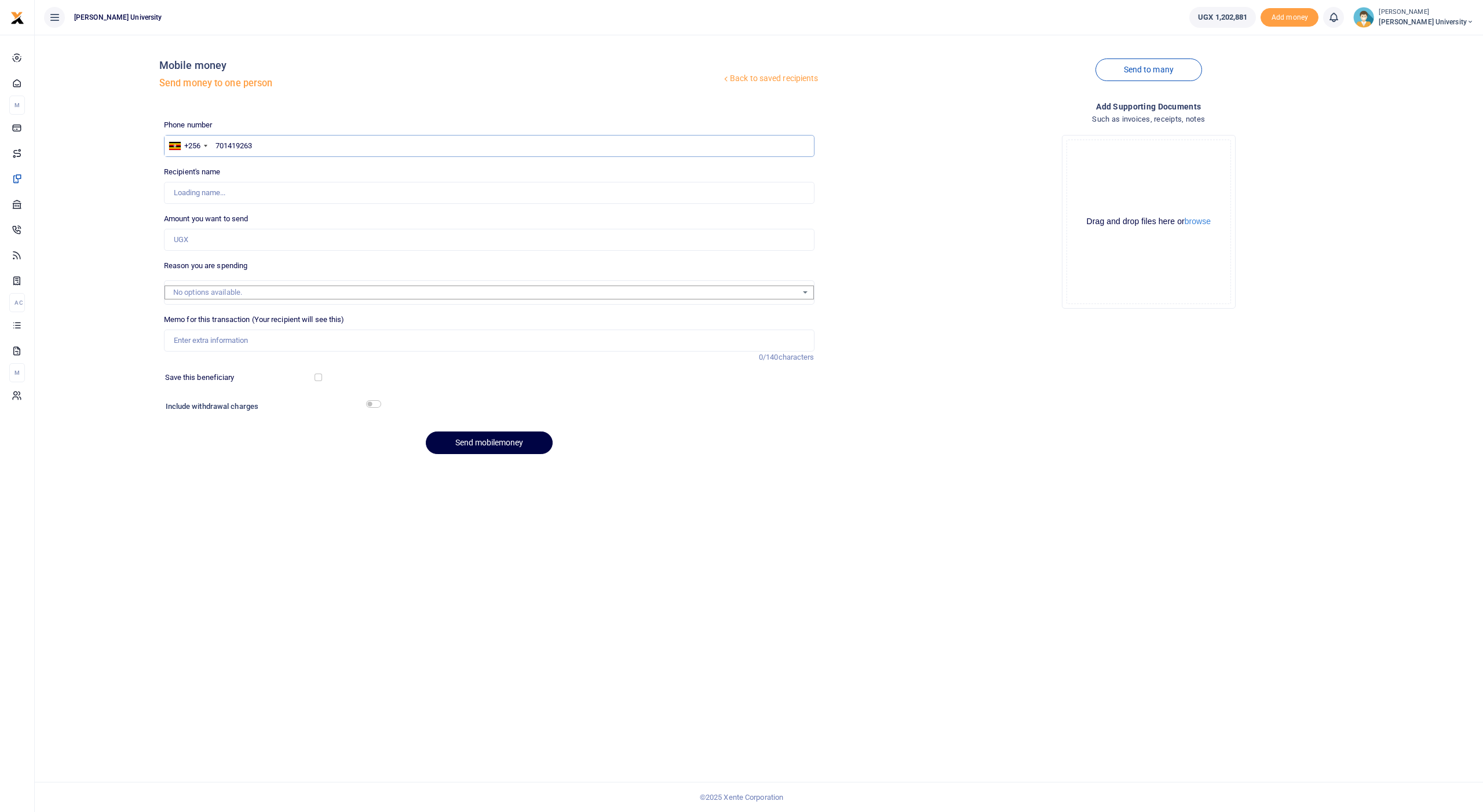 type on "701419263" 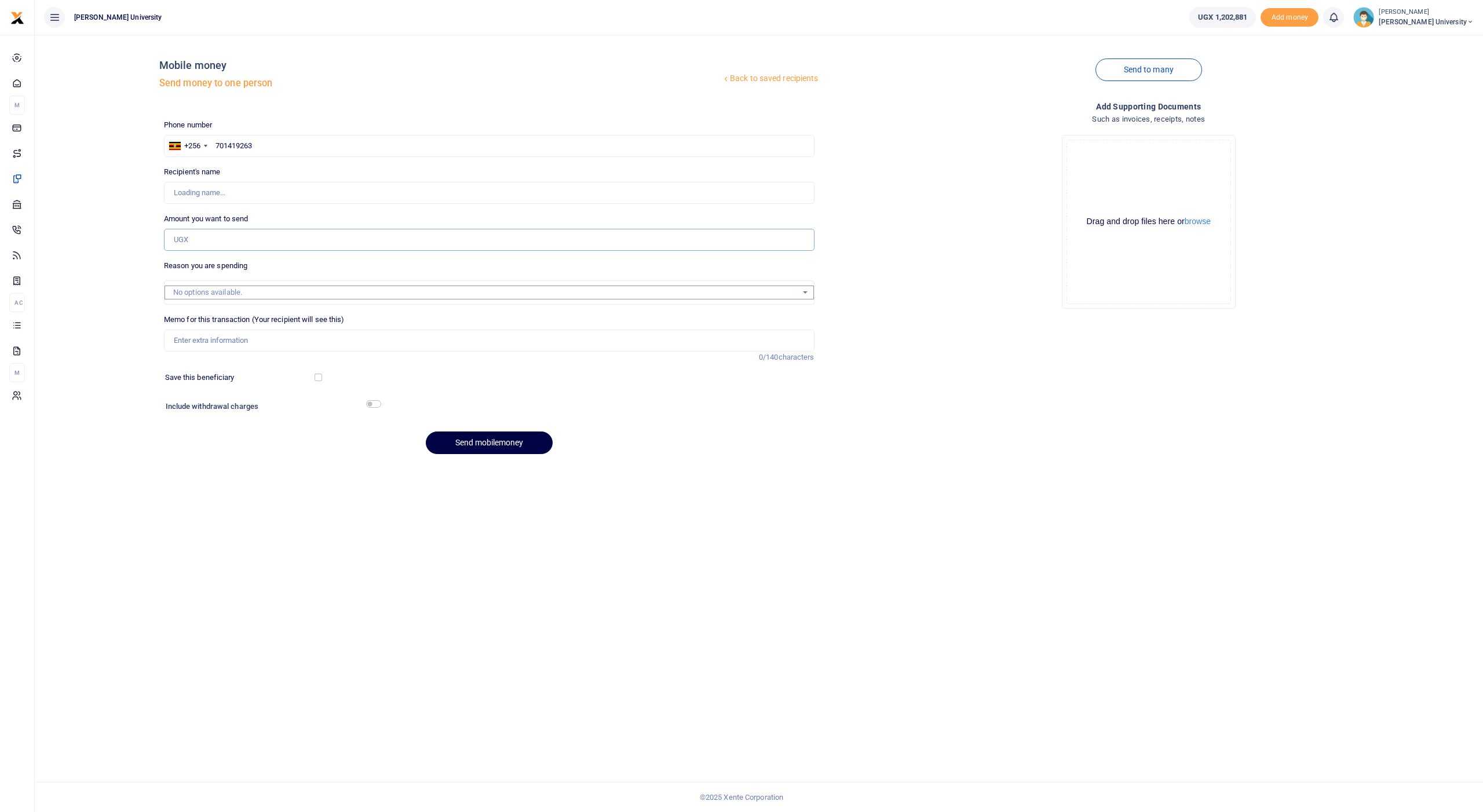 click on "Amount you want to send" at bounding box center [489, 240] 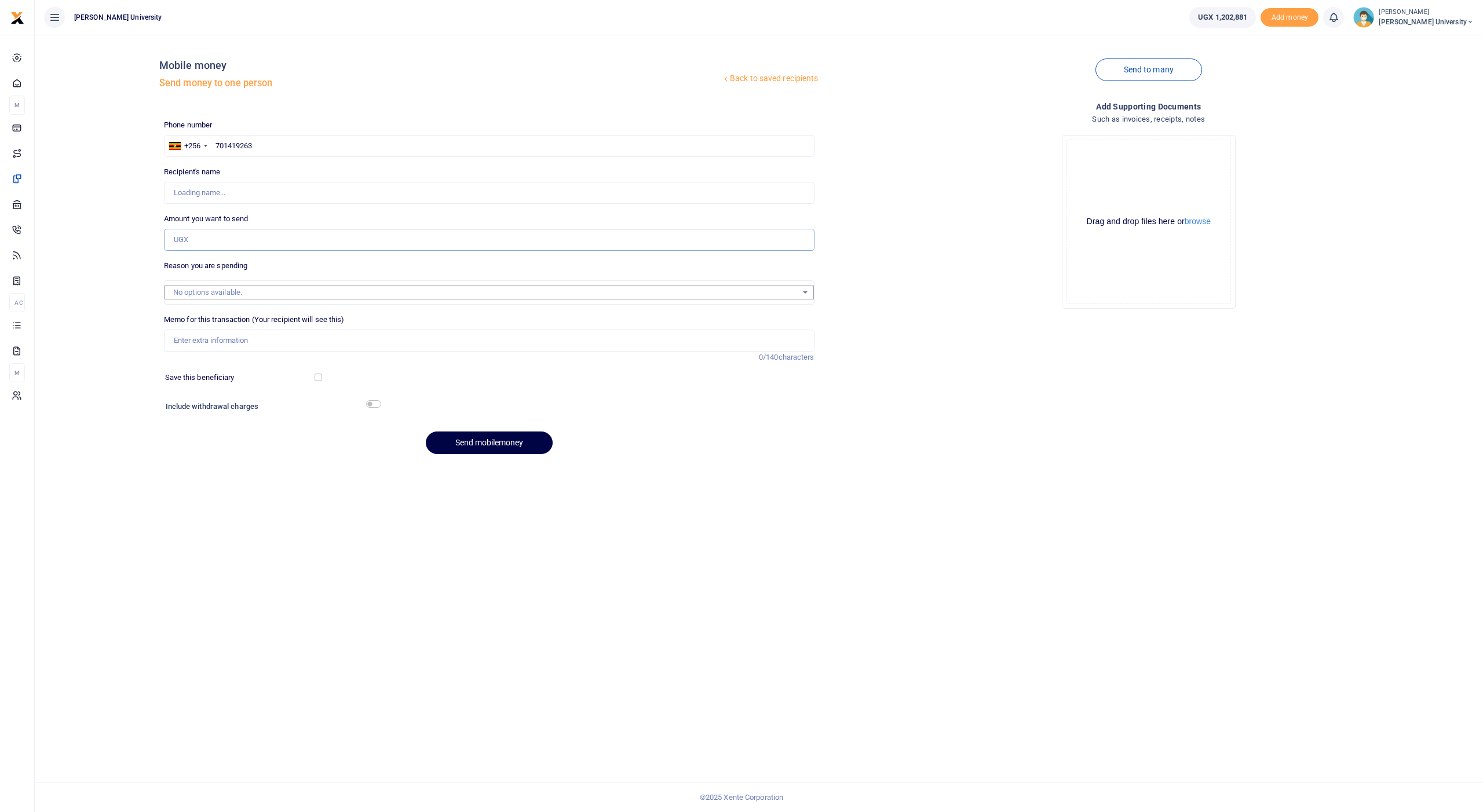type on "Herbertkamugisha Tumusiime" 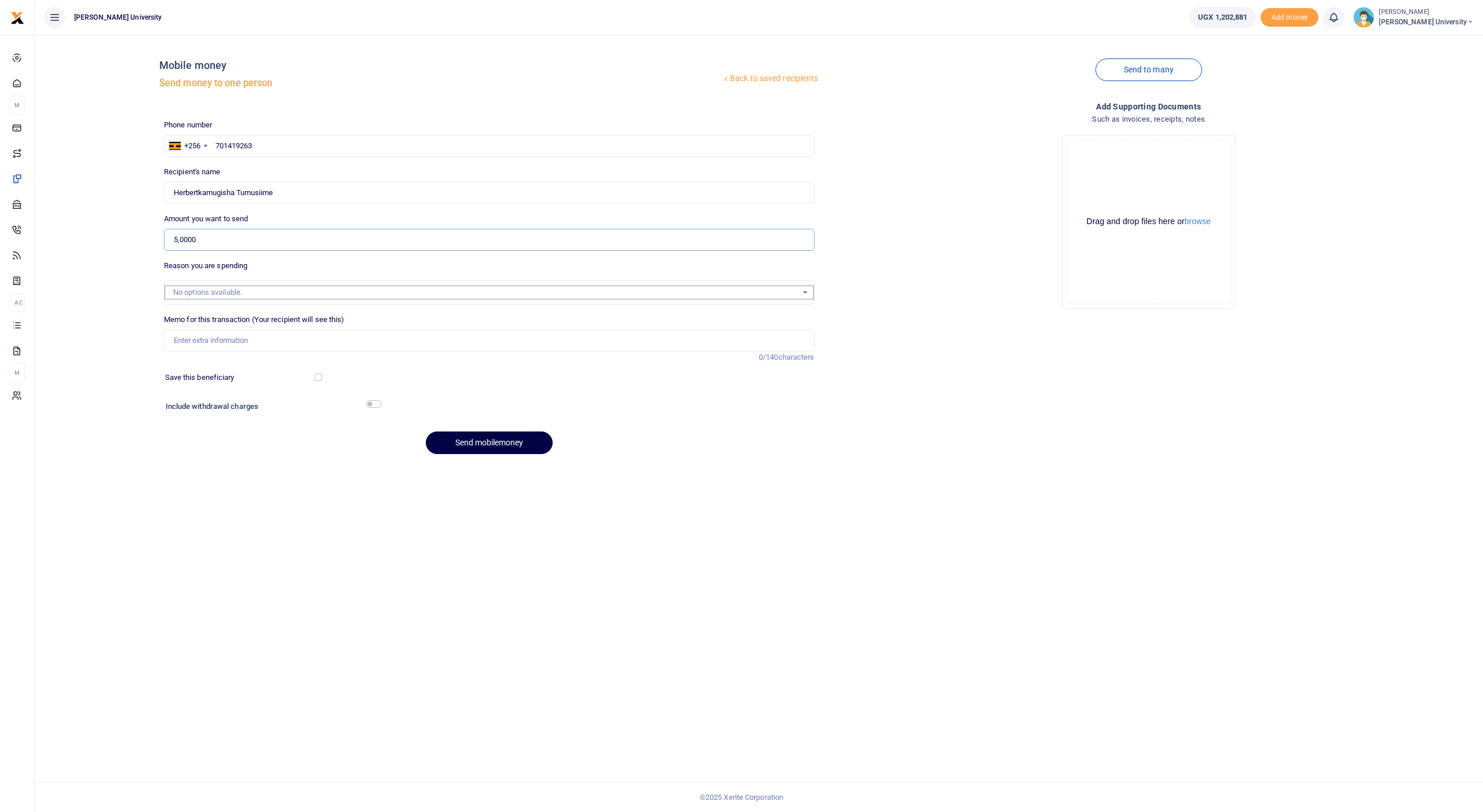 type on "50,000" 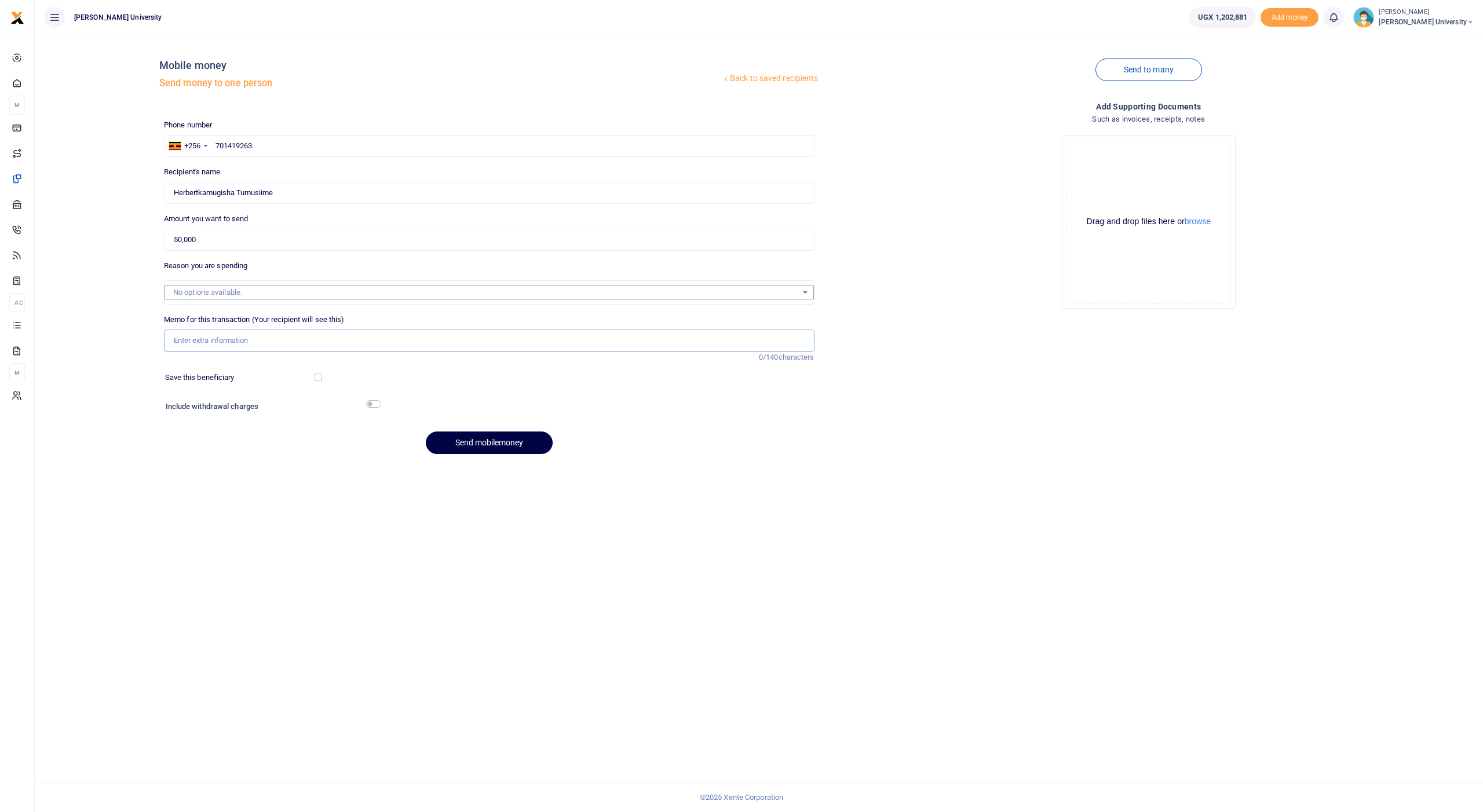click on "Memo for this transaction (Your recipient will see this)" at bounding box center [489, 341] 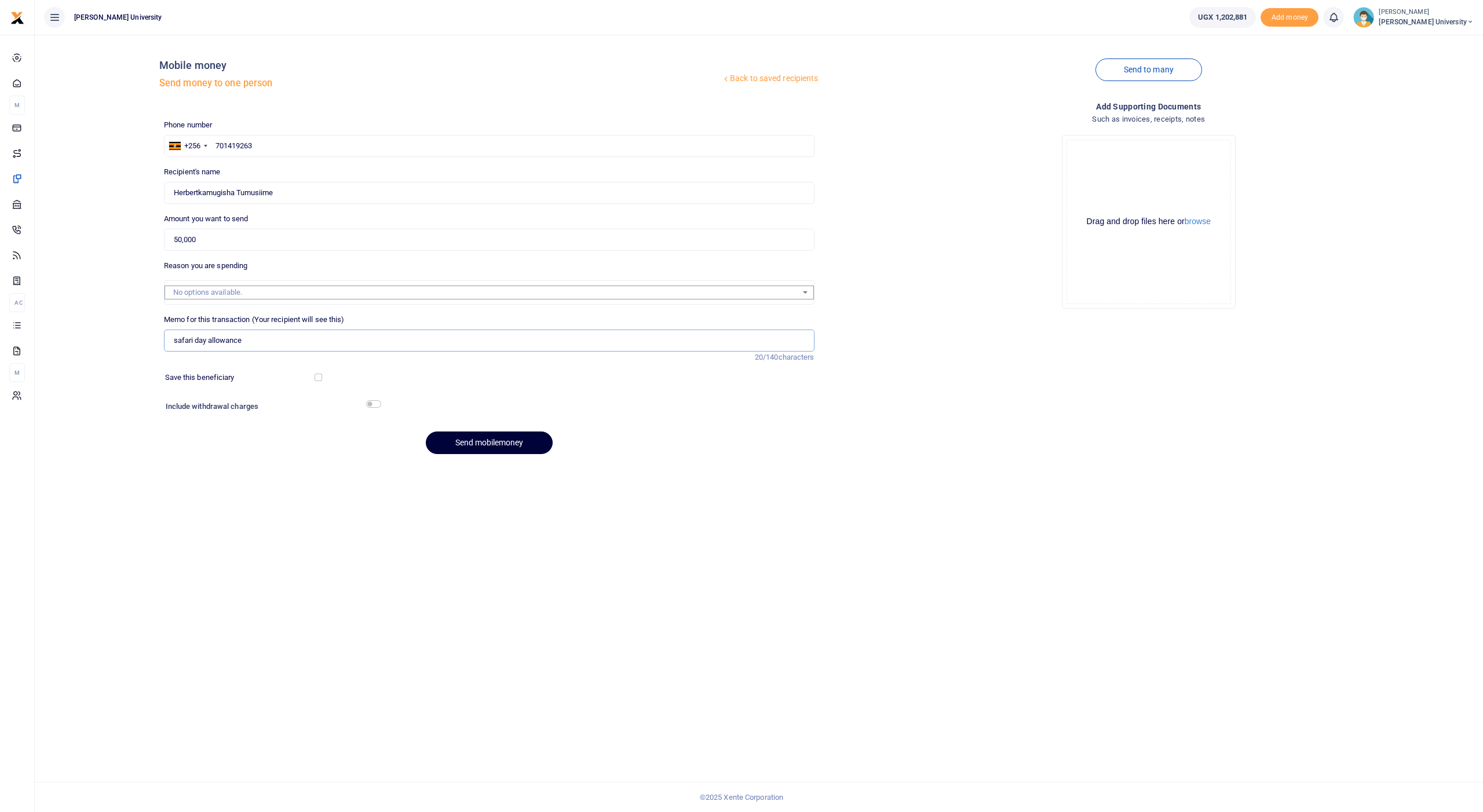 type on "safari day allowance" 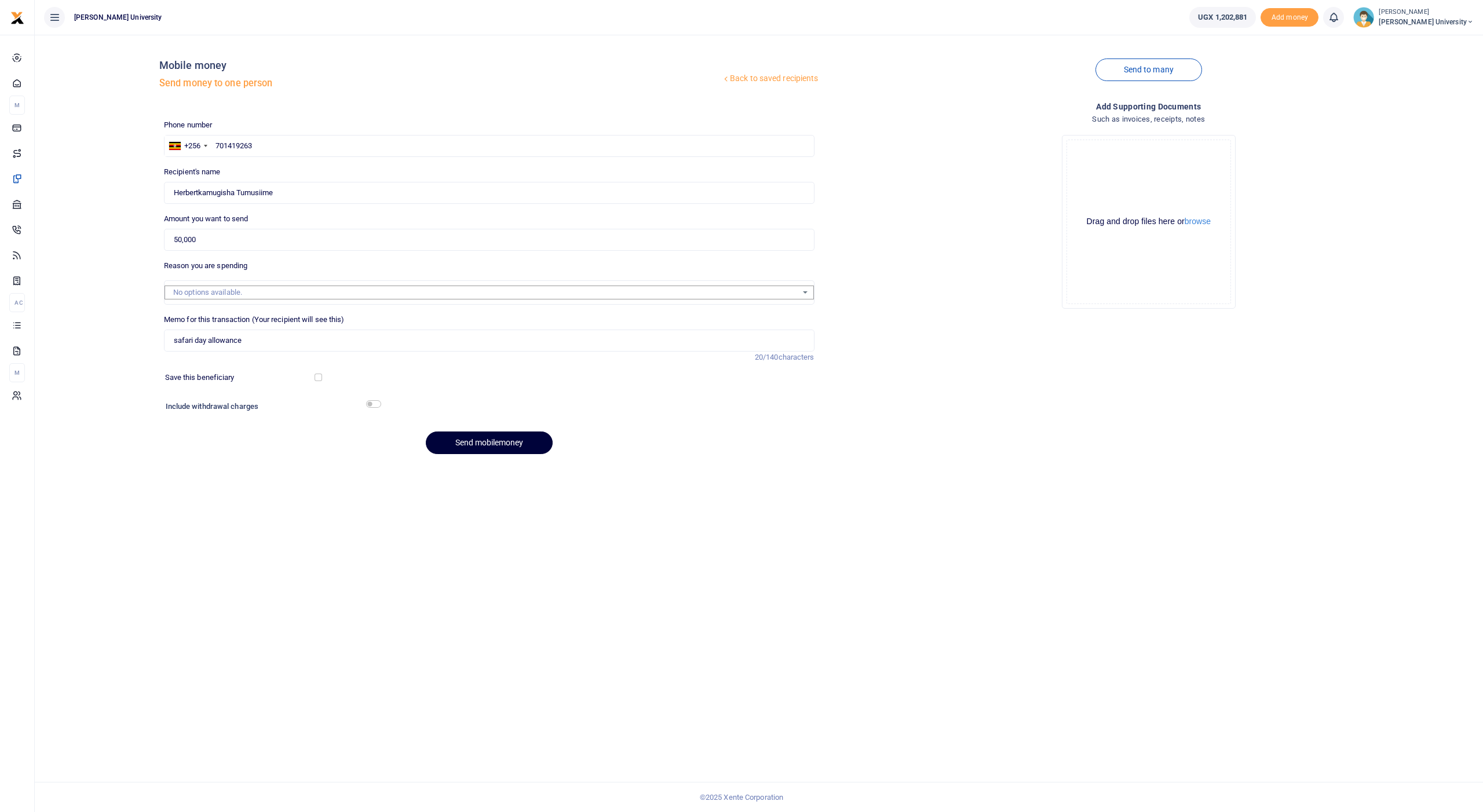 click on "Send mobilemoney" at bounding box center [489, 442] 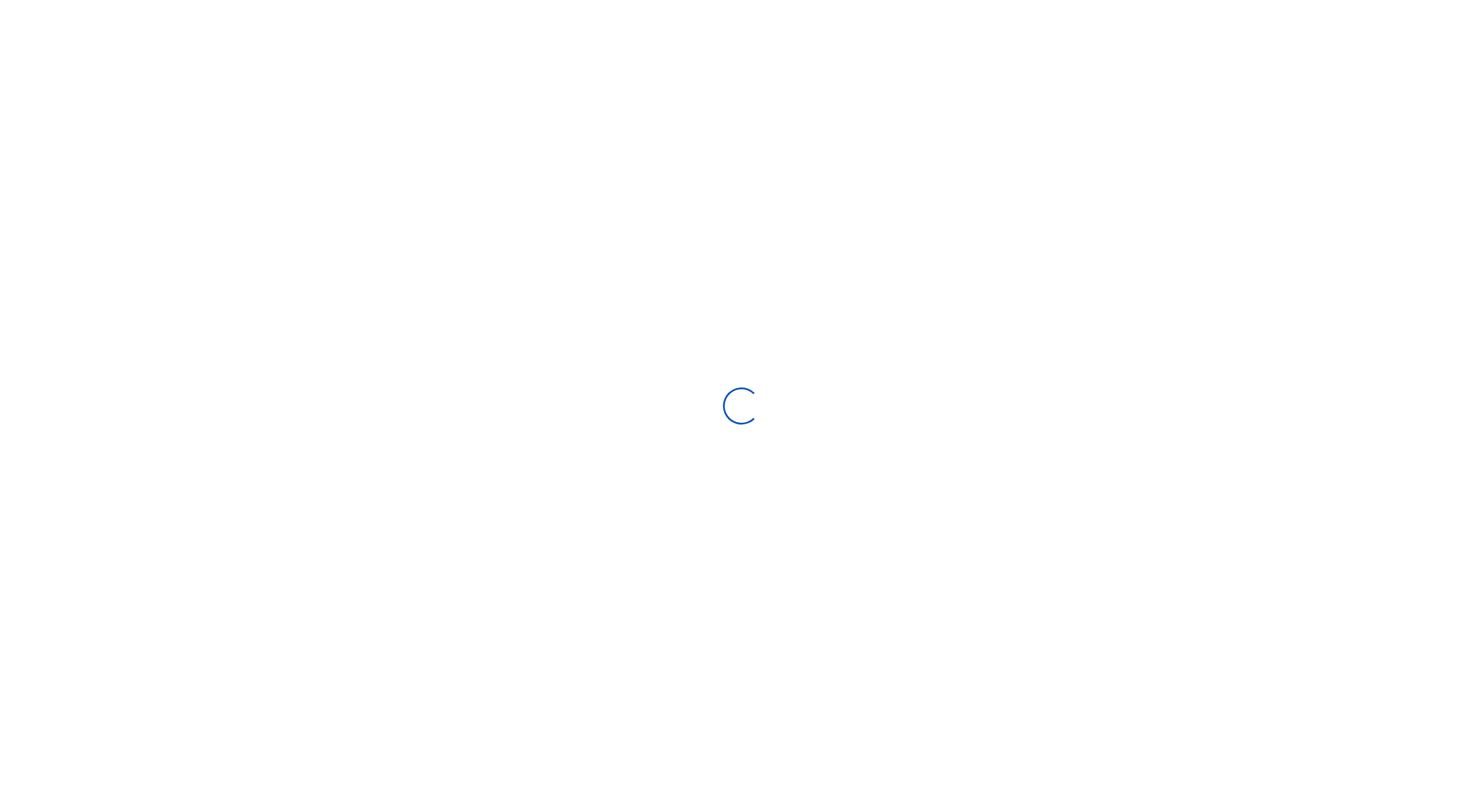 scroll, scrollTop: 0, scrollLeft: 0, axis: both 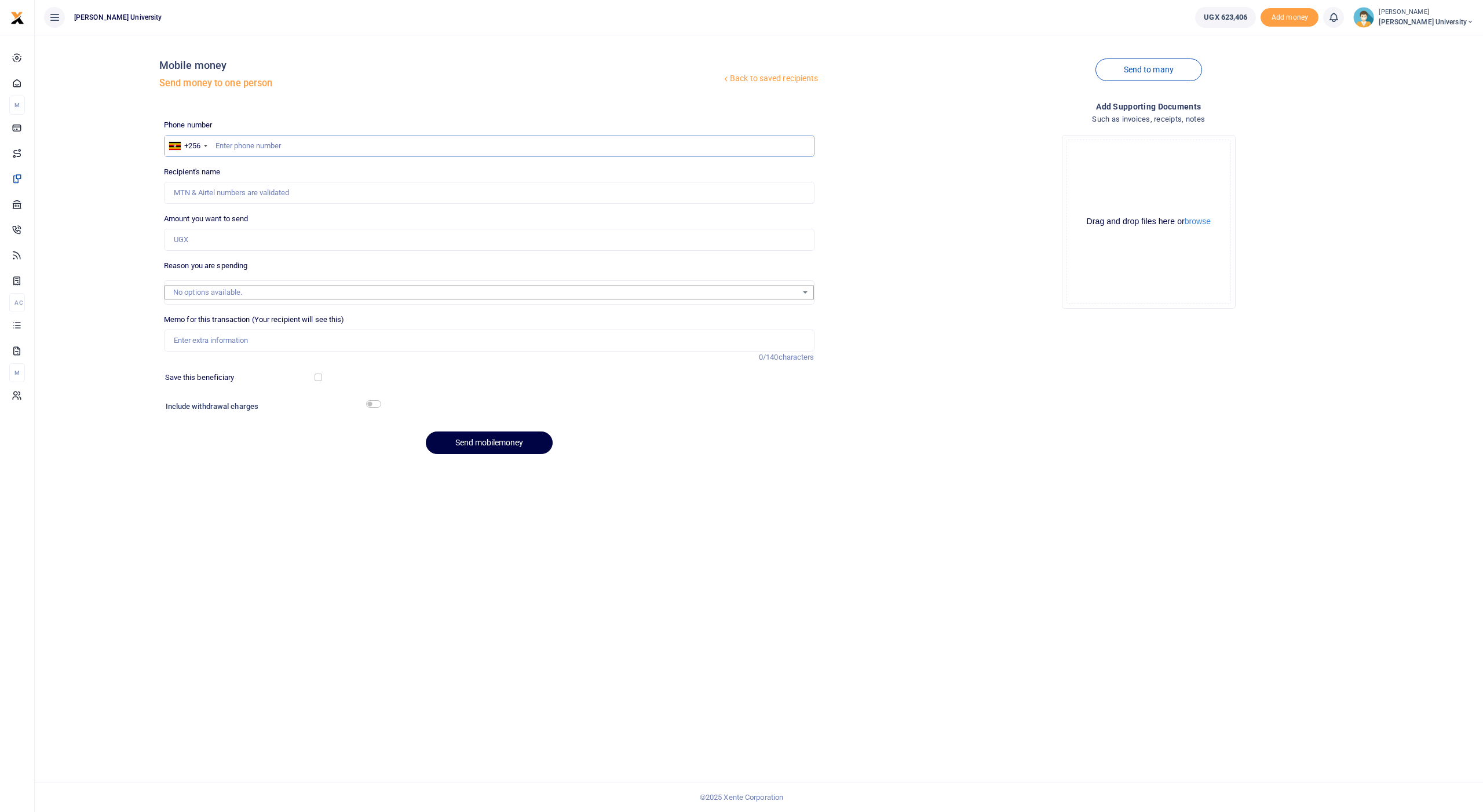 click at bounding box center [489, 146] 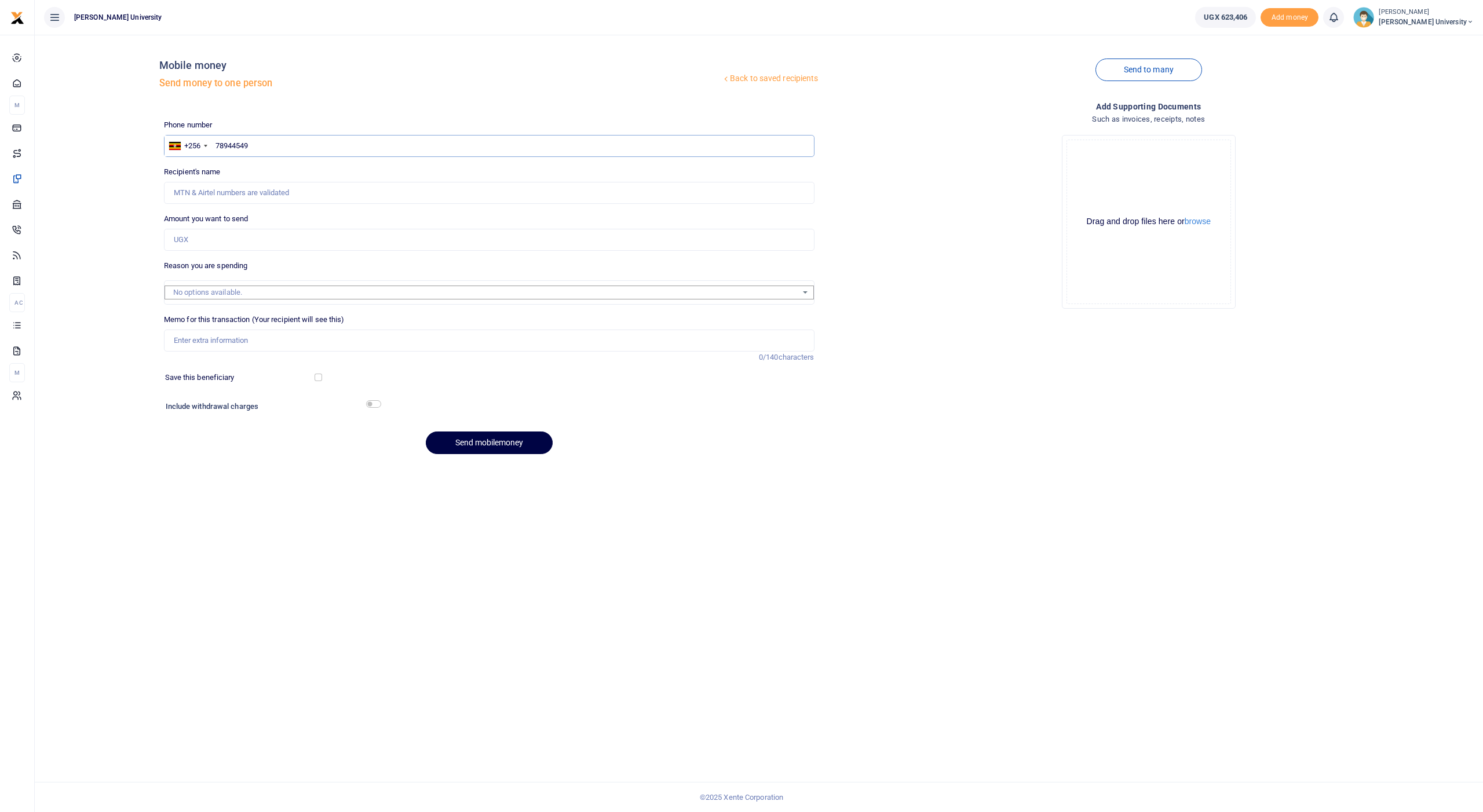 type on "789445497" 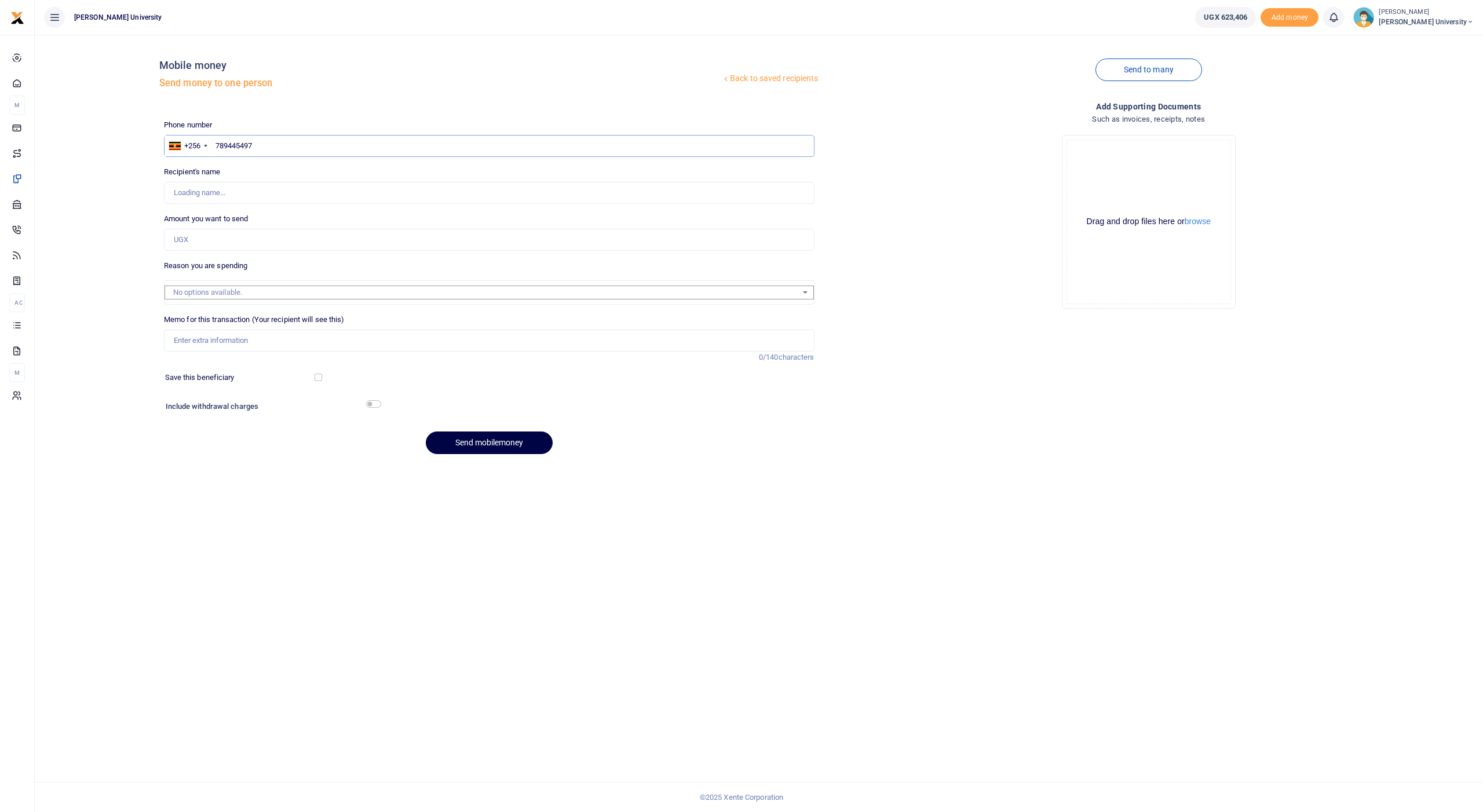 type on "[PERSON_NAME]" 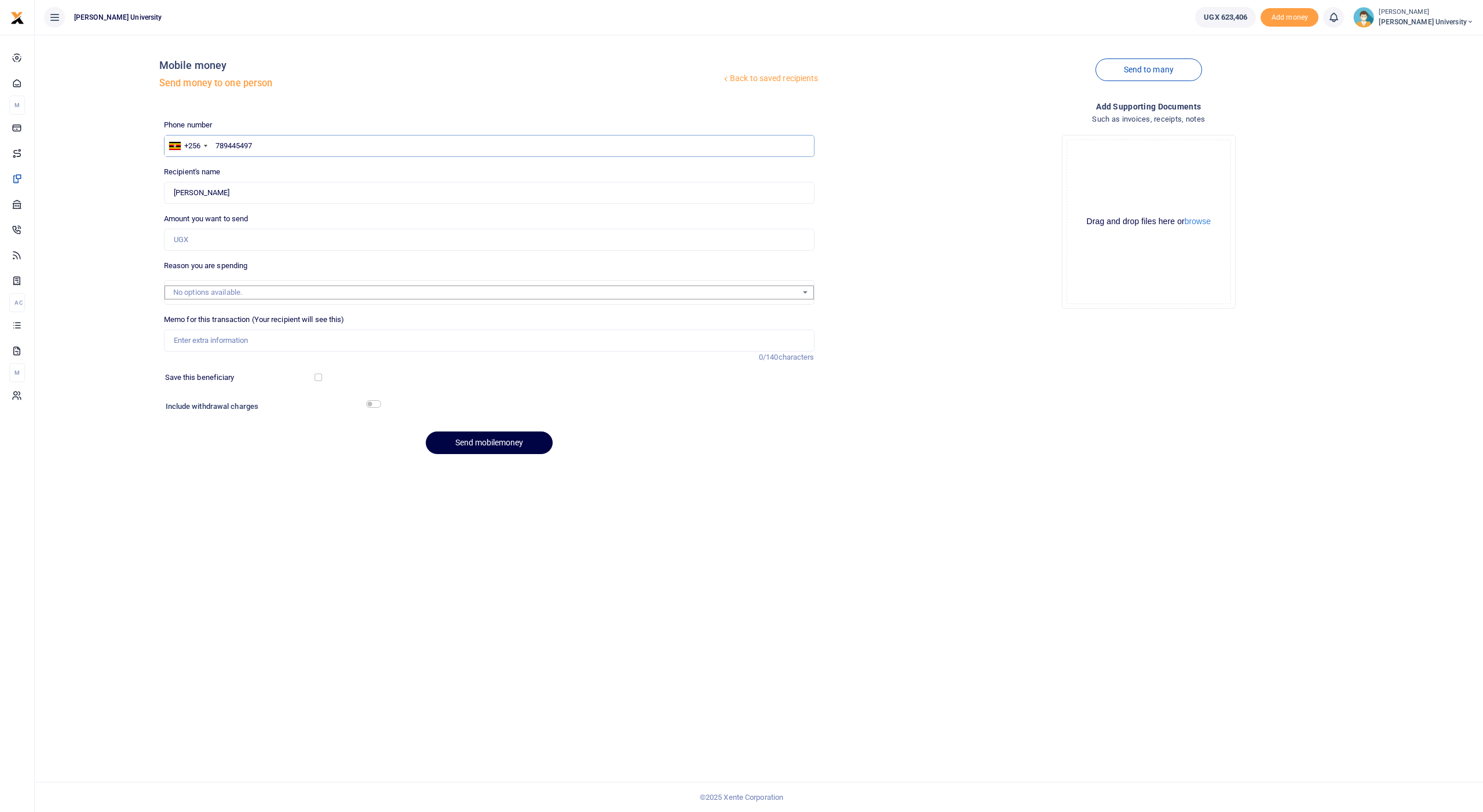 type on "789445497" 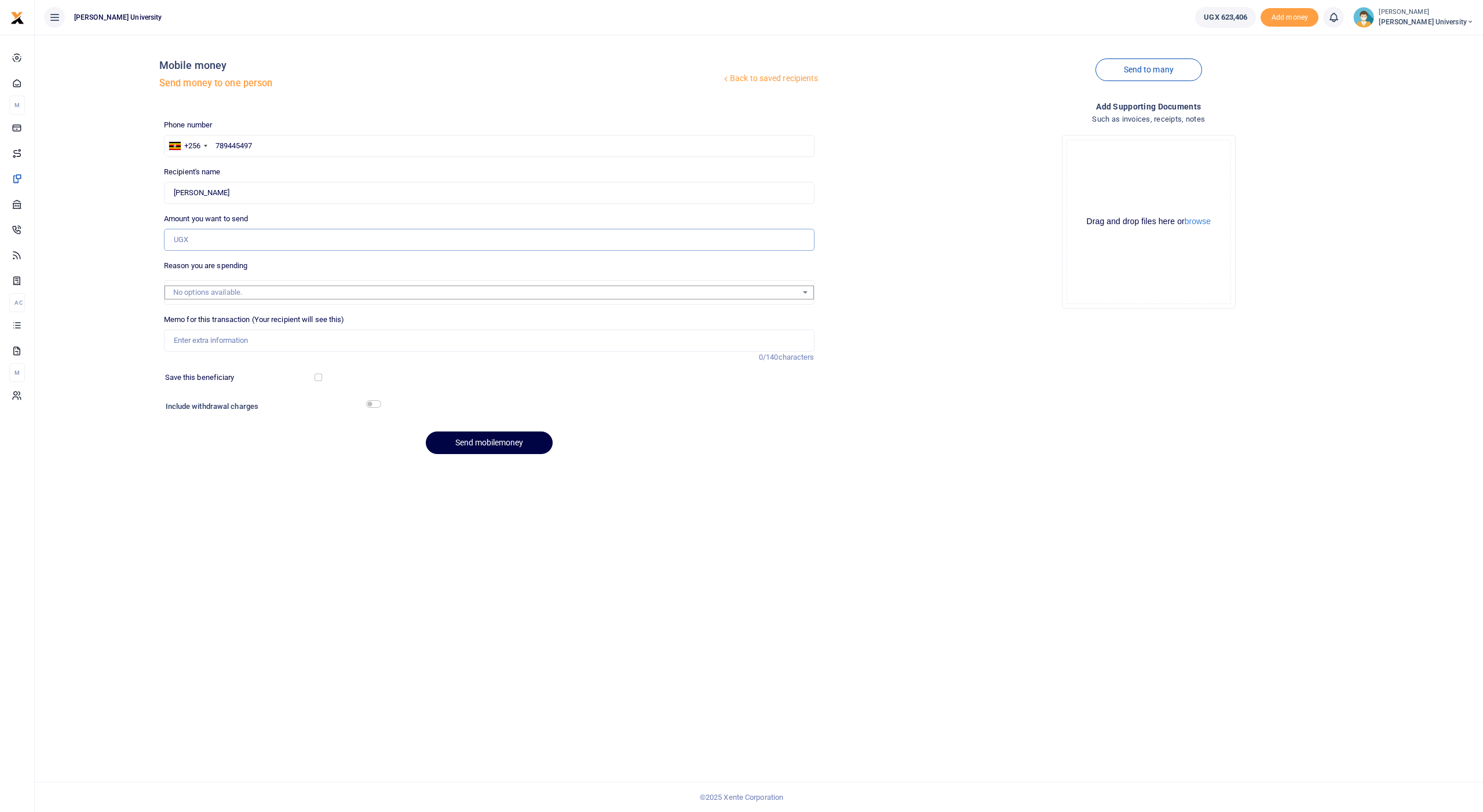 click on "Amount you want to send" at bounding box center (489, 240) 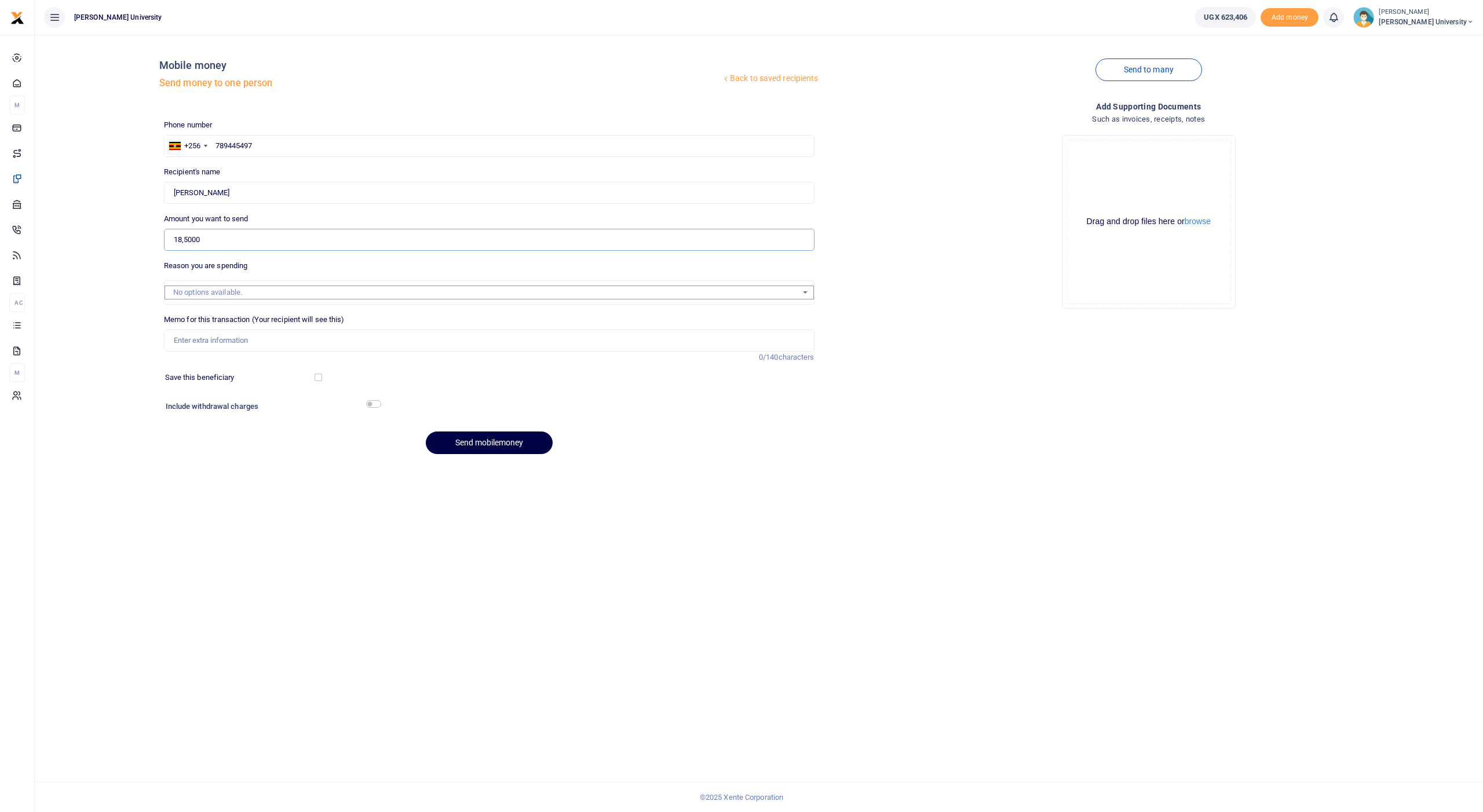type on "185,000" 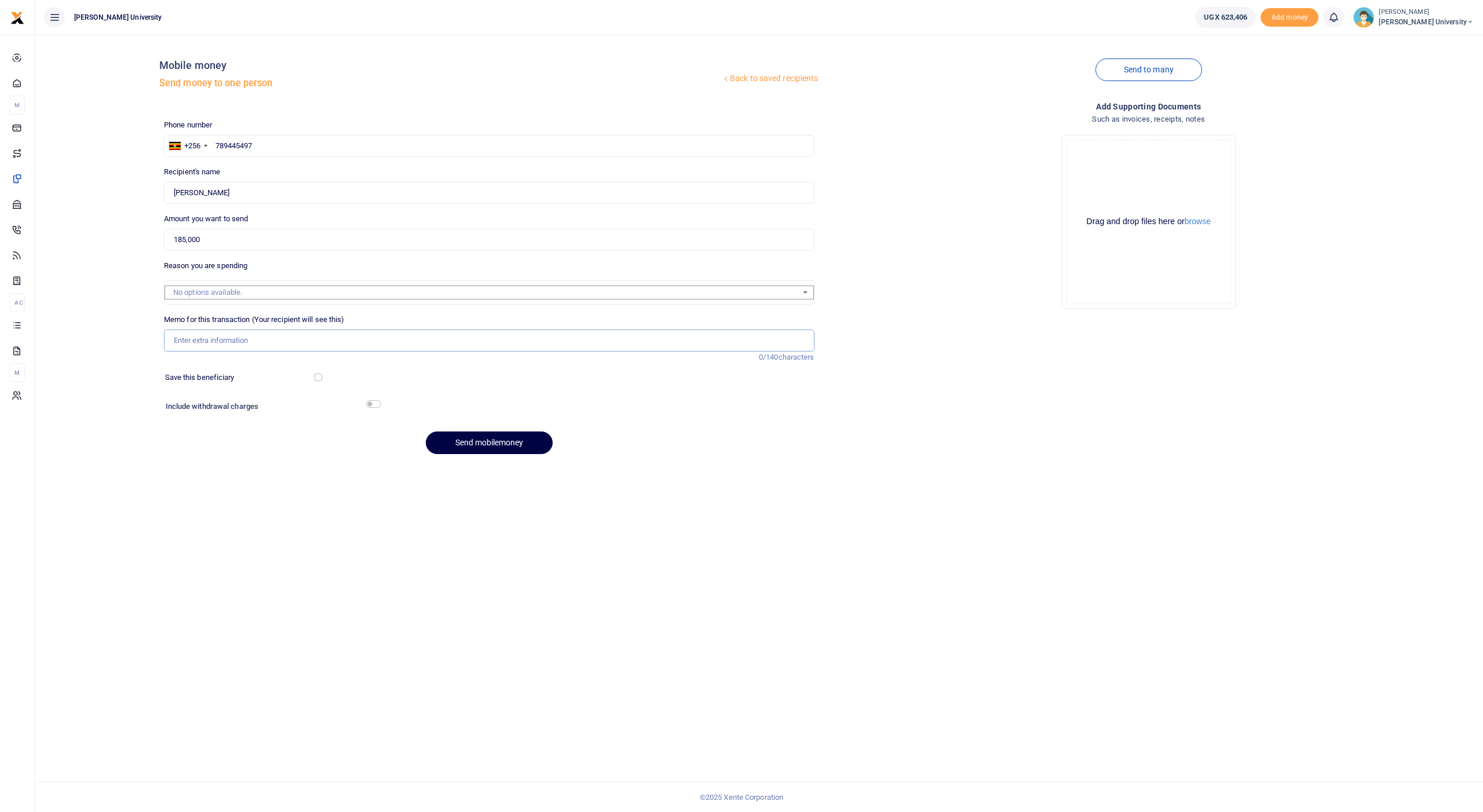click on "Memo for this transaction (Your recipient will see this)" at bounding box center [489, 341] 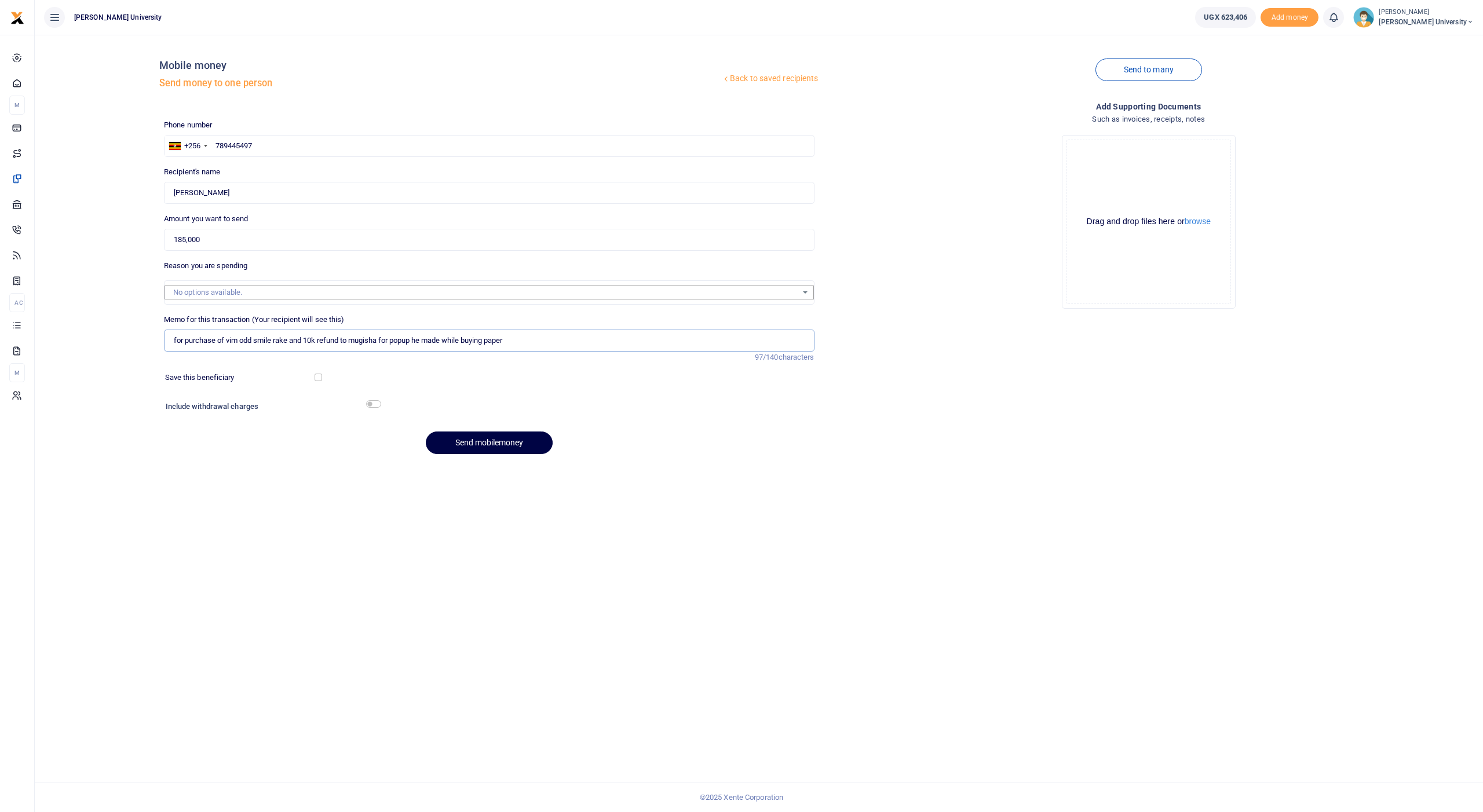 type on "for purchase of vim odd smile rake and 10k refund to mugisha for popup he made while buying paper" 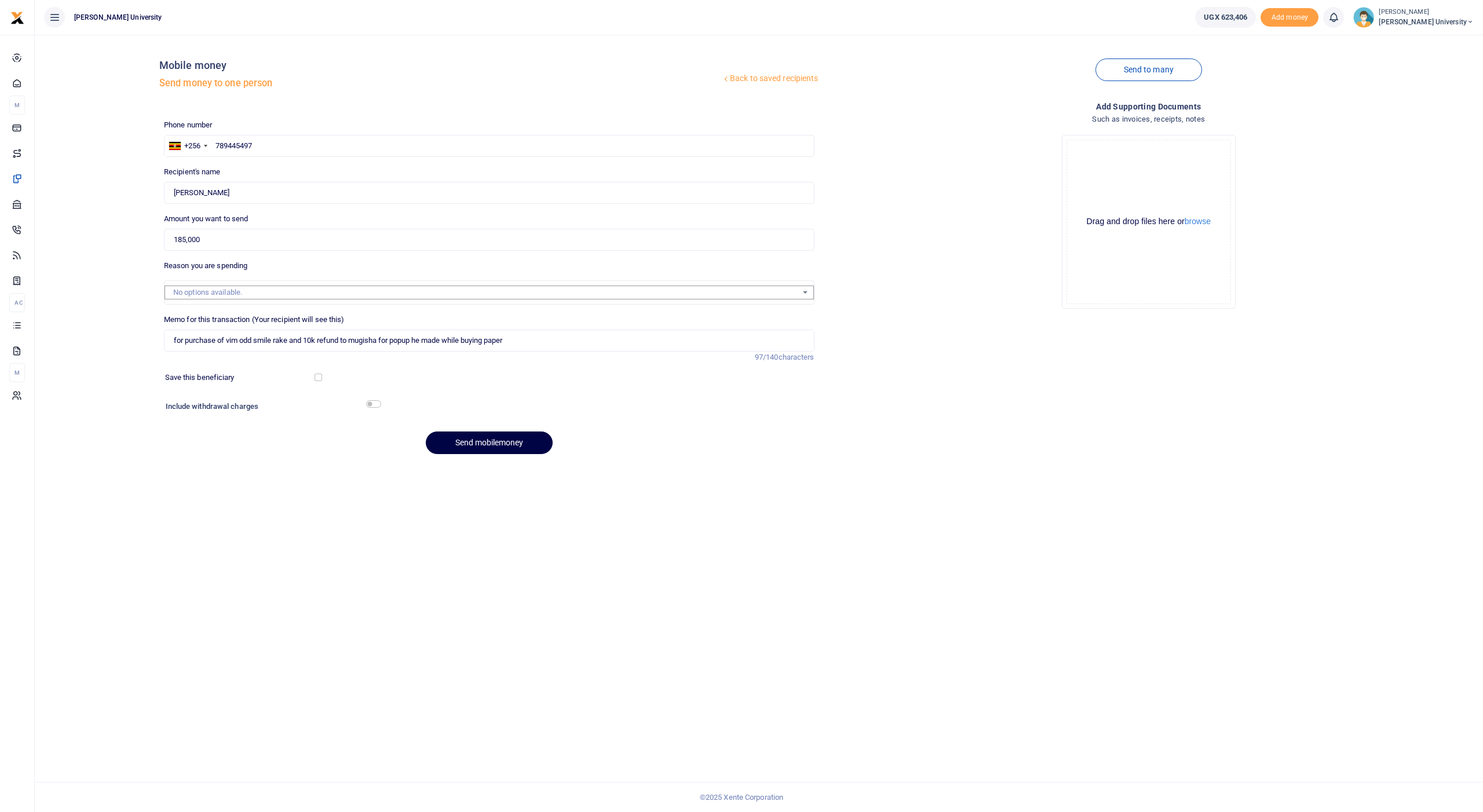 click at bounding box center (374, 404) 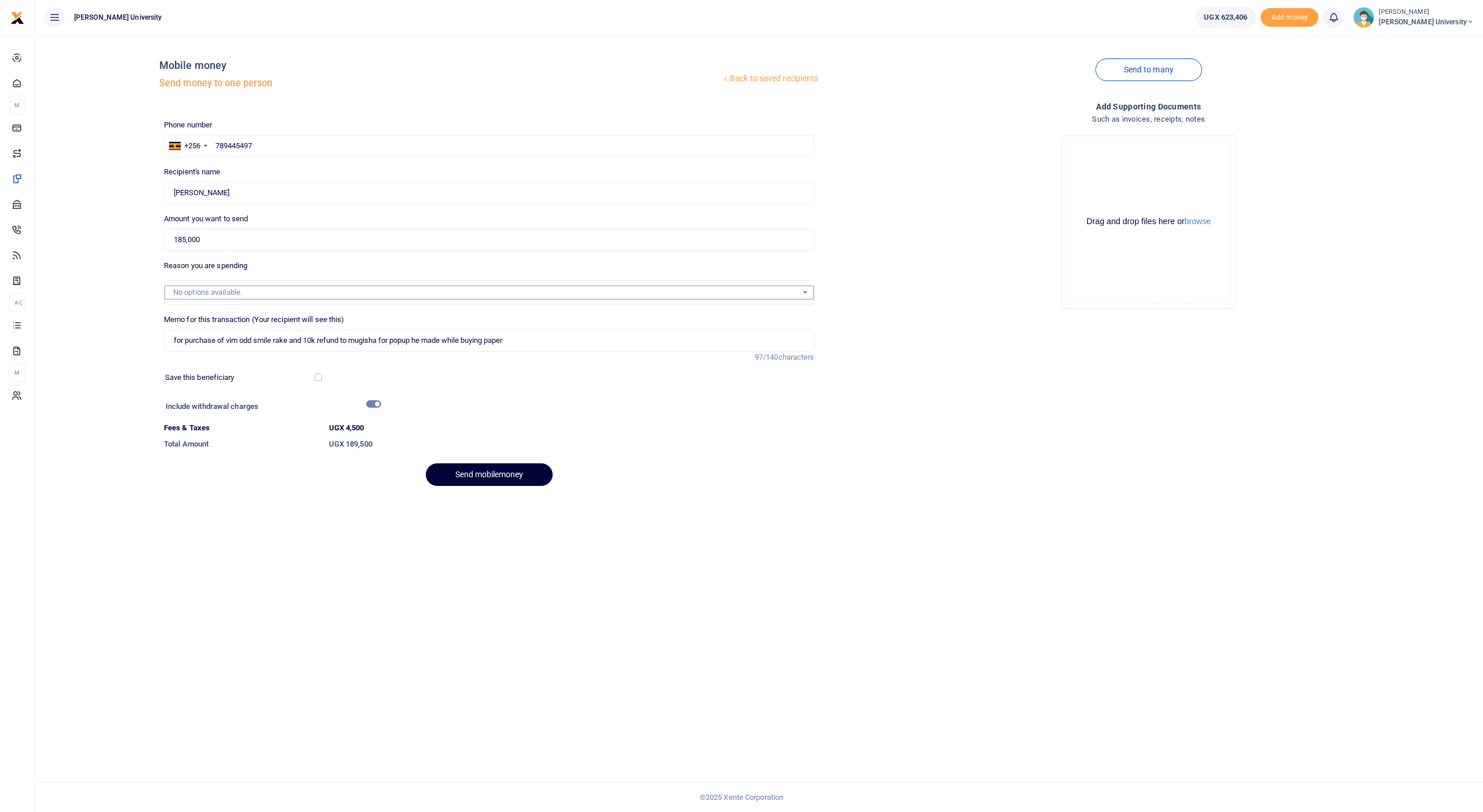 click on "Send mobilemoney" at bounding box center (489, 474) 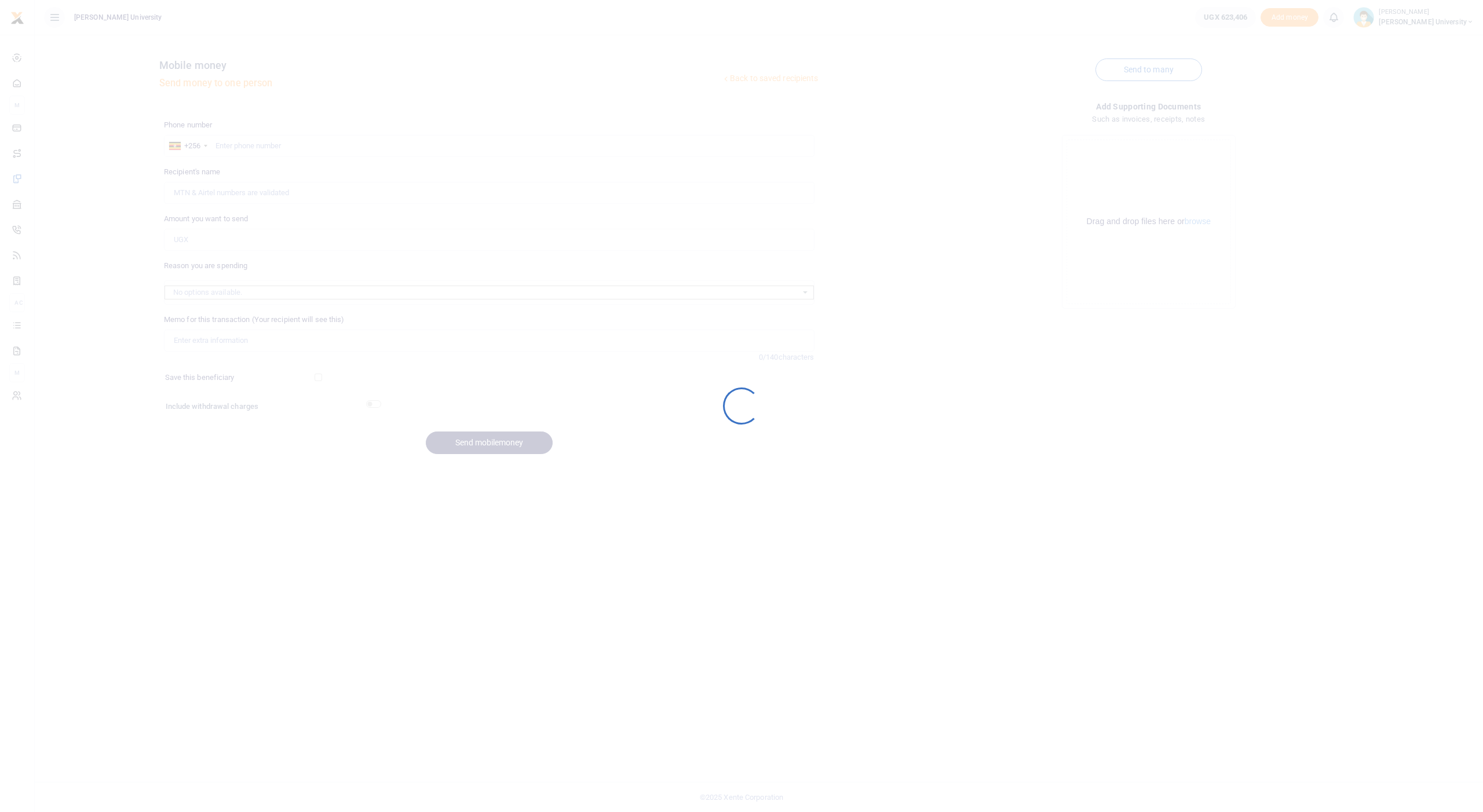 scroll, scrollTop: 0, scrollLeft: 0, axis: both 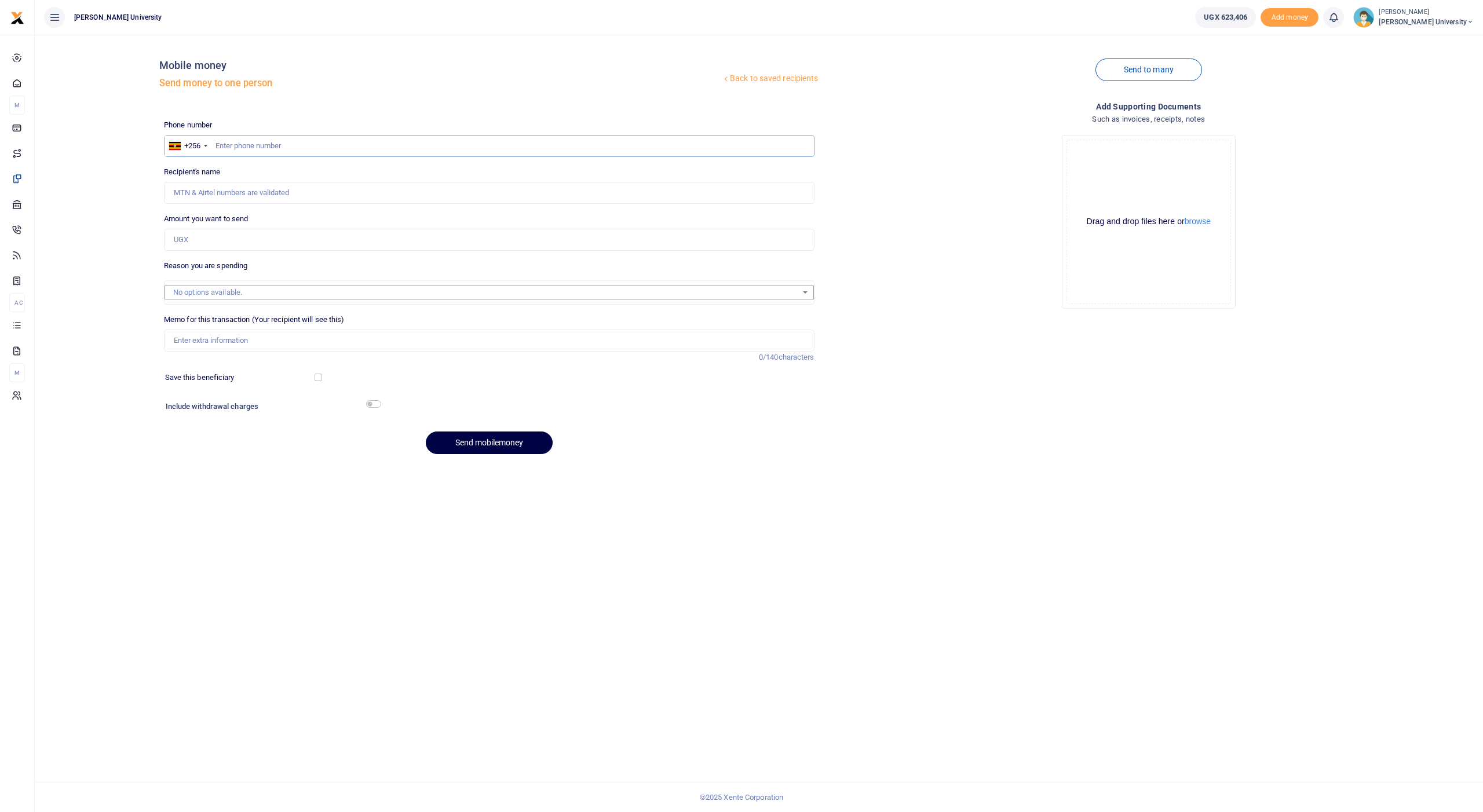 click at bounding box center (489, 146) 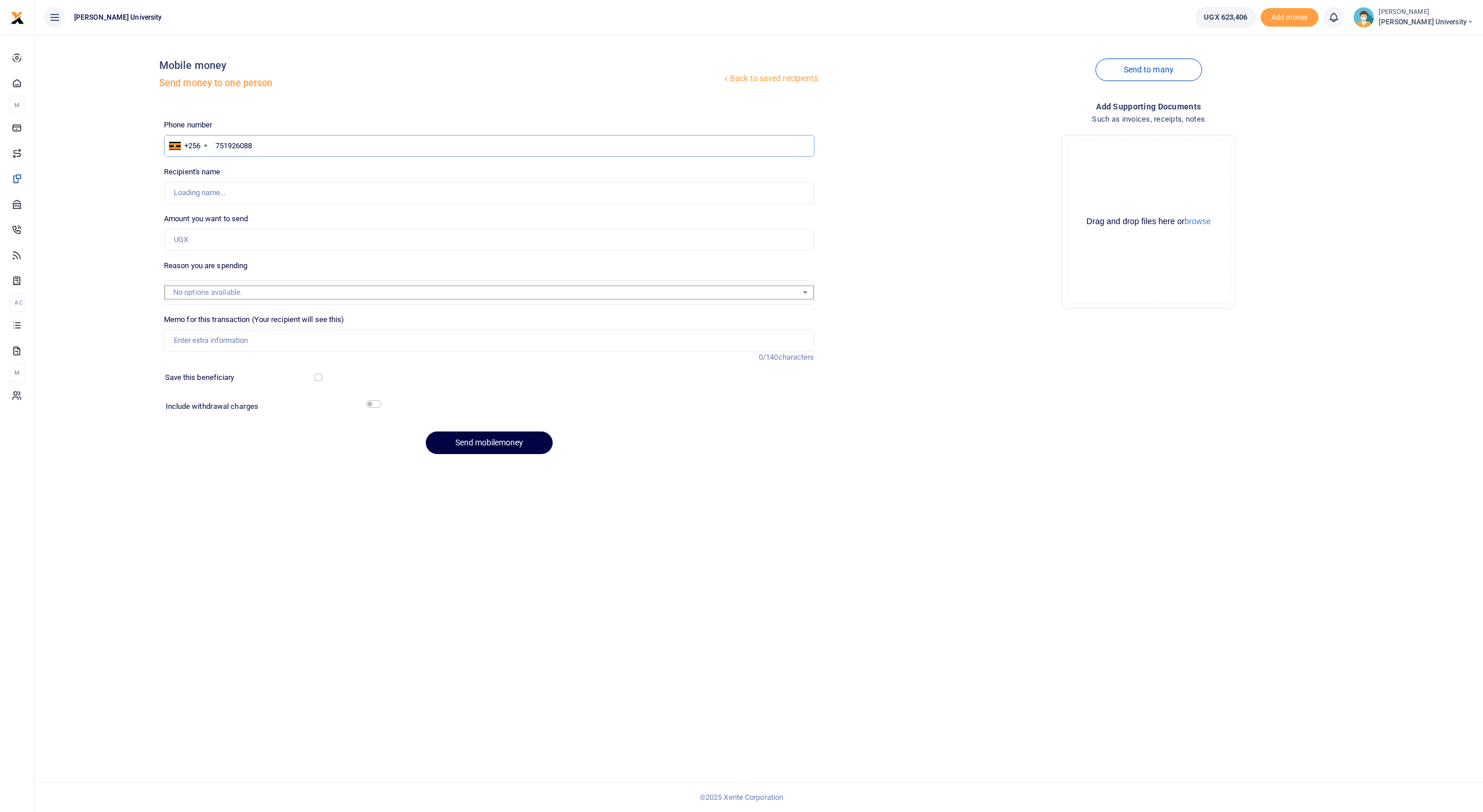 type on "751926088" 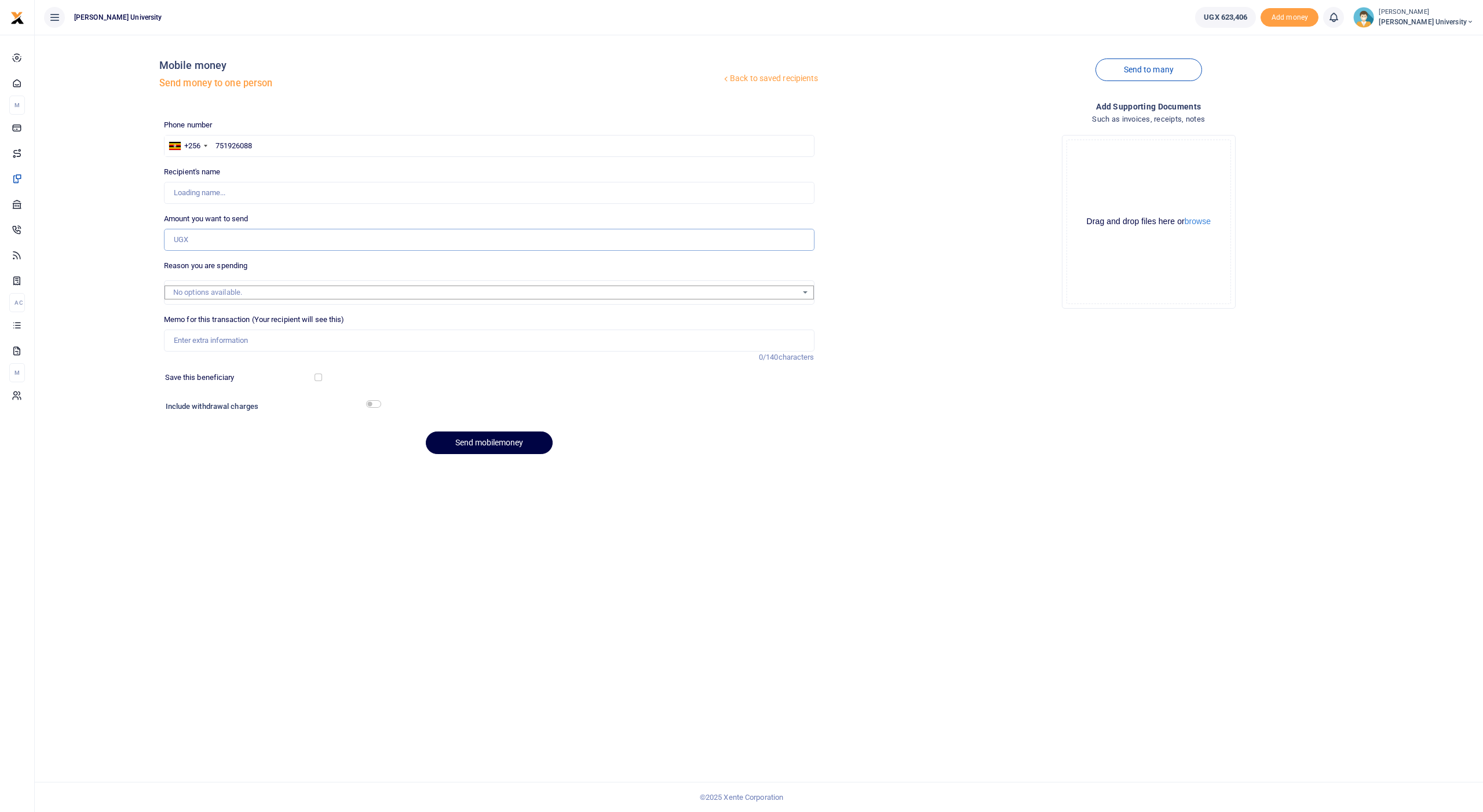 click on "Amount you want to send" at bounding box center [489, 240] 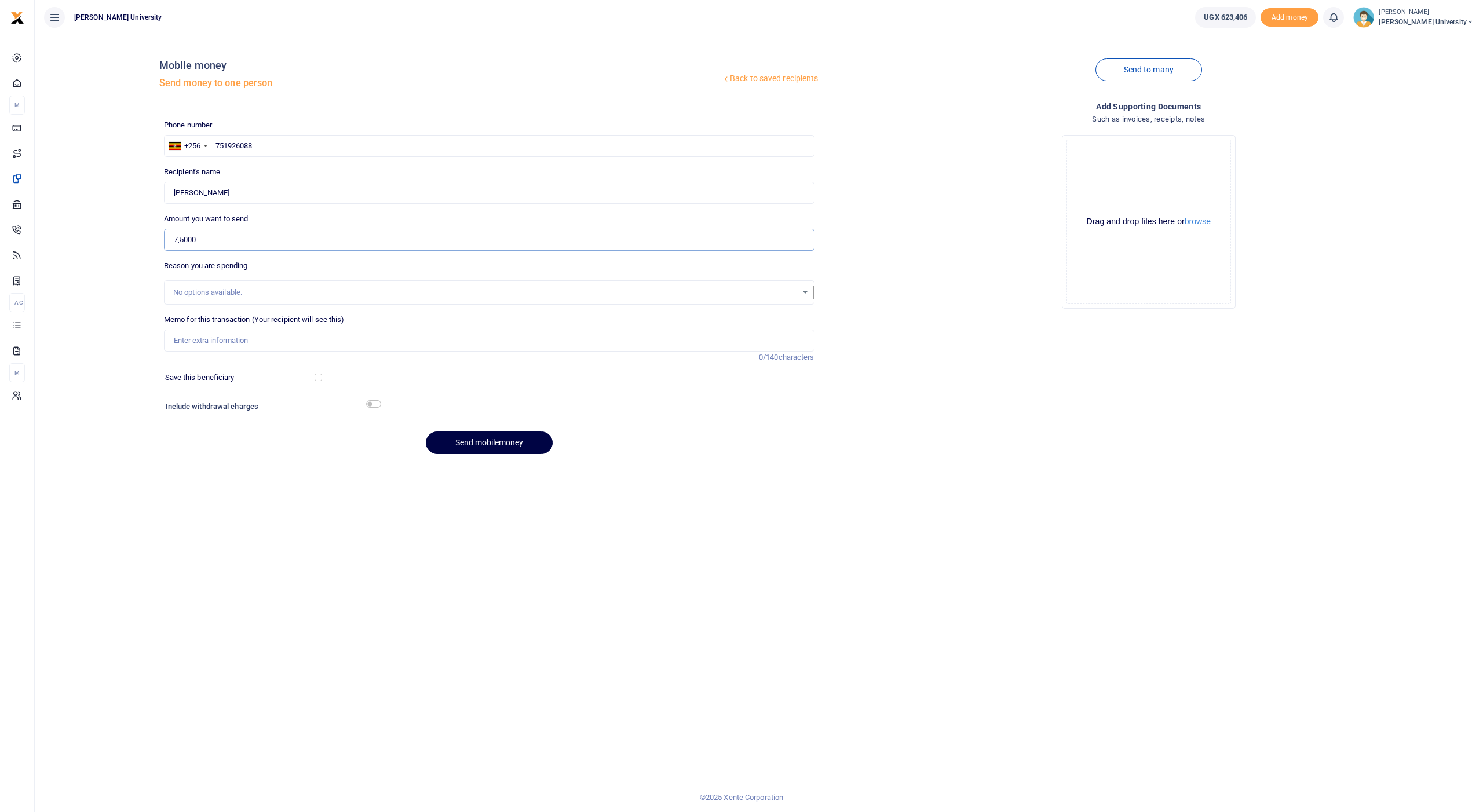 type on "75,000" 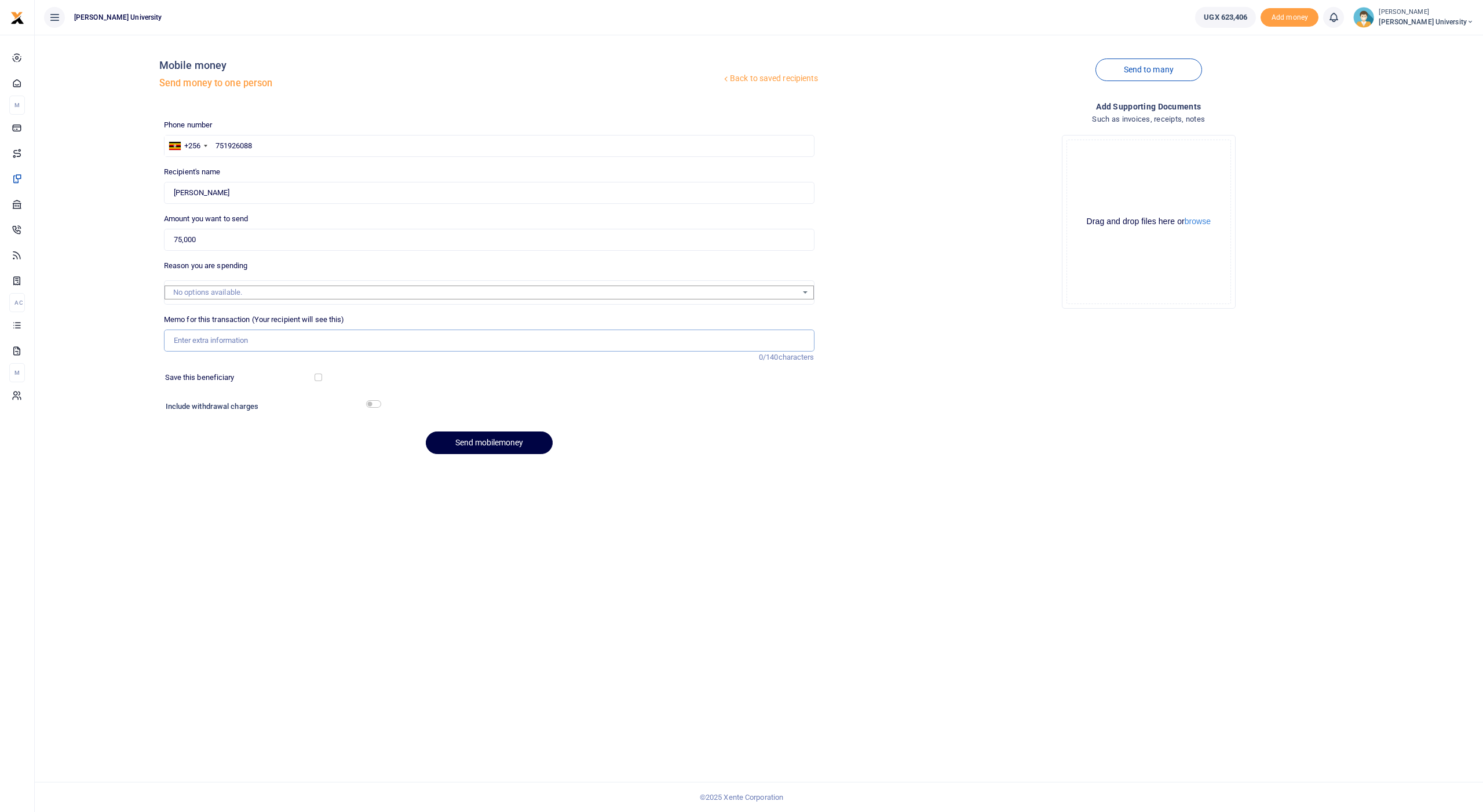 click on "Memo for this transaction (Your recipient will see this)" at bounding box center [489, 341] 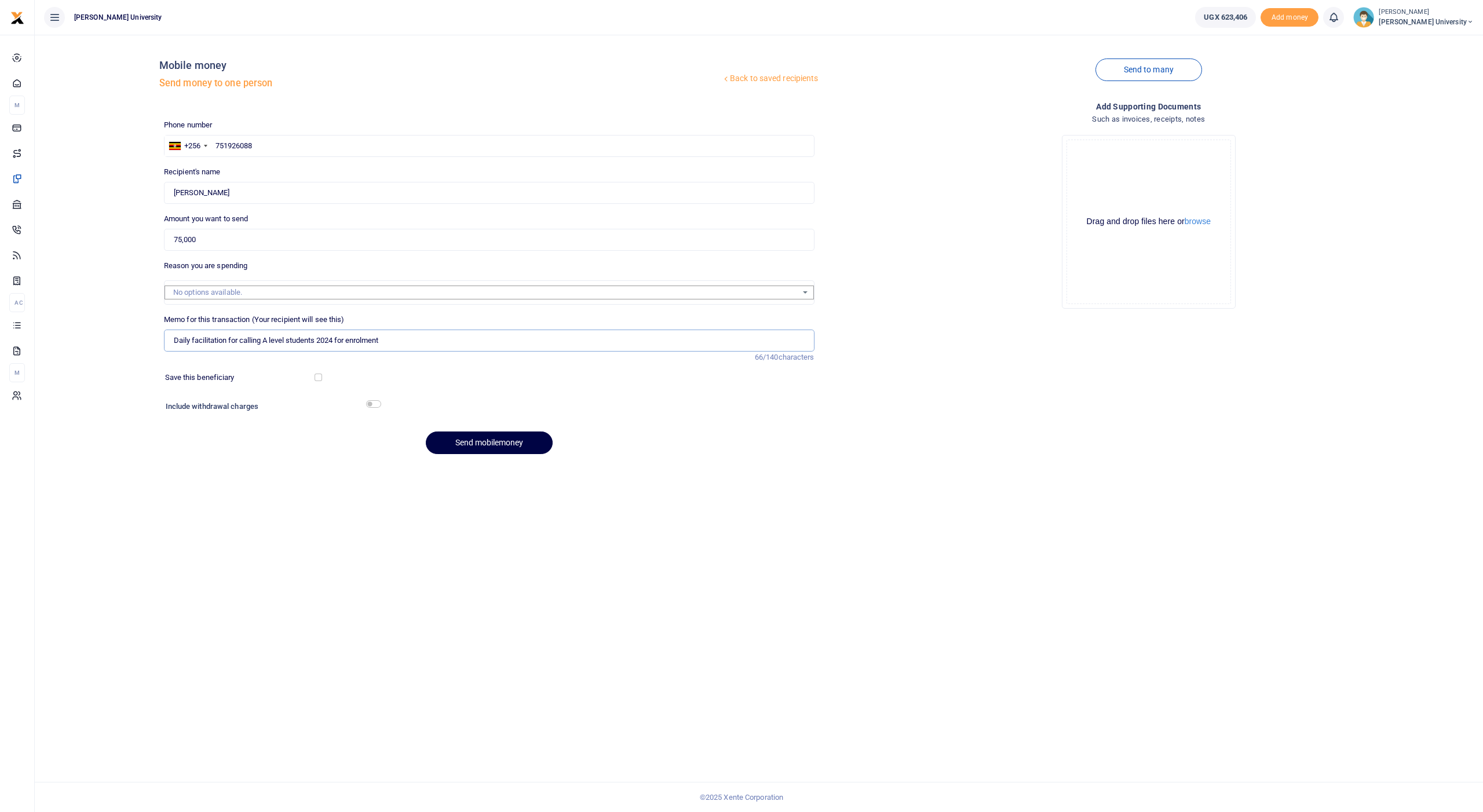 drag, startPoint x: 377, startPoint y: 342, endPoint x: 192, endPoint y: 324, distance: 185.87361 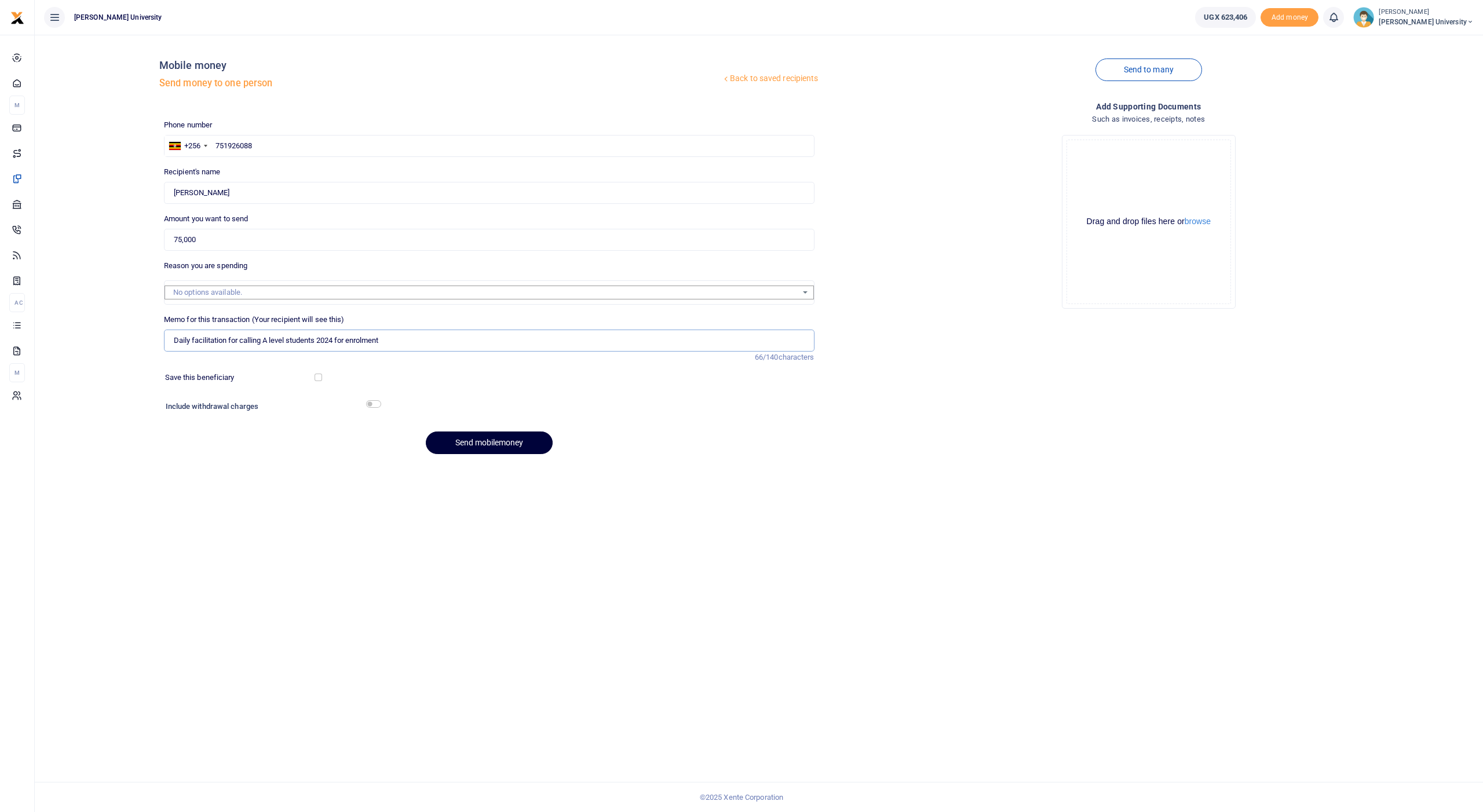 type on "Daily facilitation for calling A level students 2024 for enrolment" 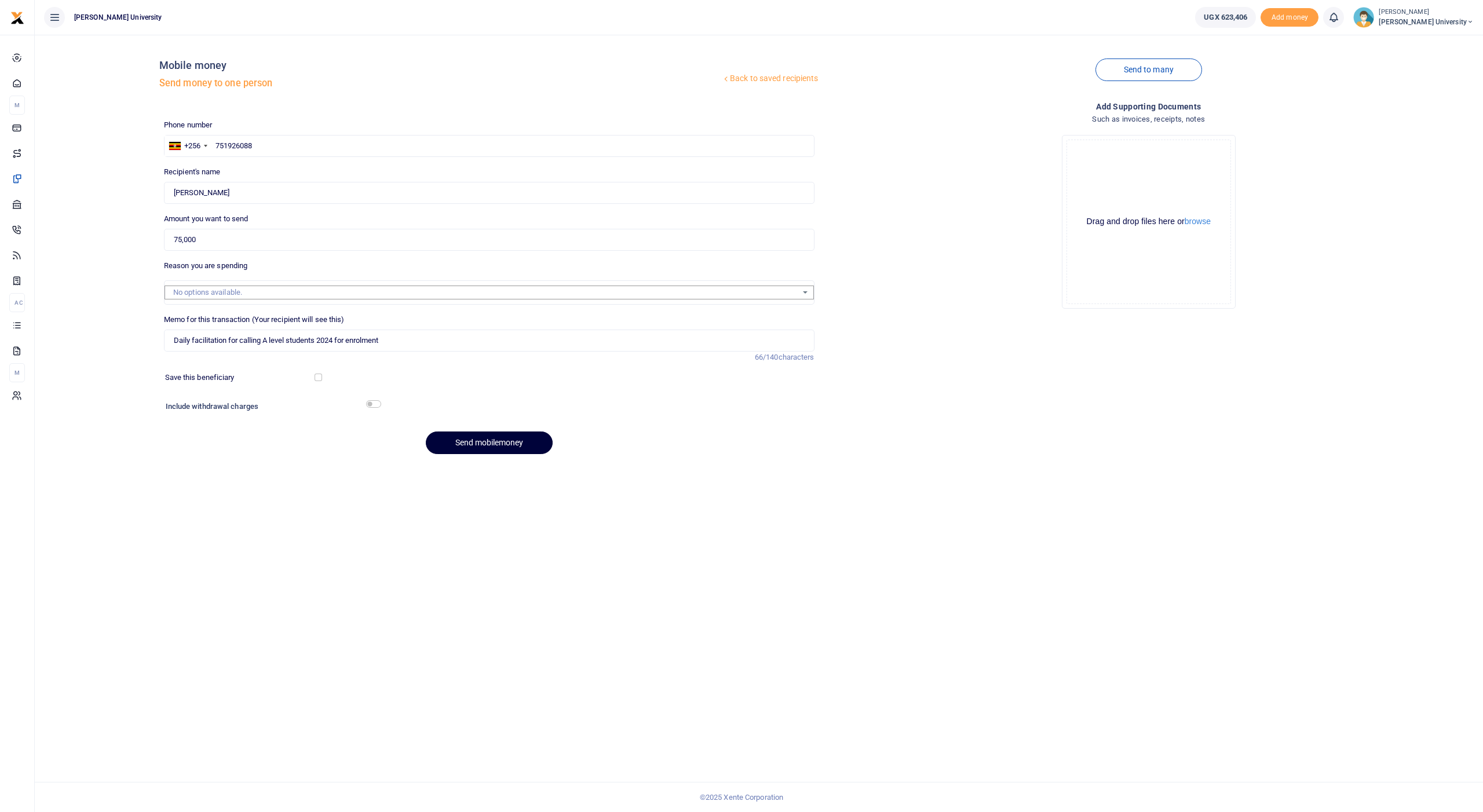 click on "Send mobilemoney" at bounding box center [489, 442] 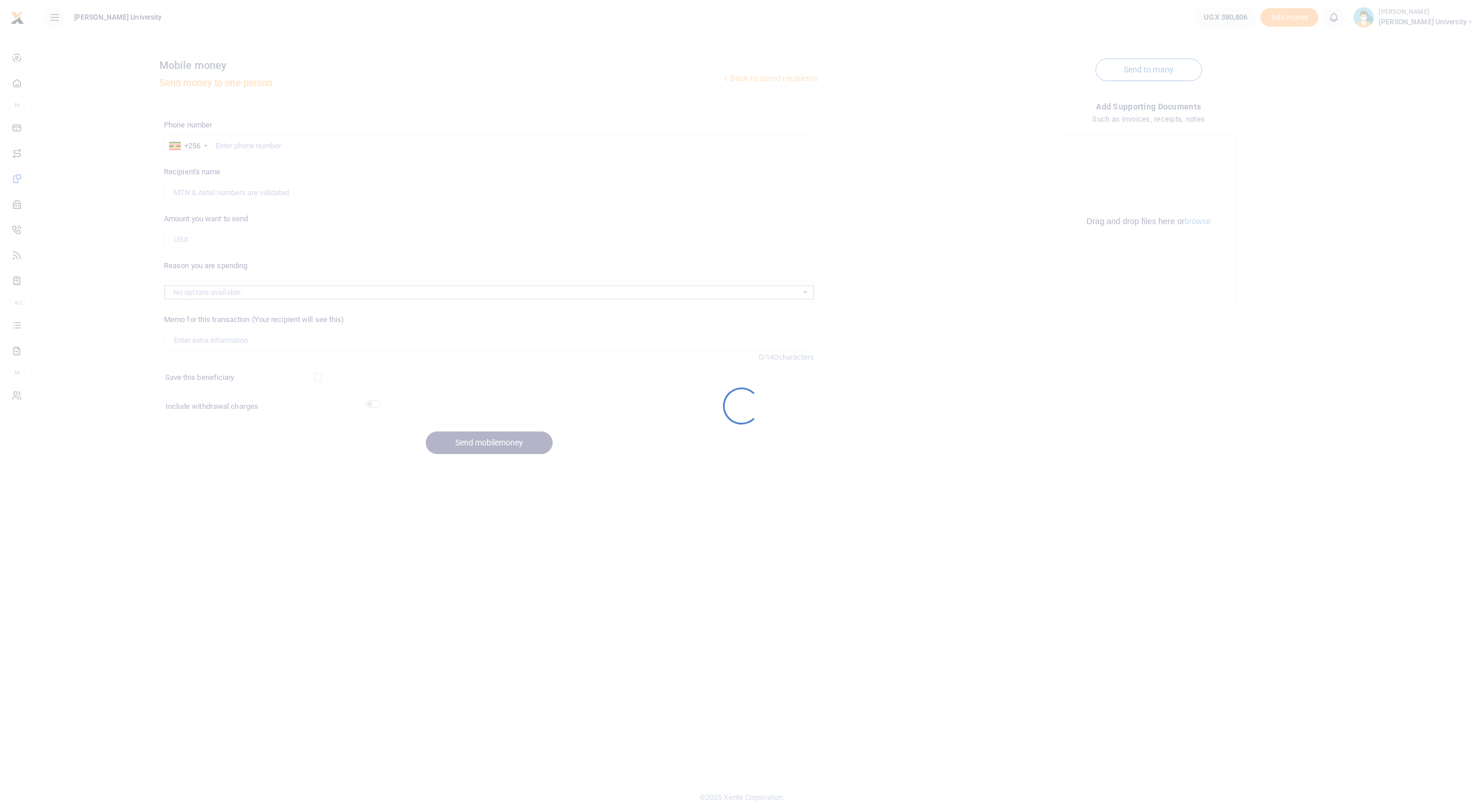 scroll, scrollTop: 0, scrollLeft: 0, axis: both 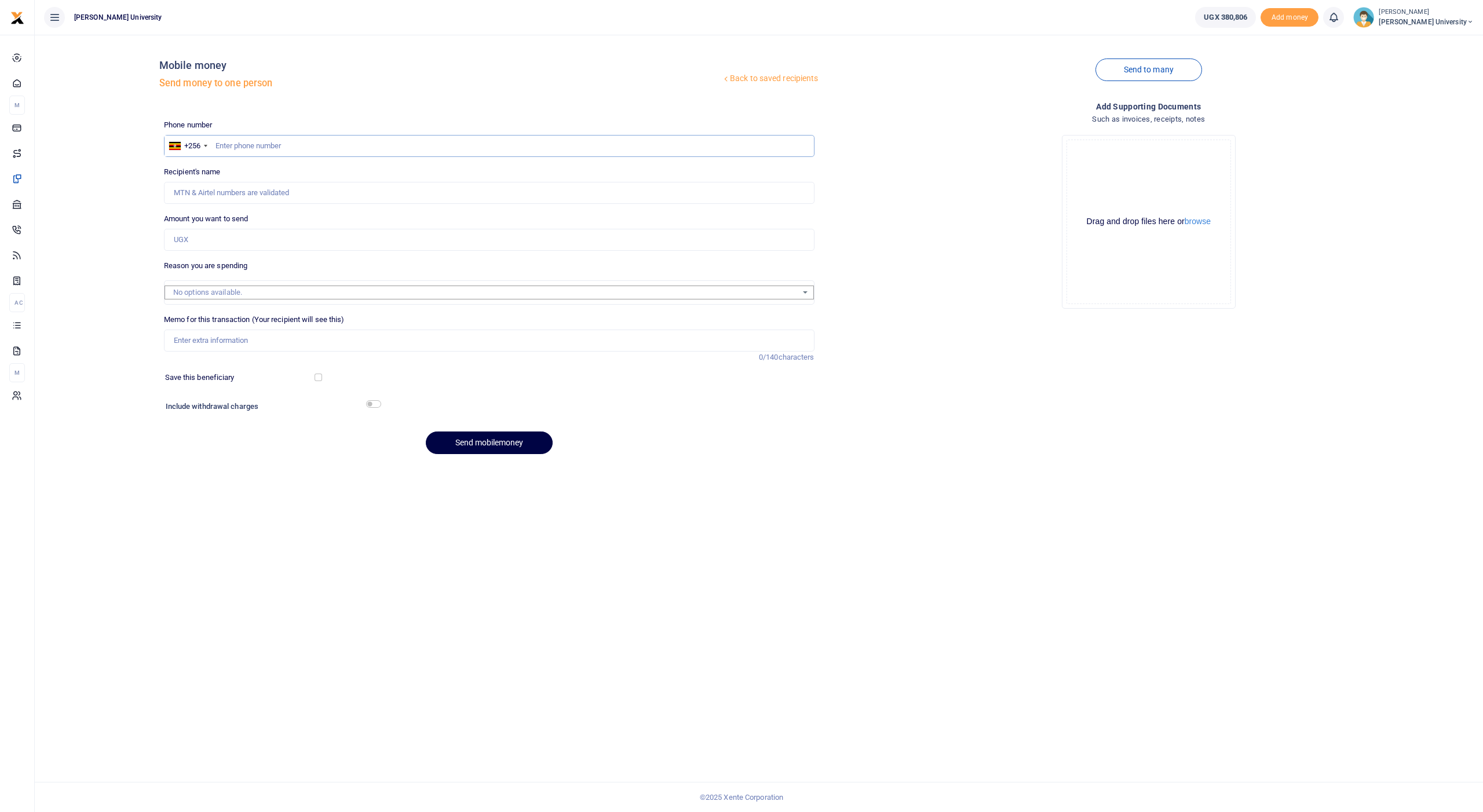 click at bounding box center [489, 146] 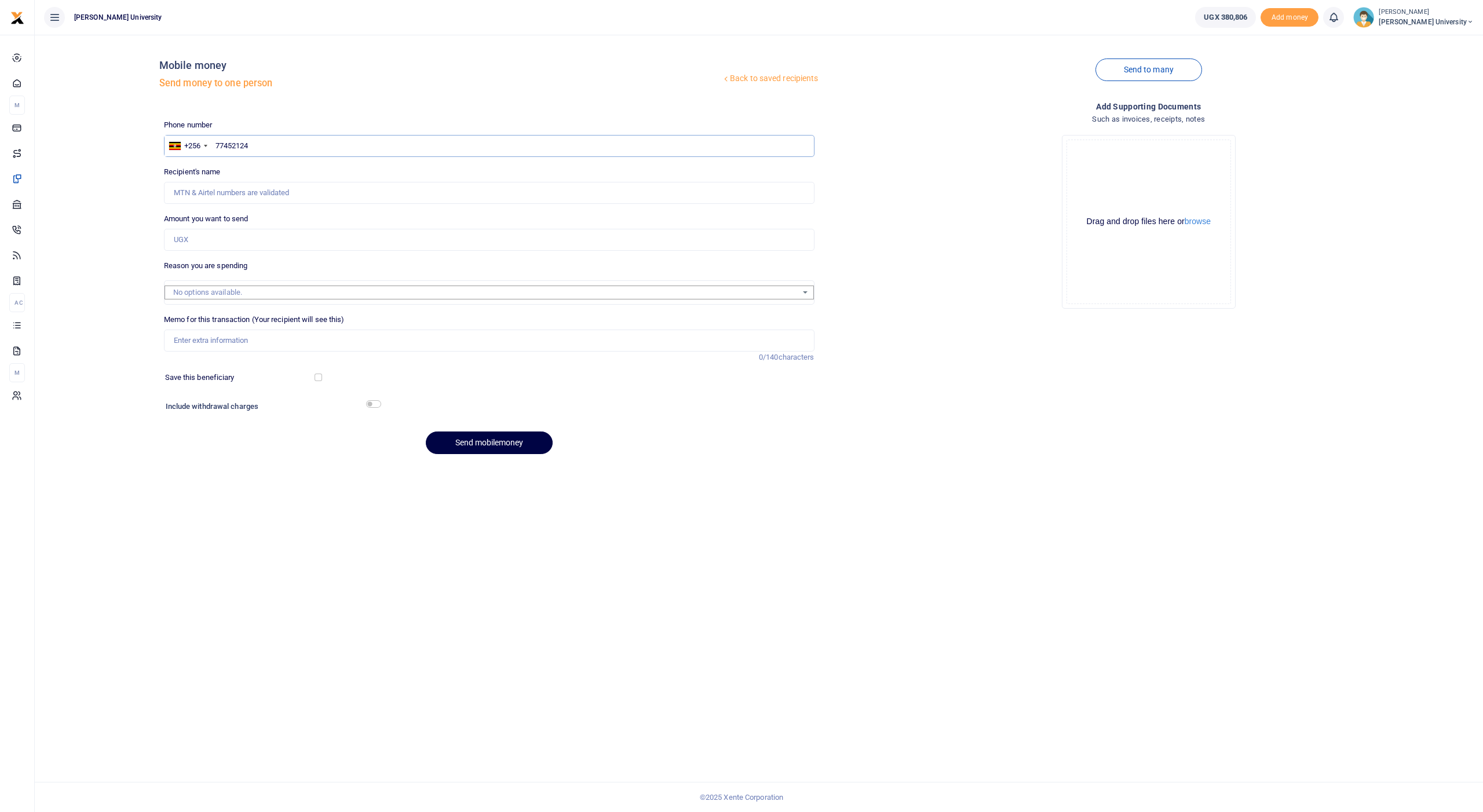 type on "774521246" 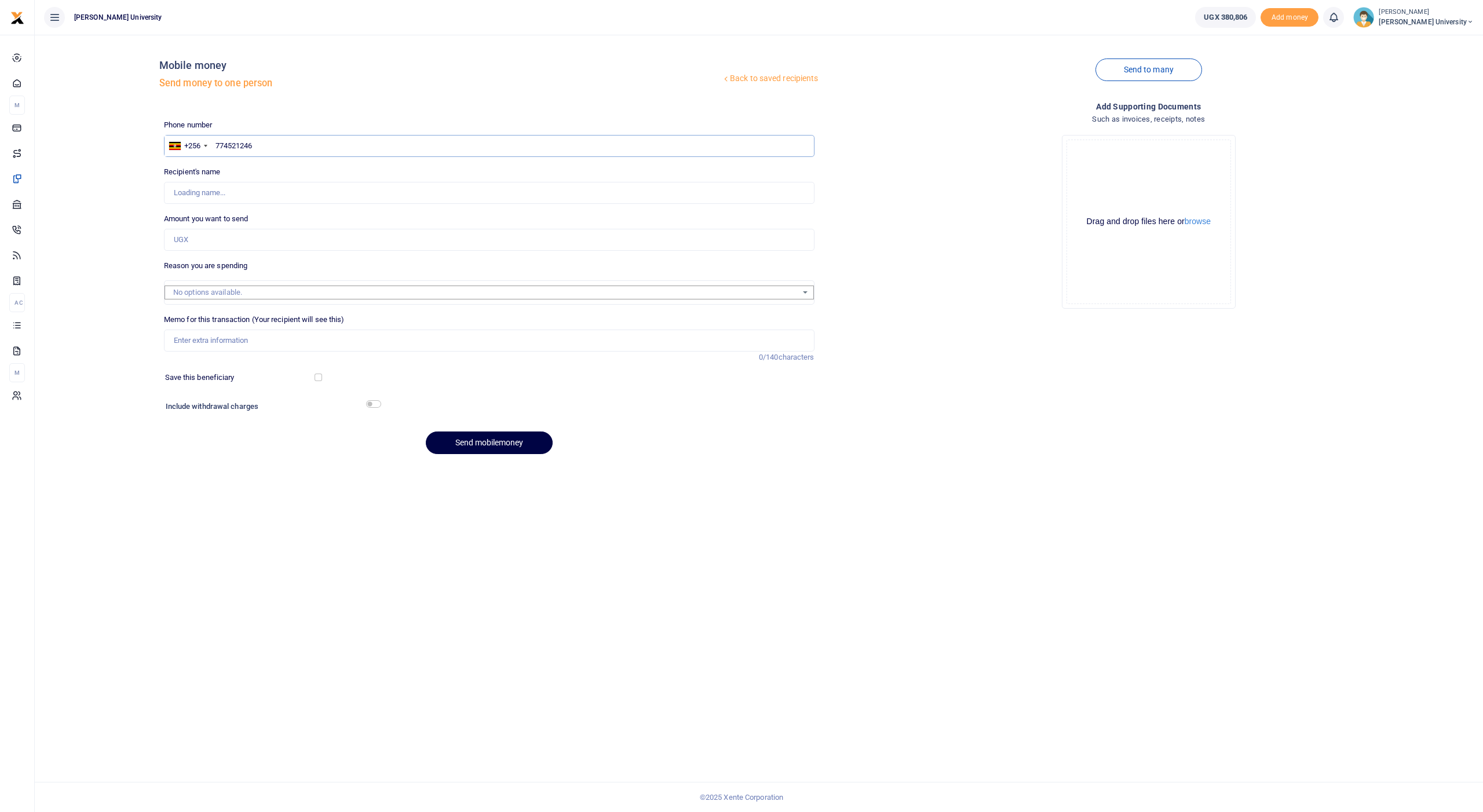 type on "[PERSON_NAME]" 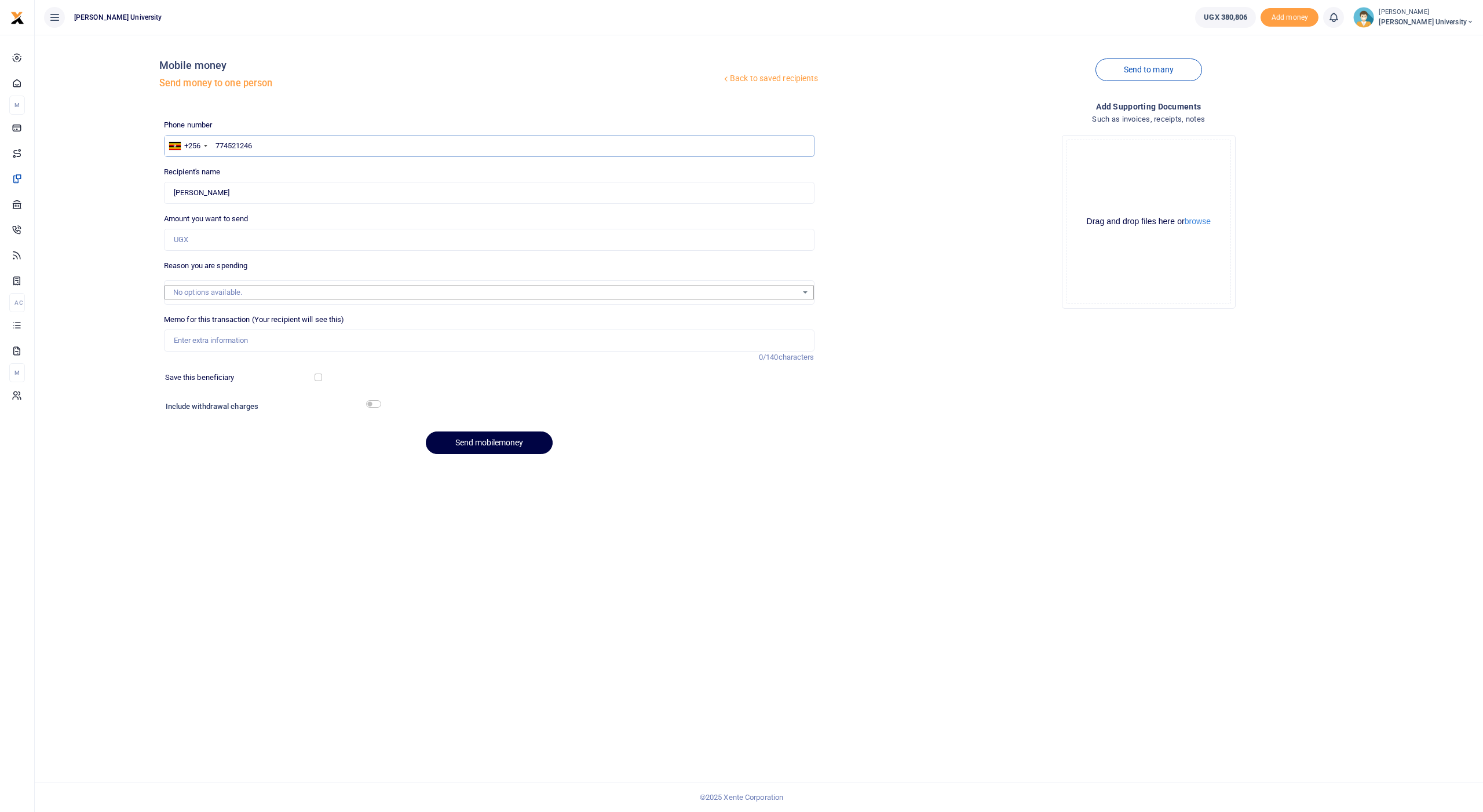 type on "774521246" 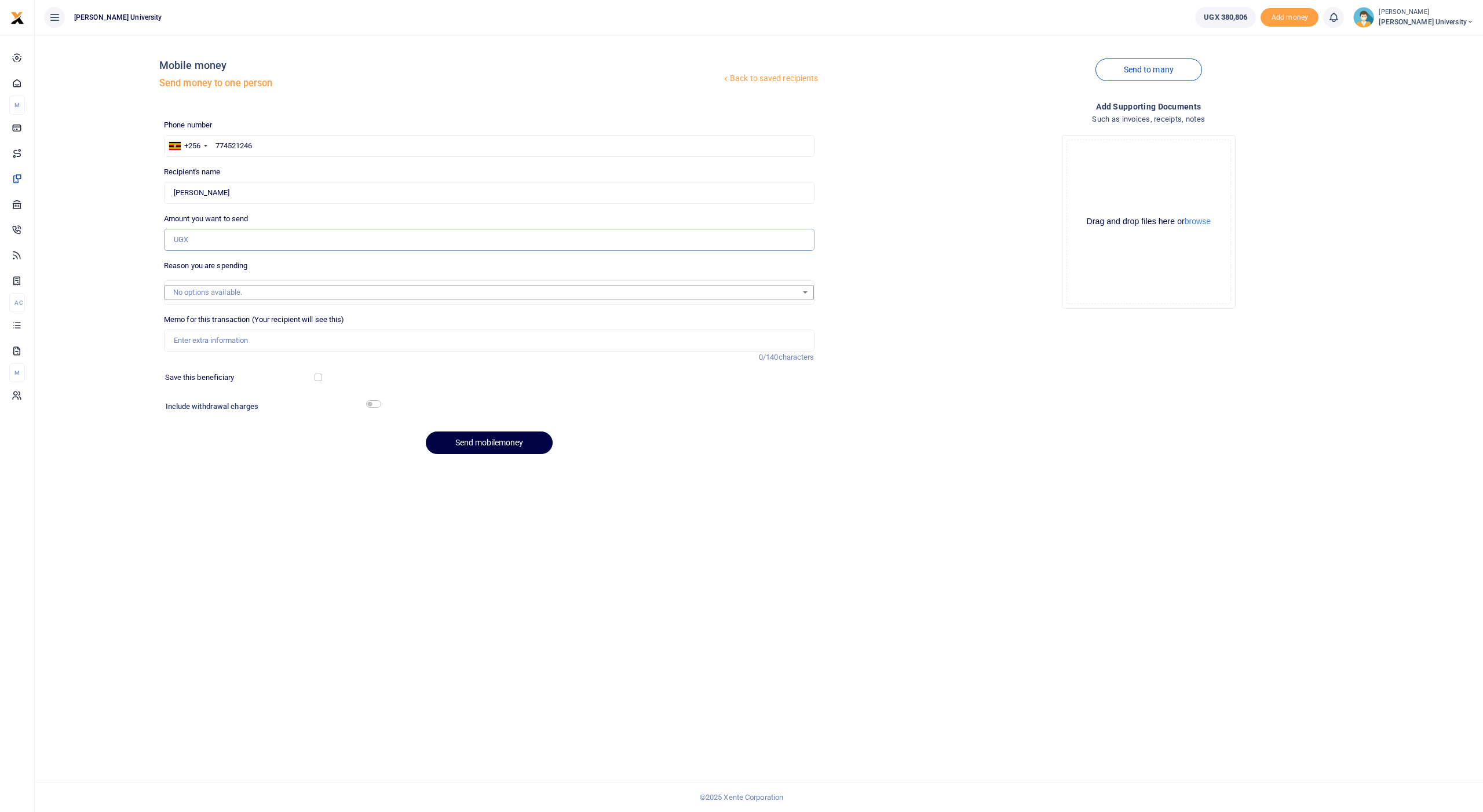 click on "Amount you want to send" at bounding box center [489, 240] 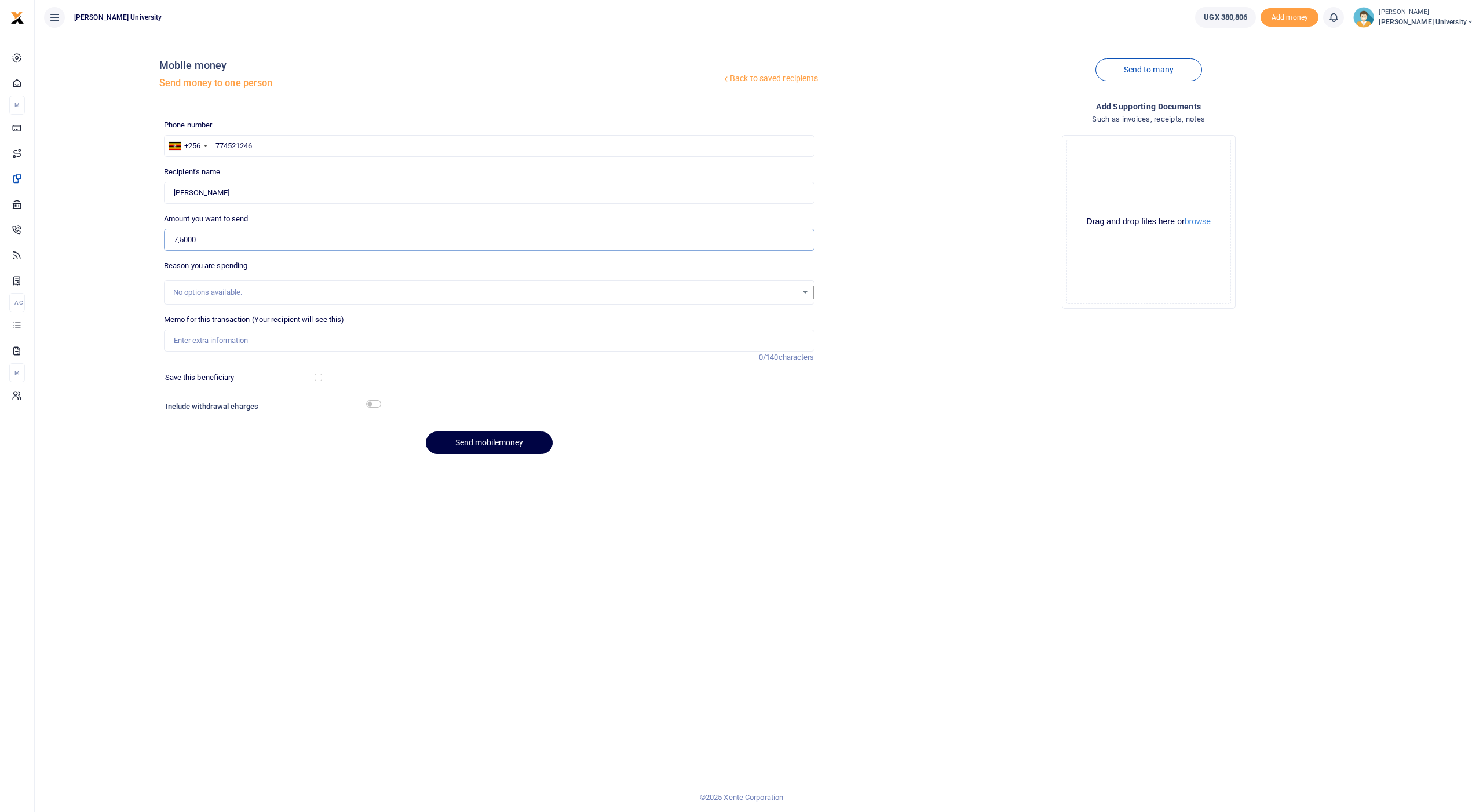 type on "75,000" 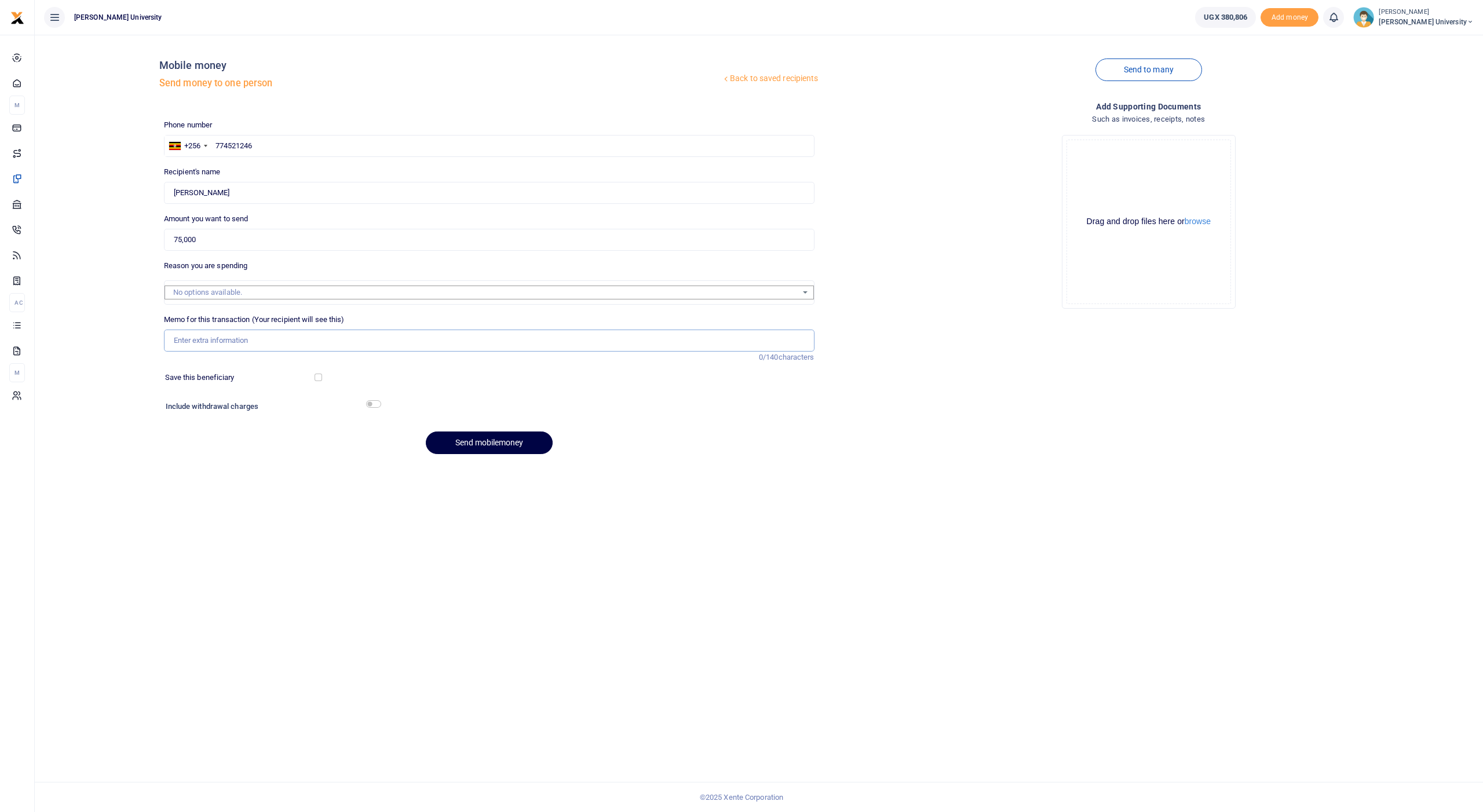 click on "Memo for this transaction (Your recipient will see this)" at bounding box center [489, 341] 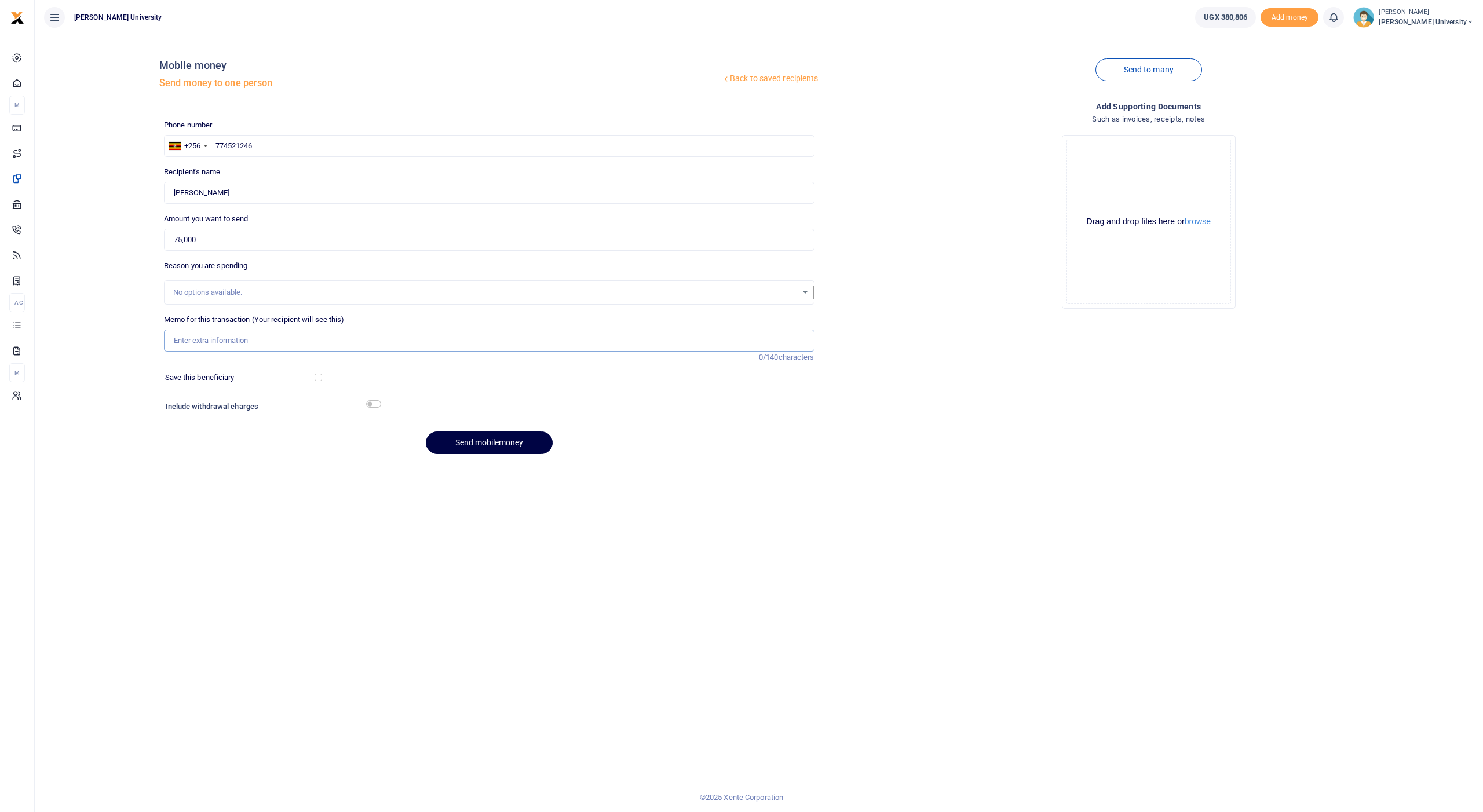 paste on "Daily facilitation for calling A level students 2024 for enrolment" 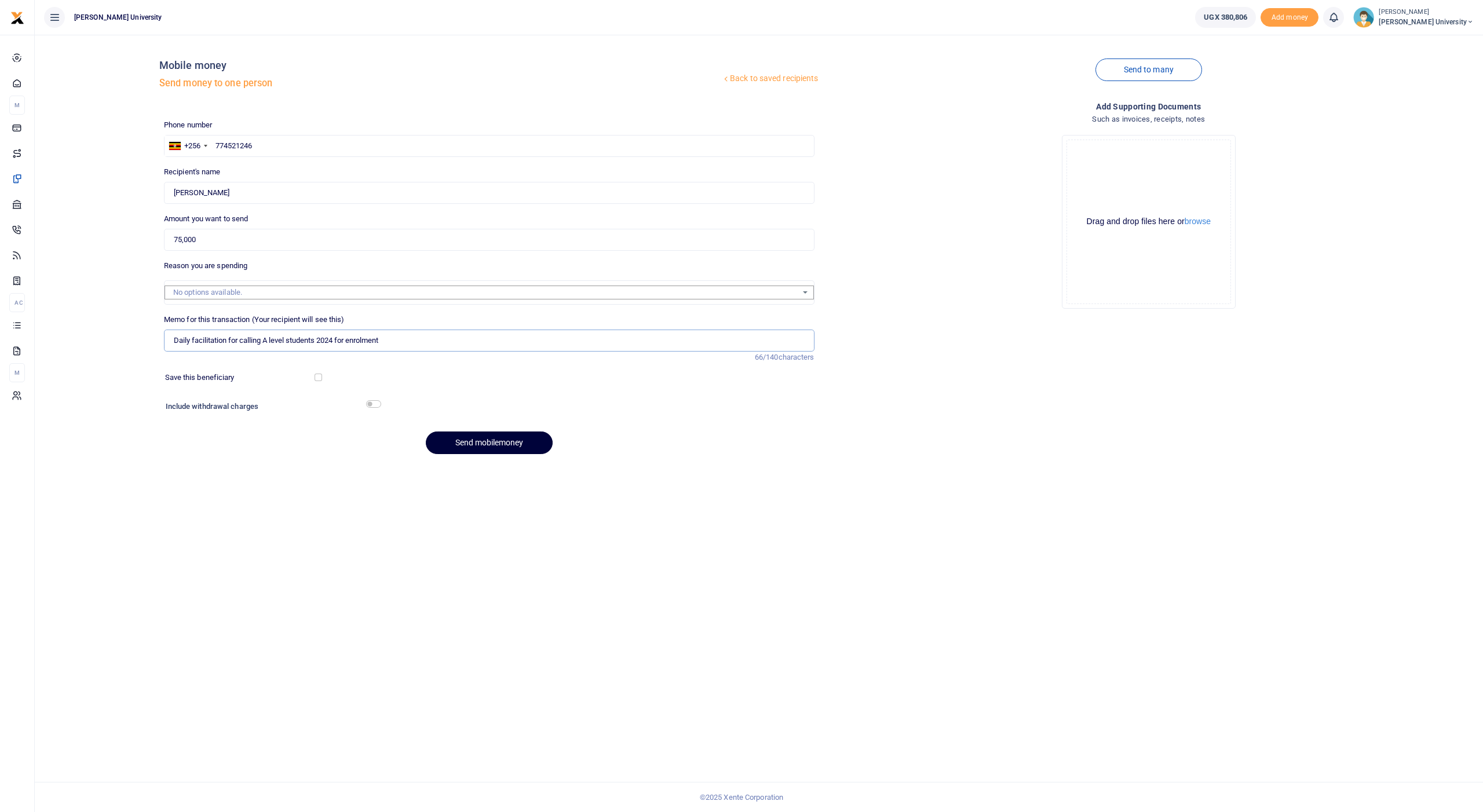 type on "Daily facilitation for calling A level students 2024 for enrolment" 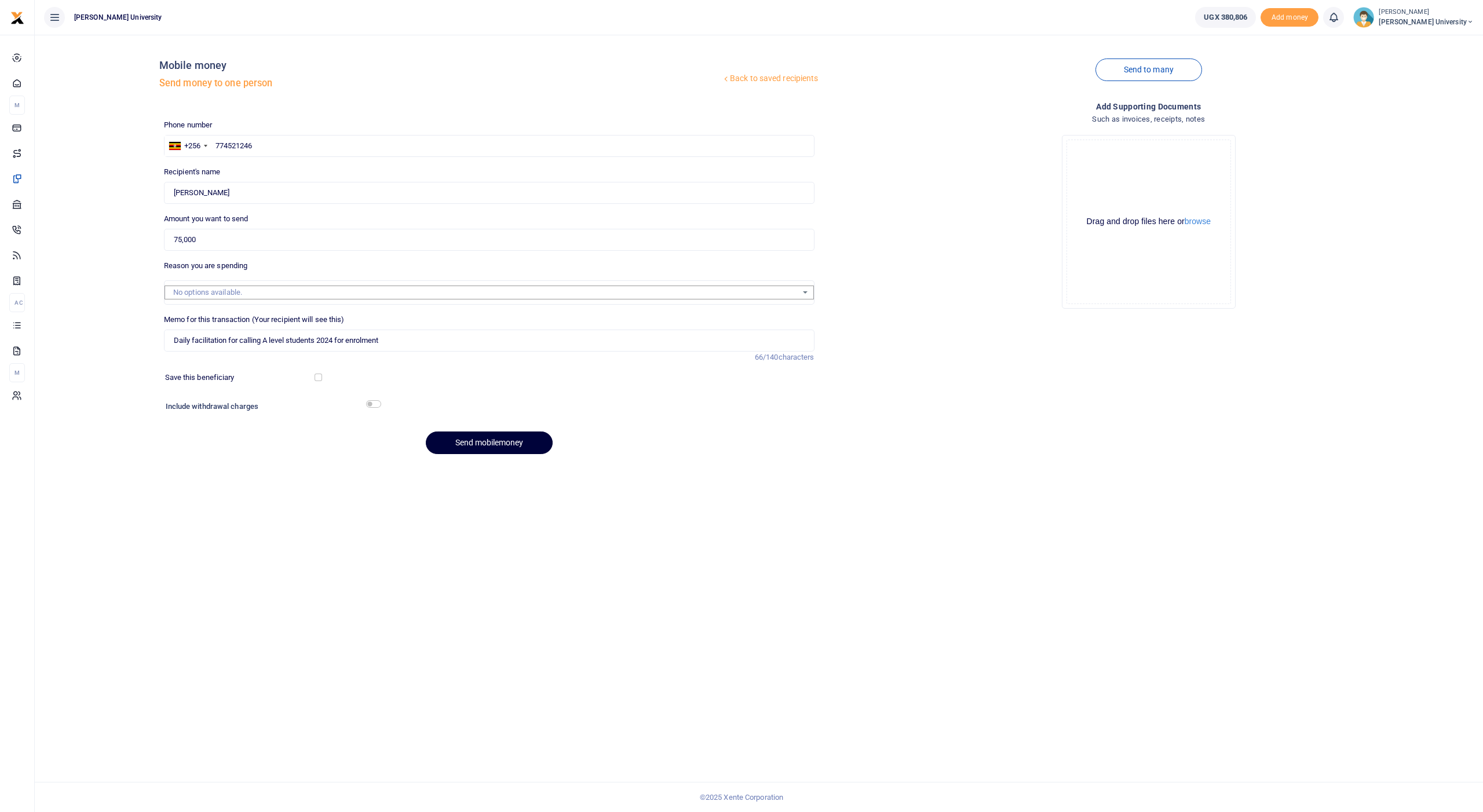 click on "Send mobilemoney" at bounding box center [489, 442] 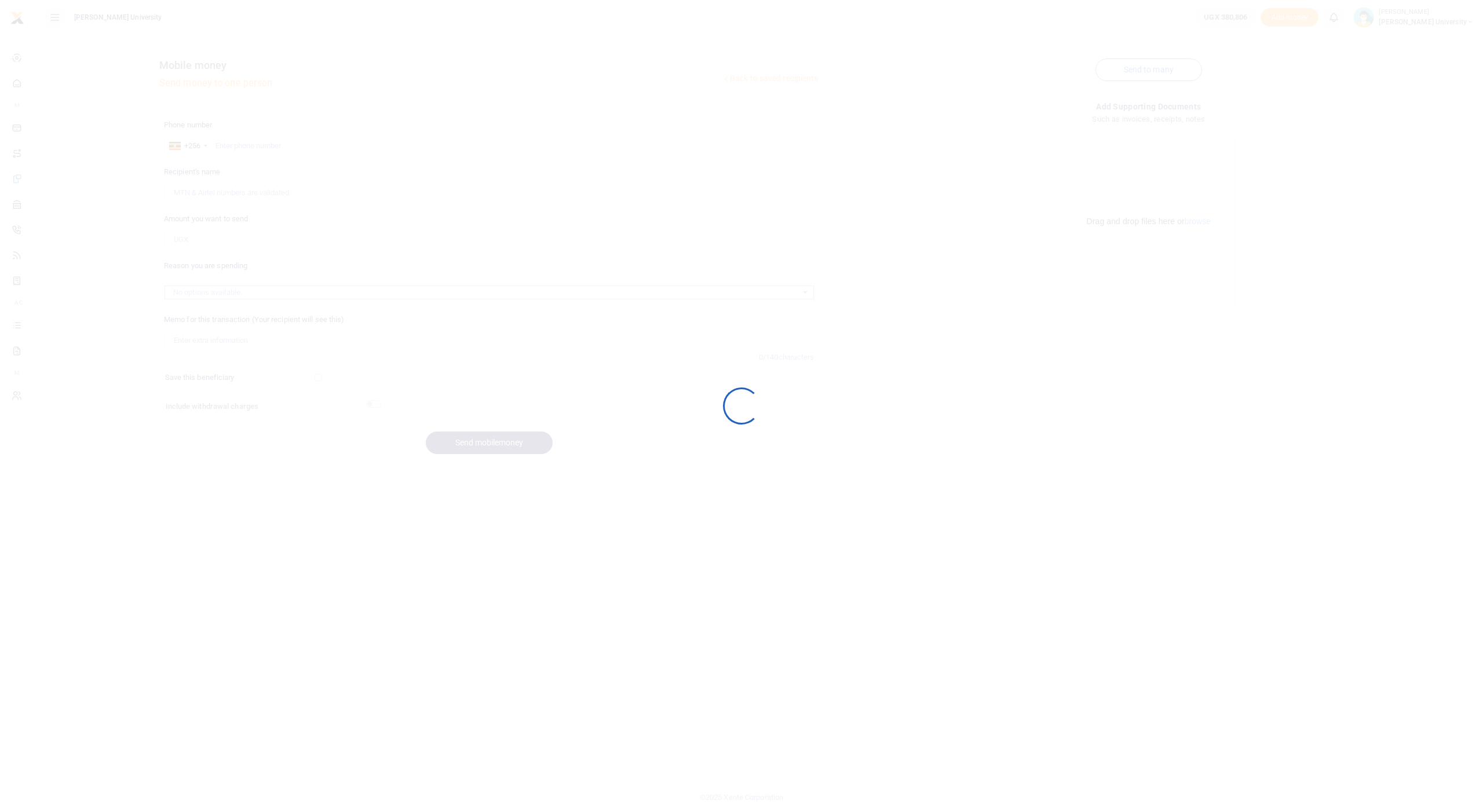 scroll, scrollTop: 0, scrollLeft: 0, axis: both 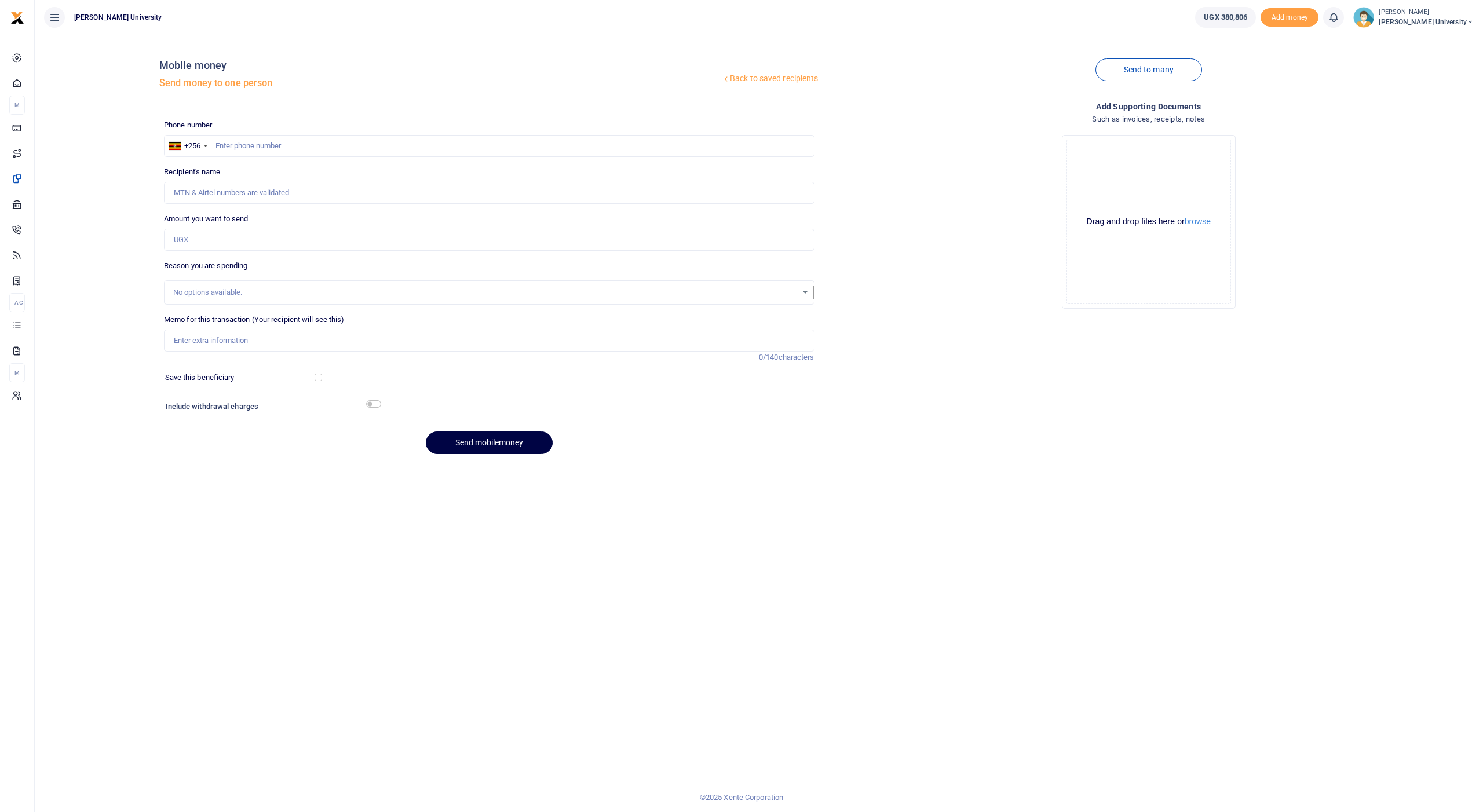 click at bounding box center [742, 406] 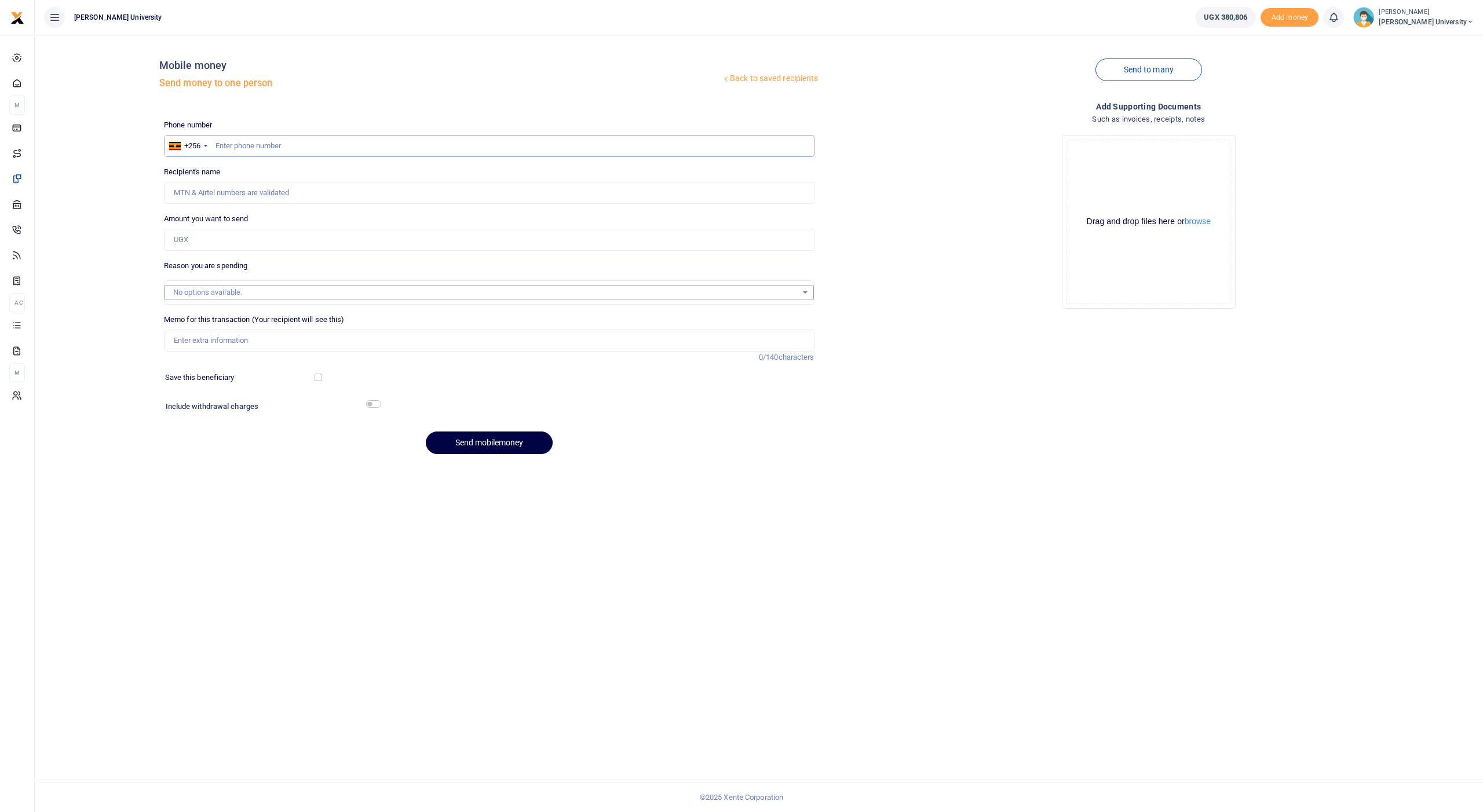 click at bounding box center [489, 146] 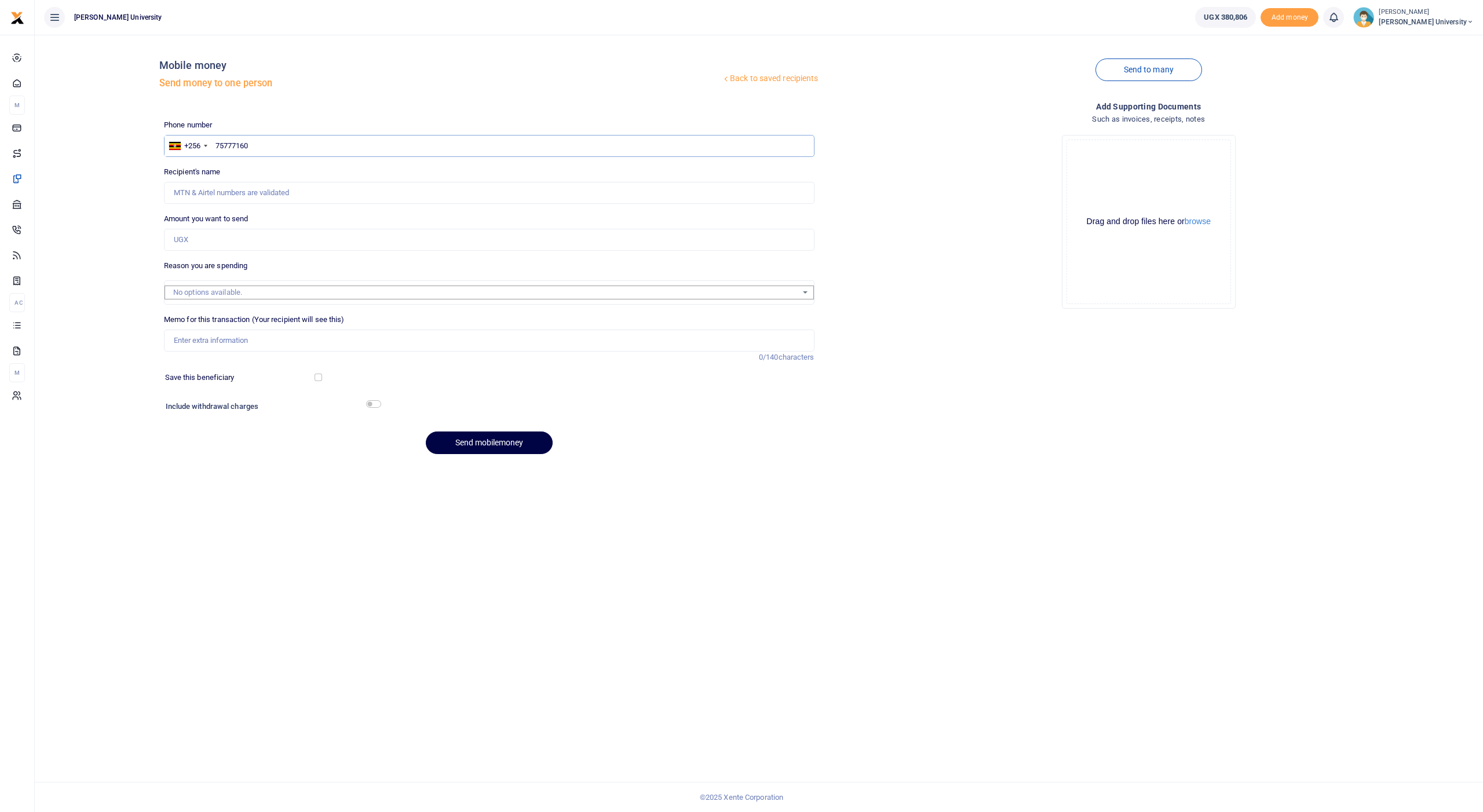 type on "757771601" 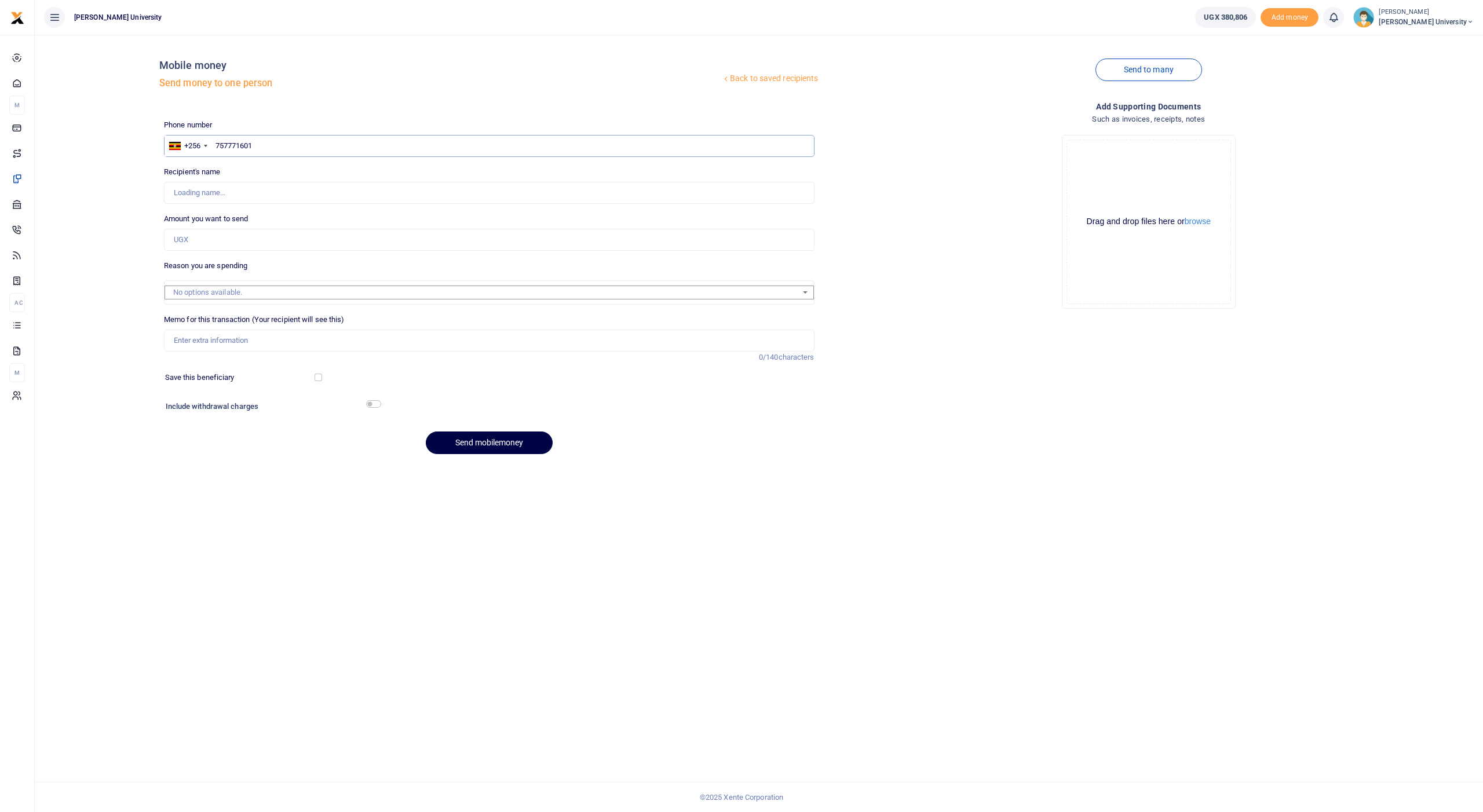 type on "Rorrent Mpirirwe" 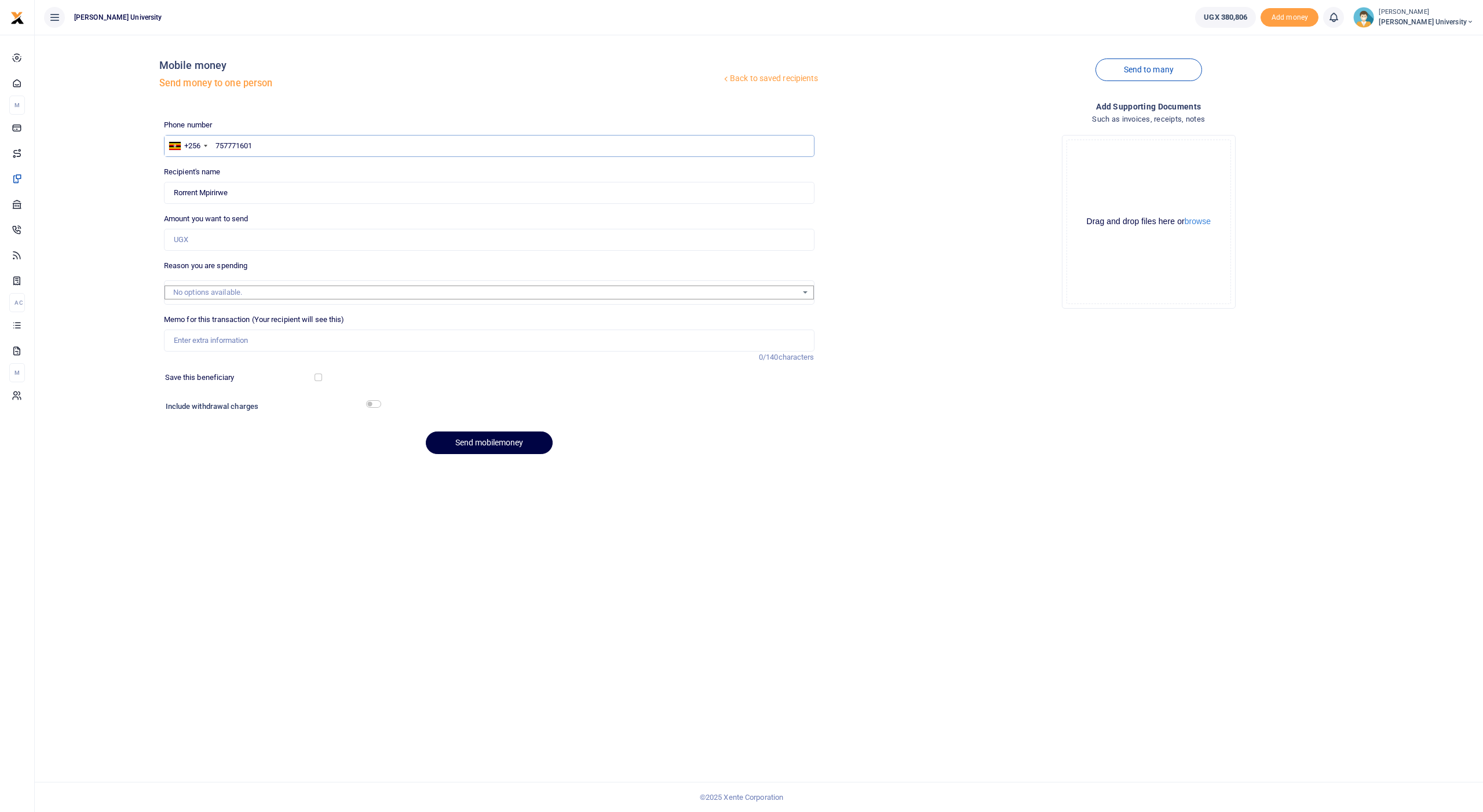 type on "757771601" 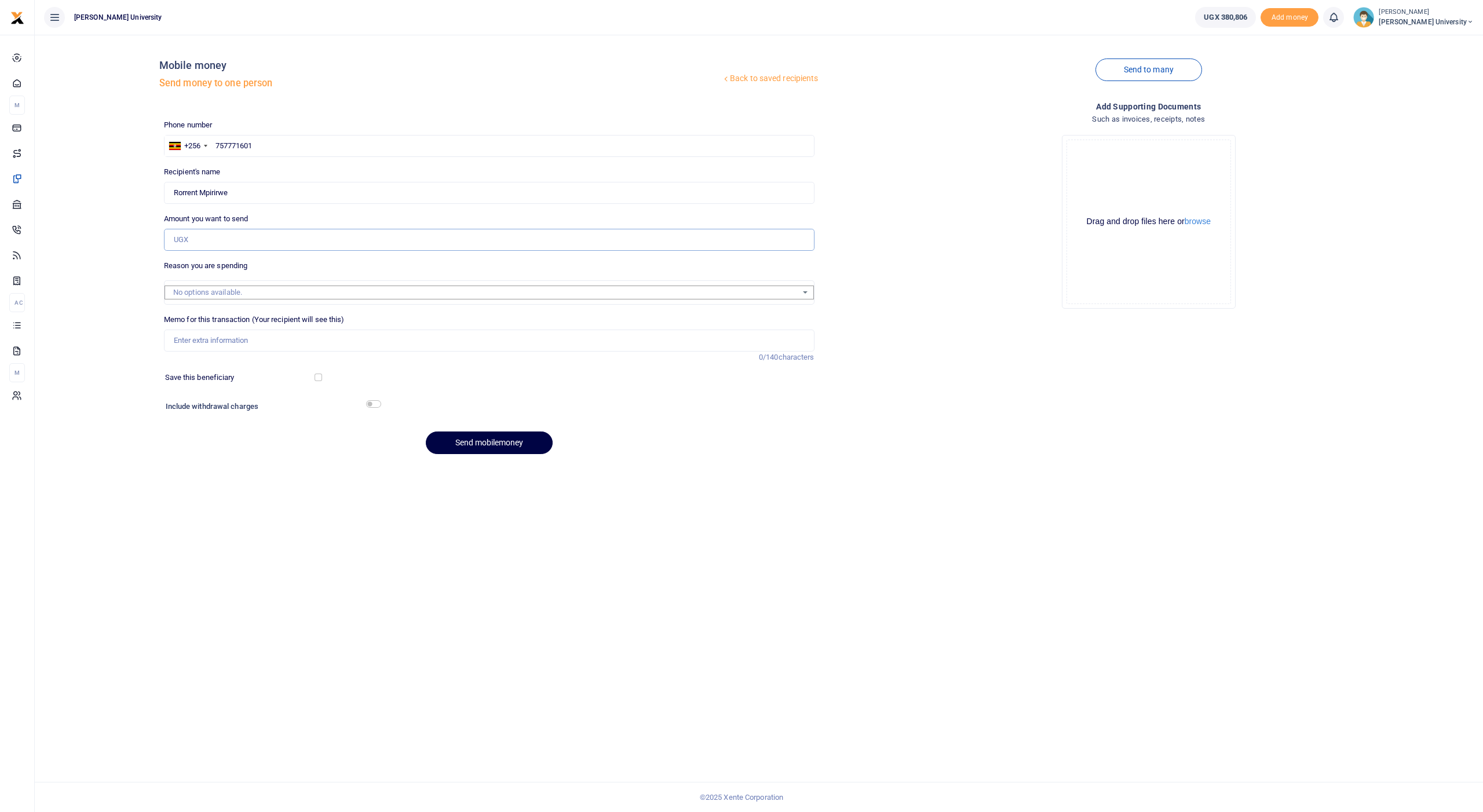 click on "Amount you want to send" at bounding box center (489, 240) 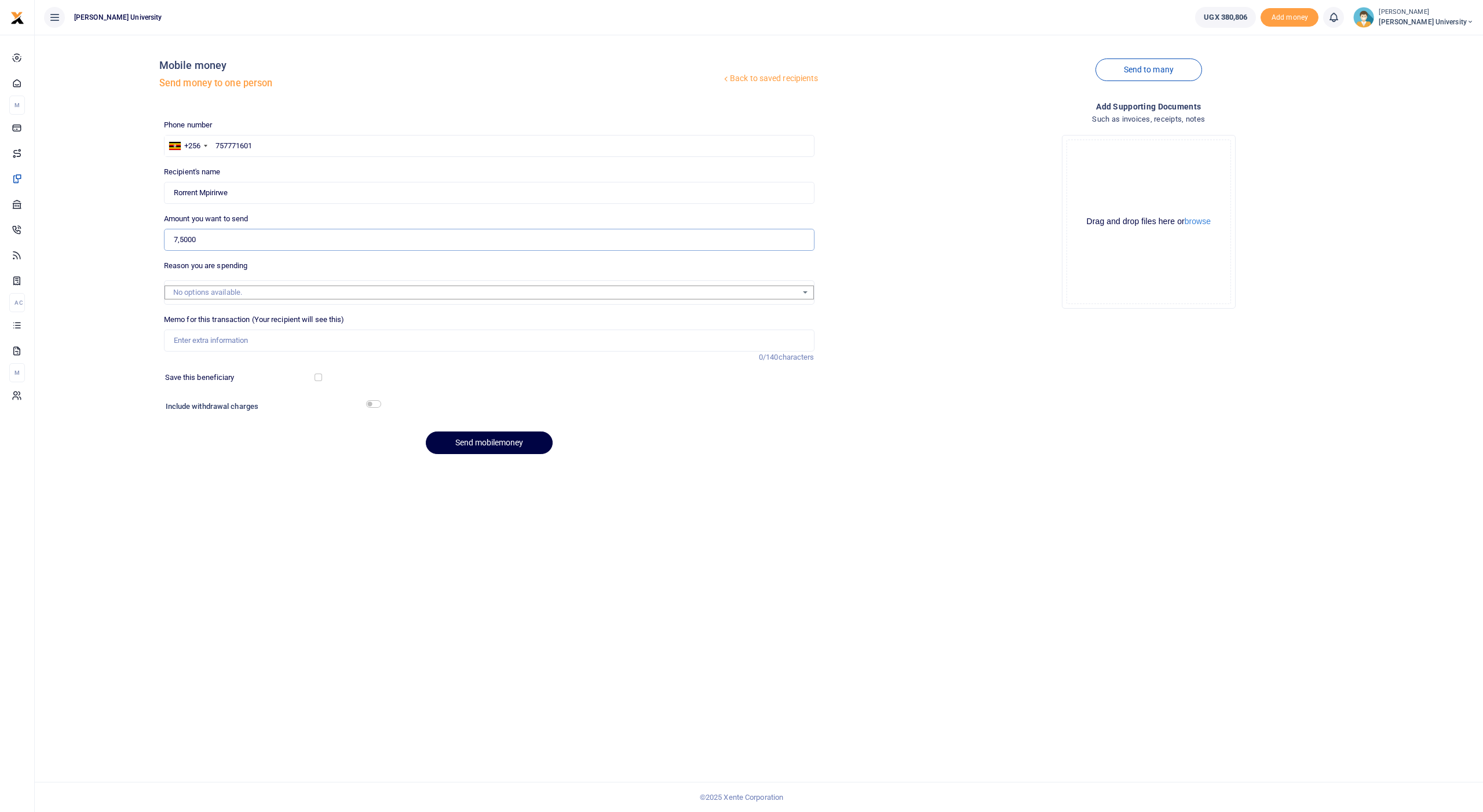 type on "75,000" 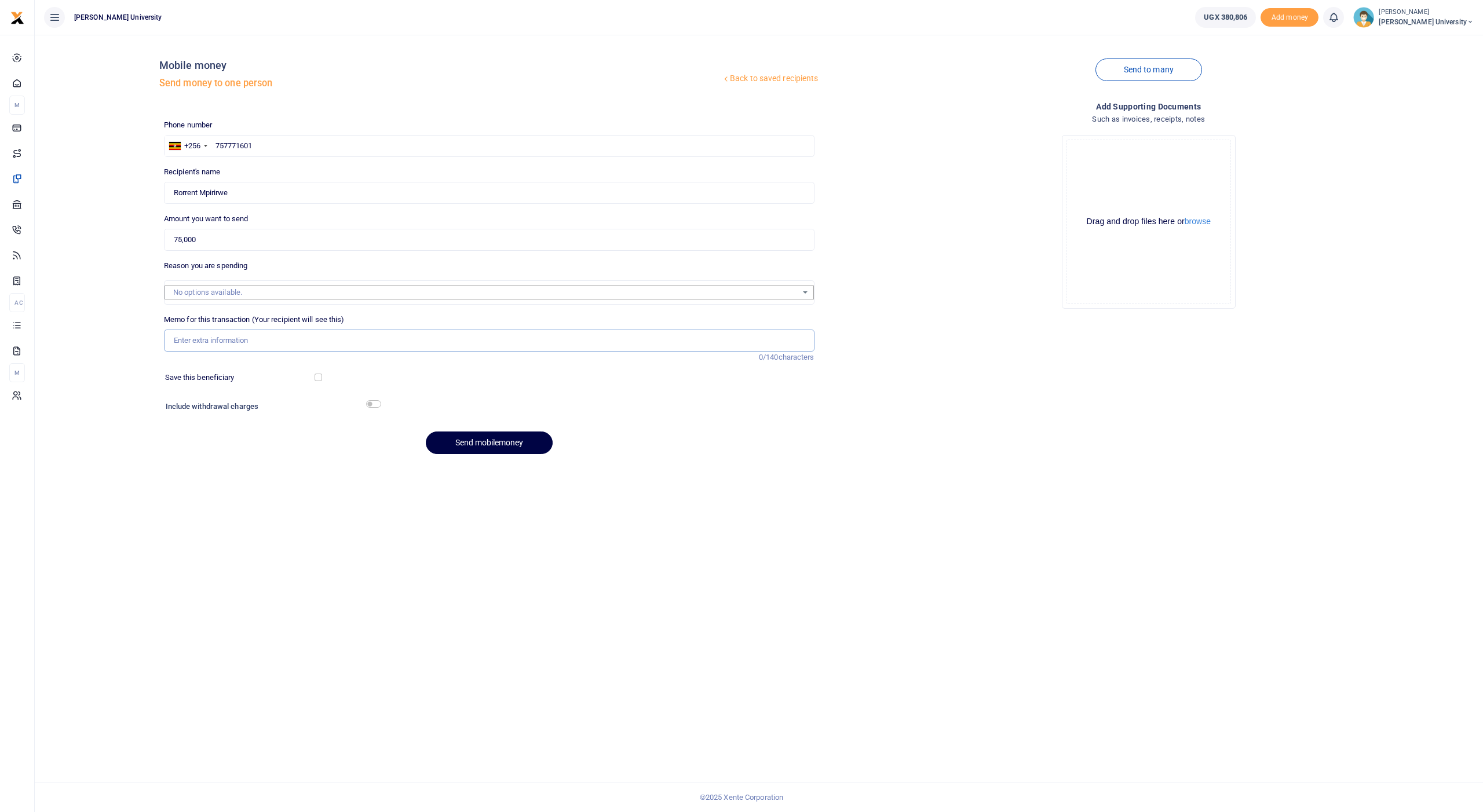click on "Memo for this transaction (Your recipient will see this)" at bounding box center [489, 341] 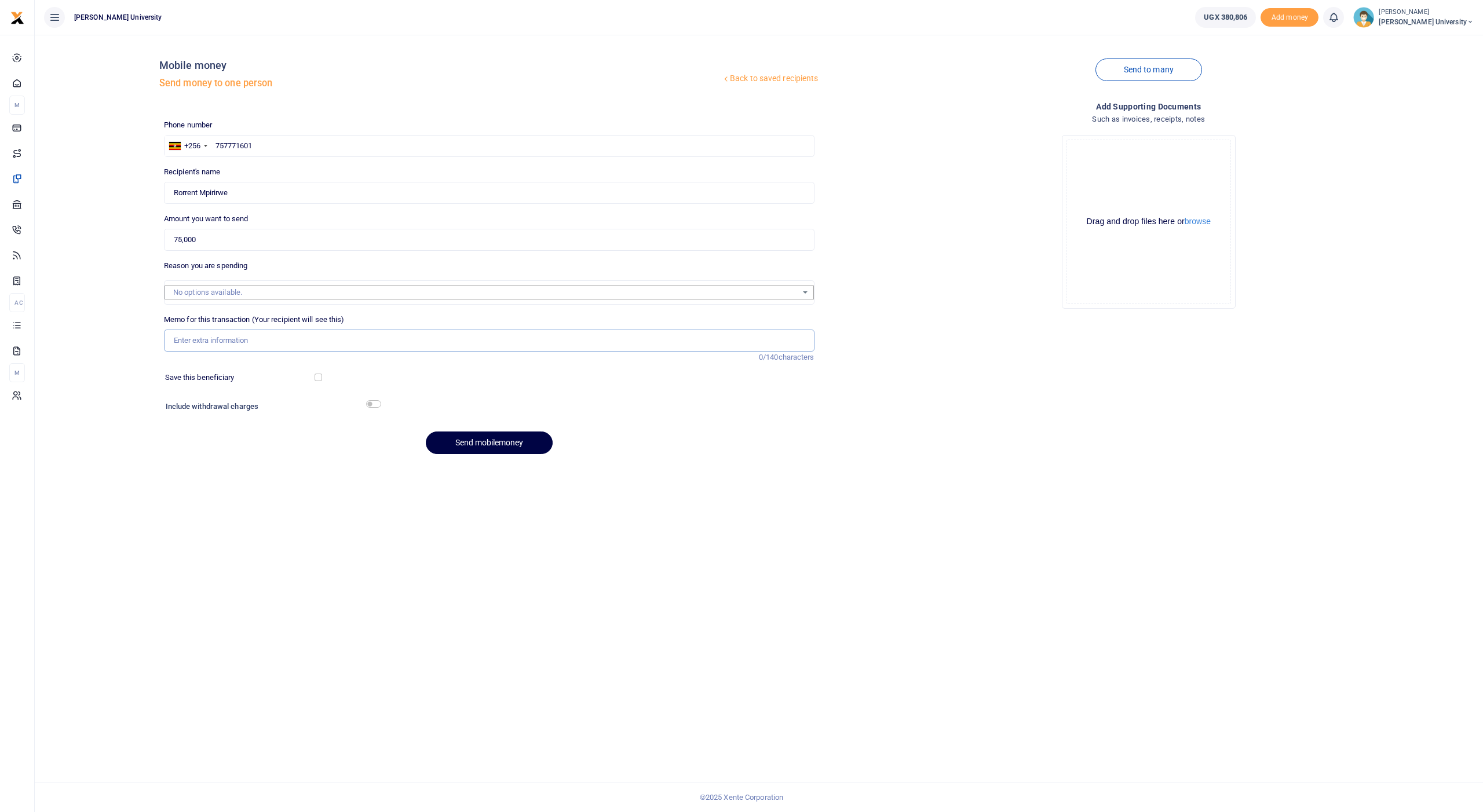 paste on "Daily facilitation for calling A level students 2024 for enrolment" 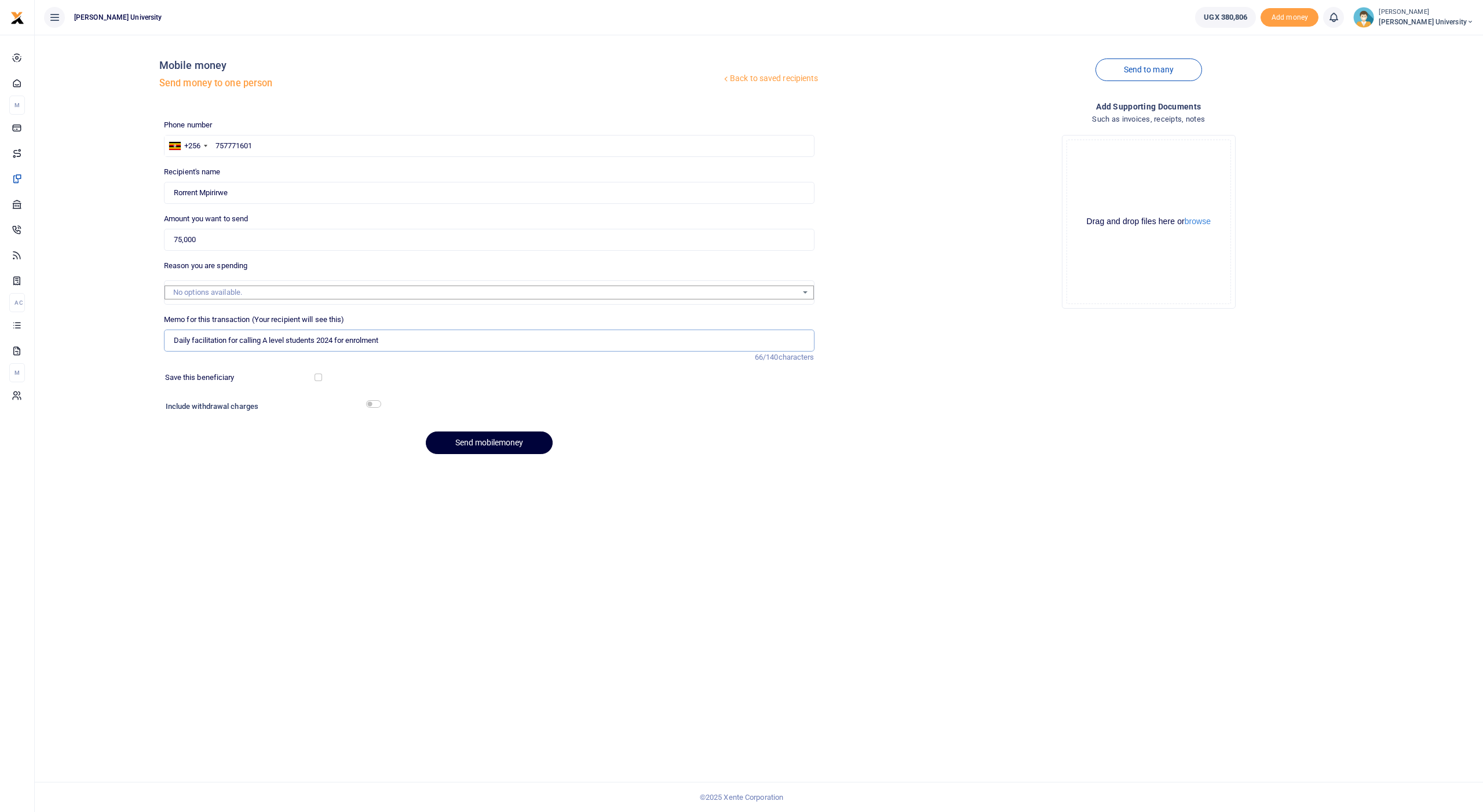 type on "Daily facilitation for calling A level students 2024 for enrolment" 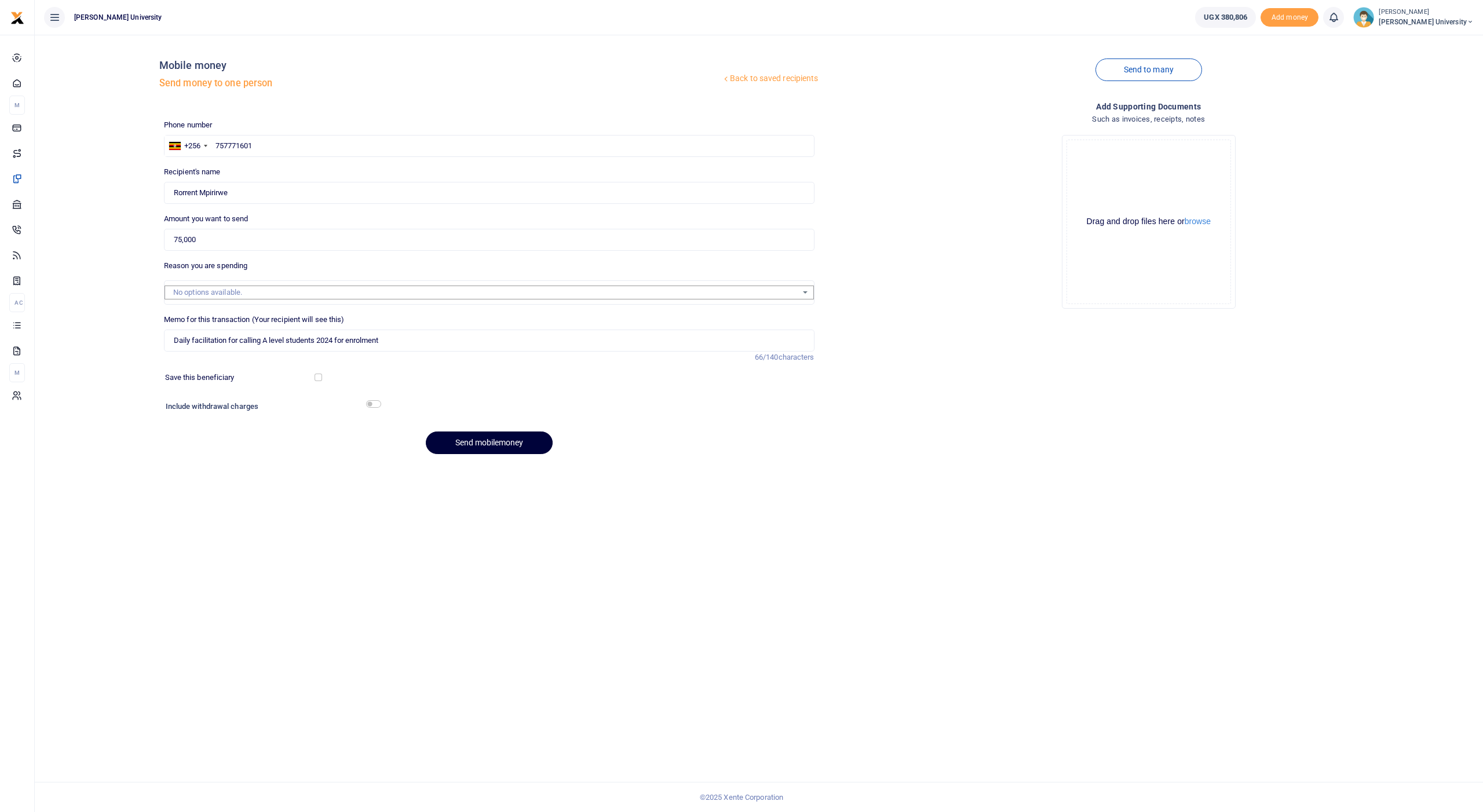 click on "Send mobilemoney" at bounding box center [489, 442] 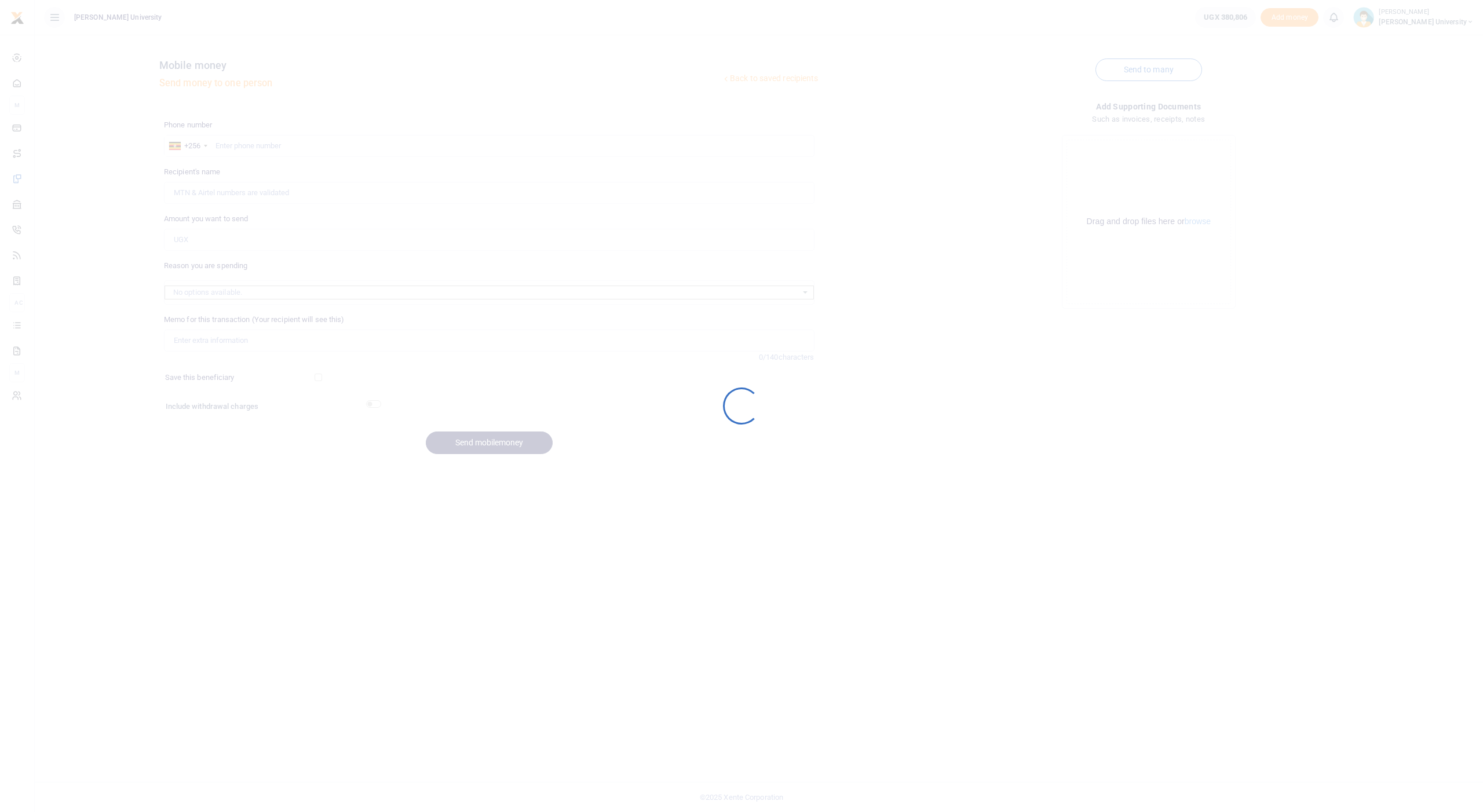 scroll, scrollTop: 0, scrollLeft: 0, axis: both 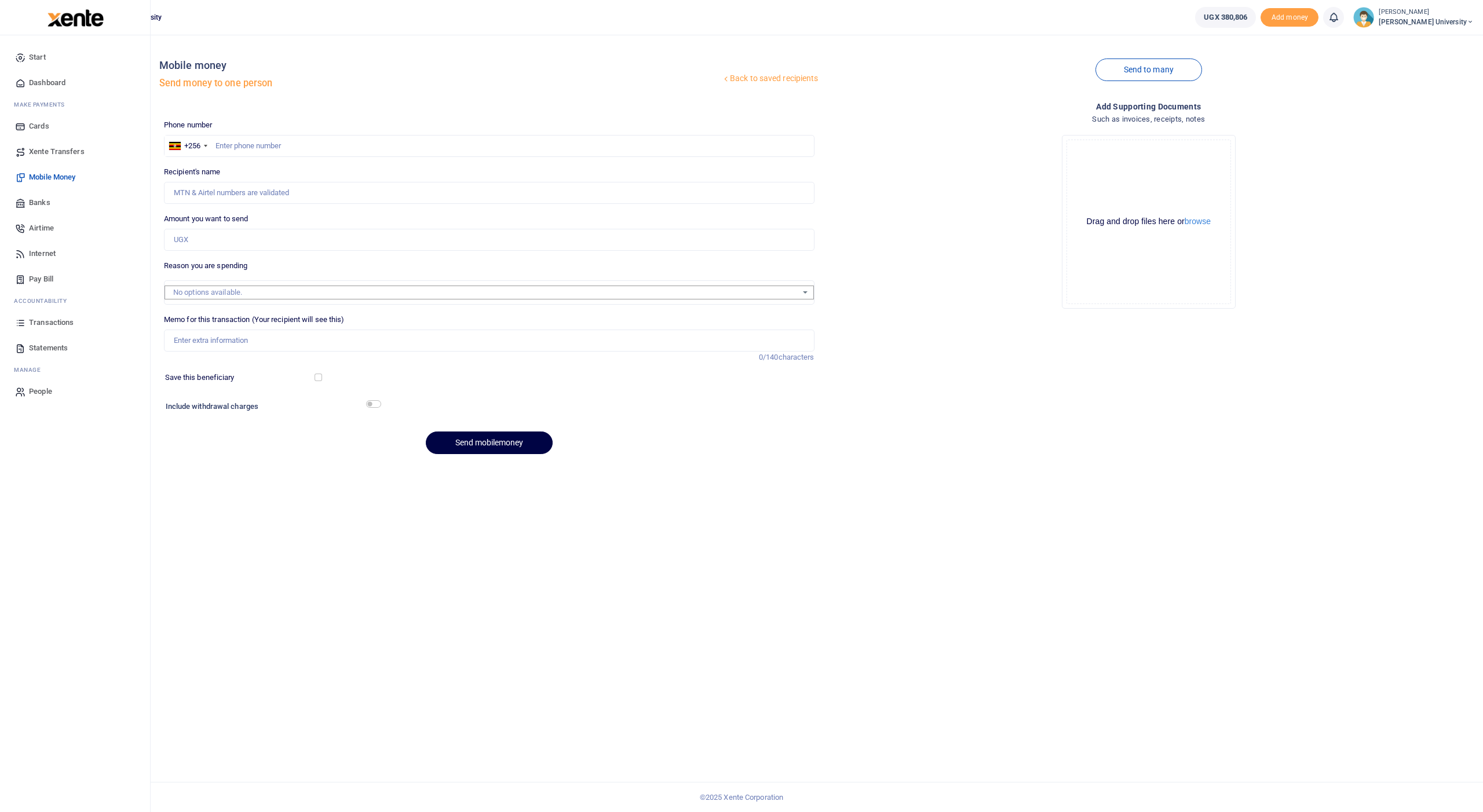 click on "Airtime" at bounding box center [41, 228] 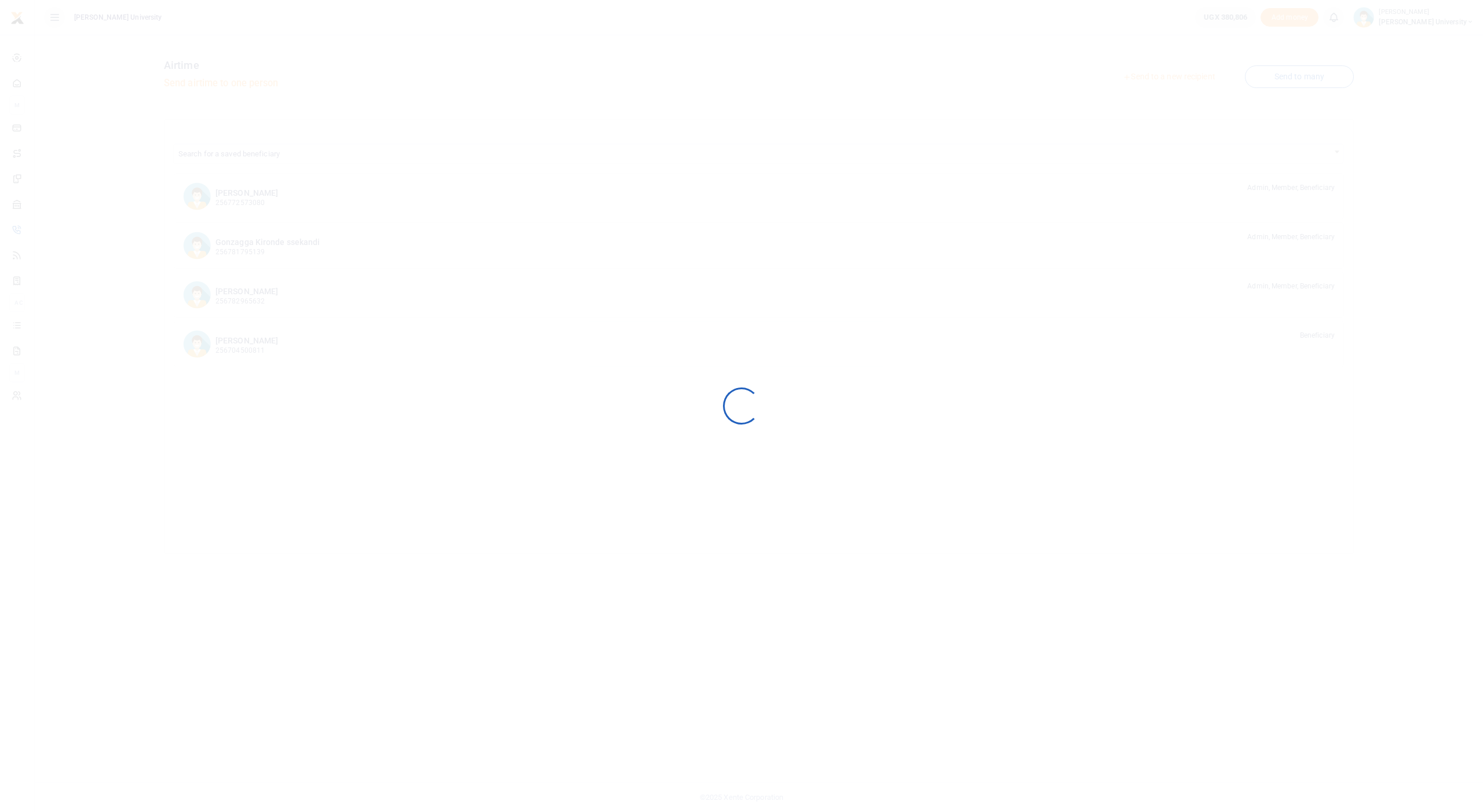 scroll, scrollTop: 0, scrollLeft: 0, axis: both 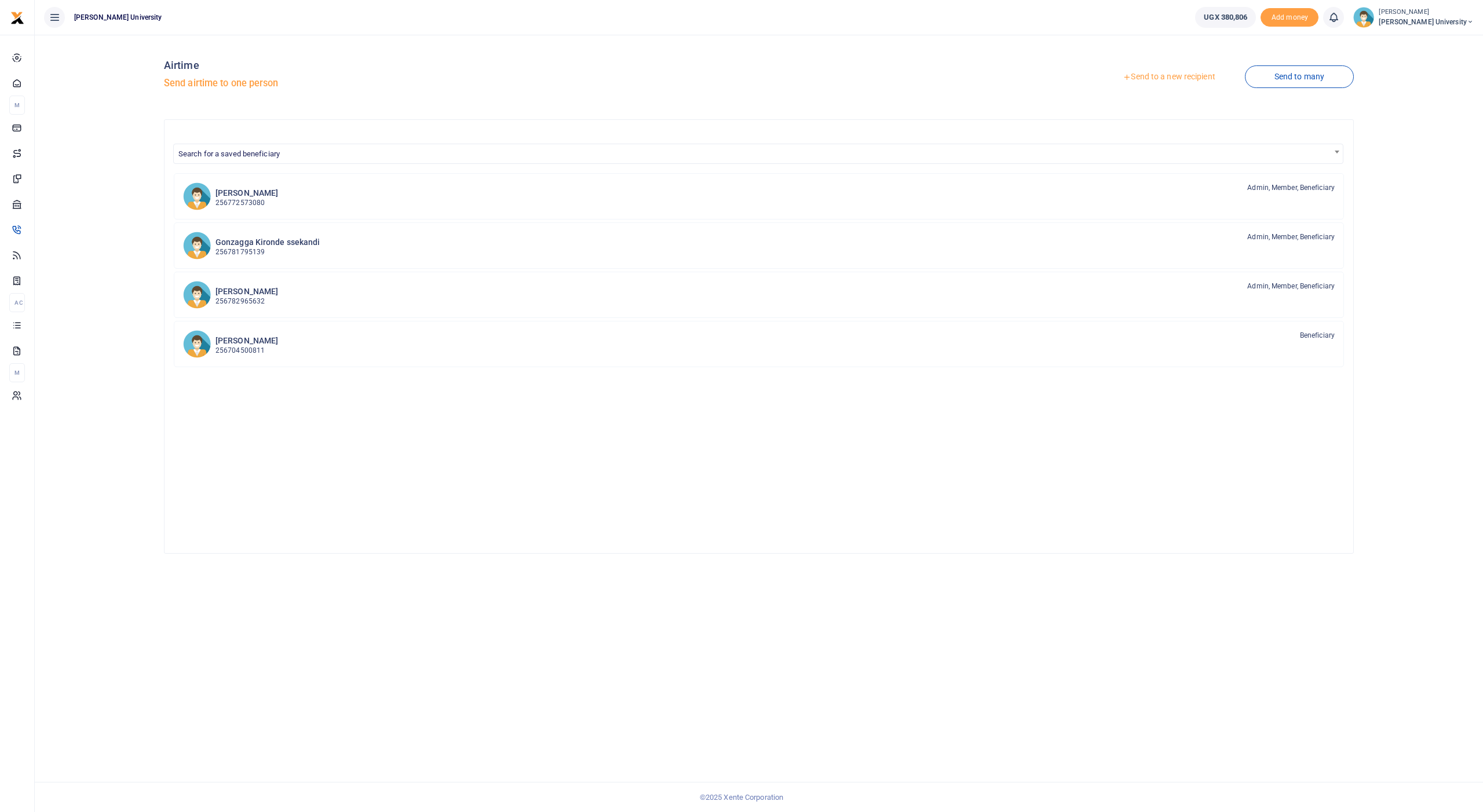 click on "Send to a new recipient" at bounding box center (1168, 77) 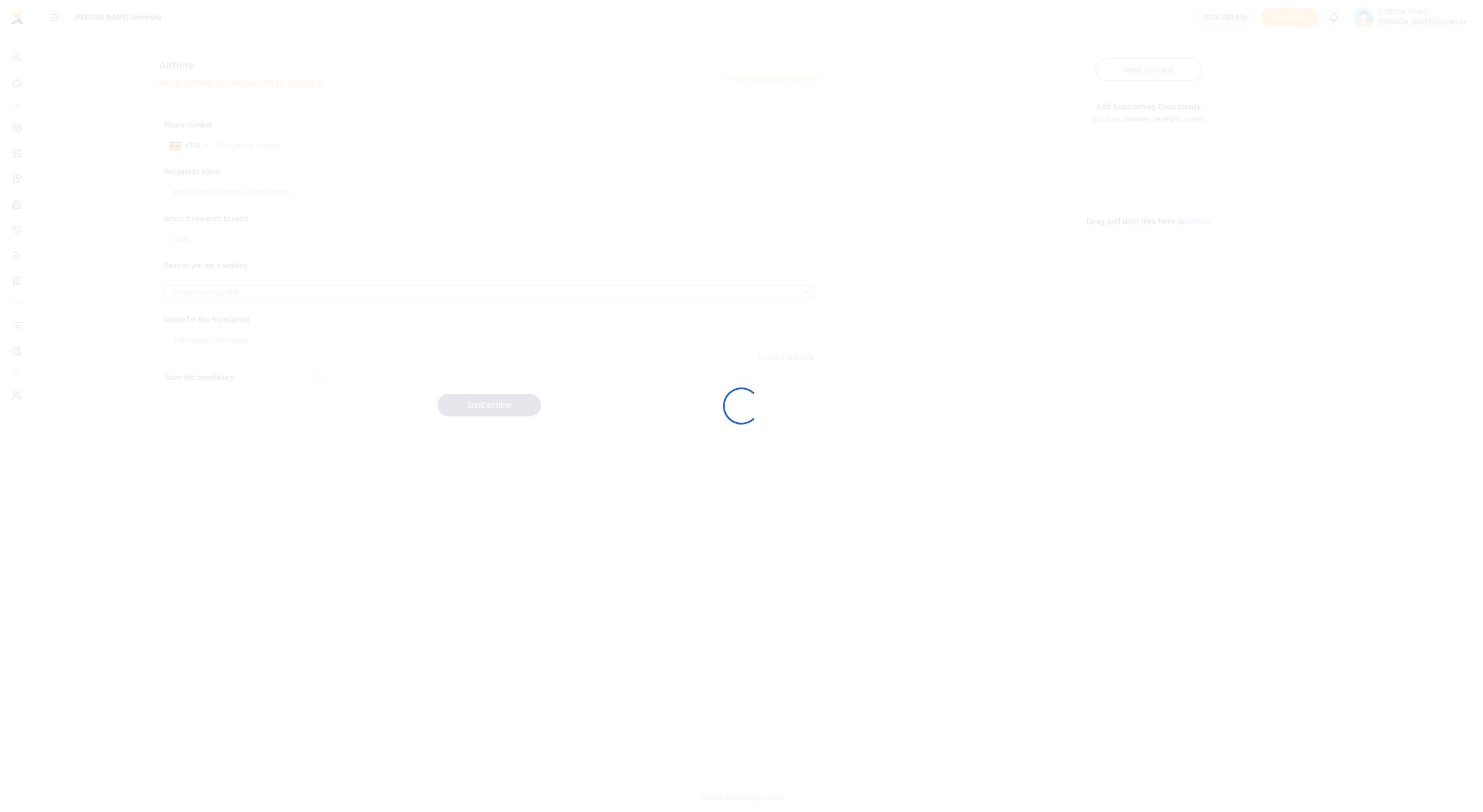 scroll, scrollTop: 0, scrollLeft: 0, axis: both 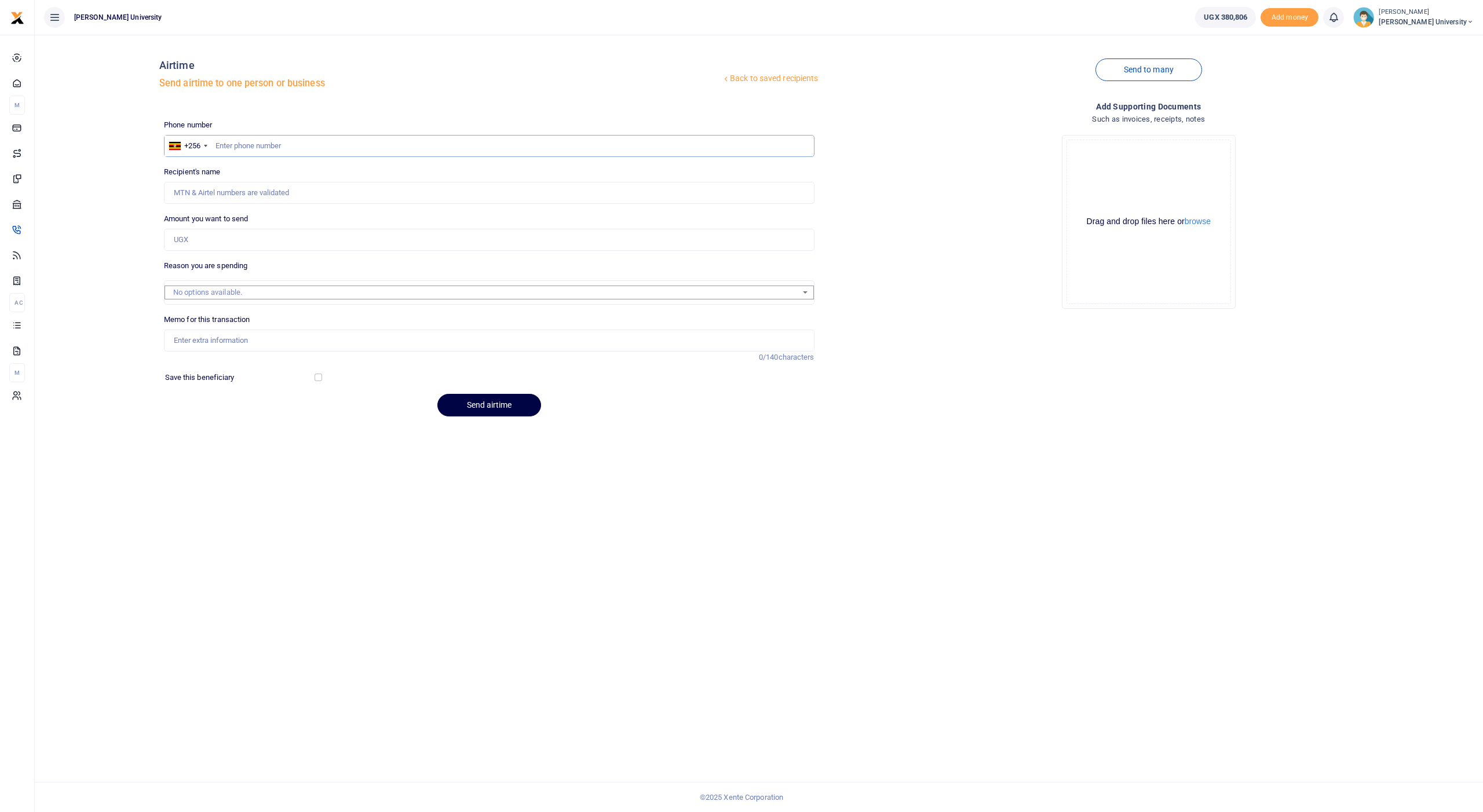 click at bounding box center [489, 146] 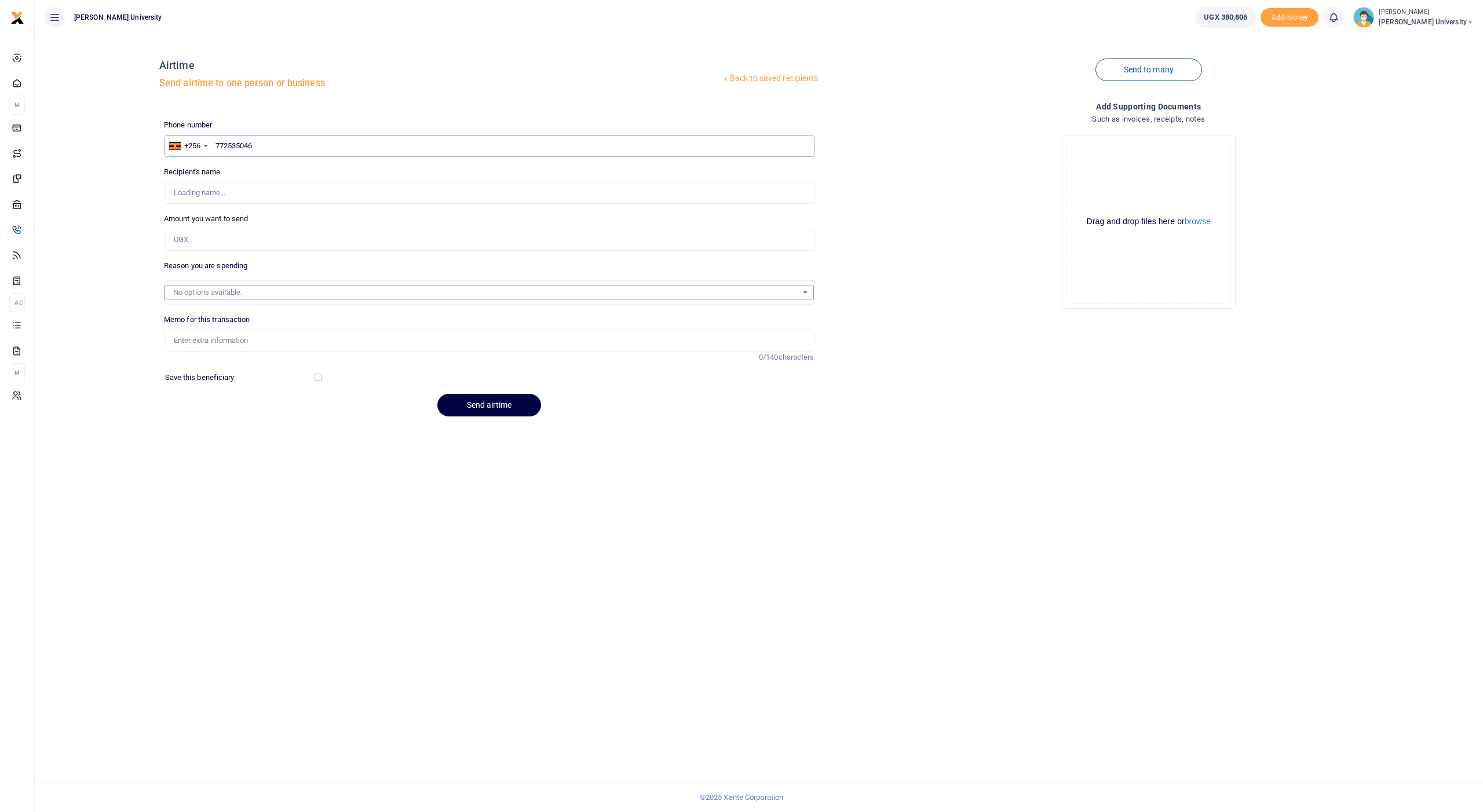 type on "772535046" 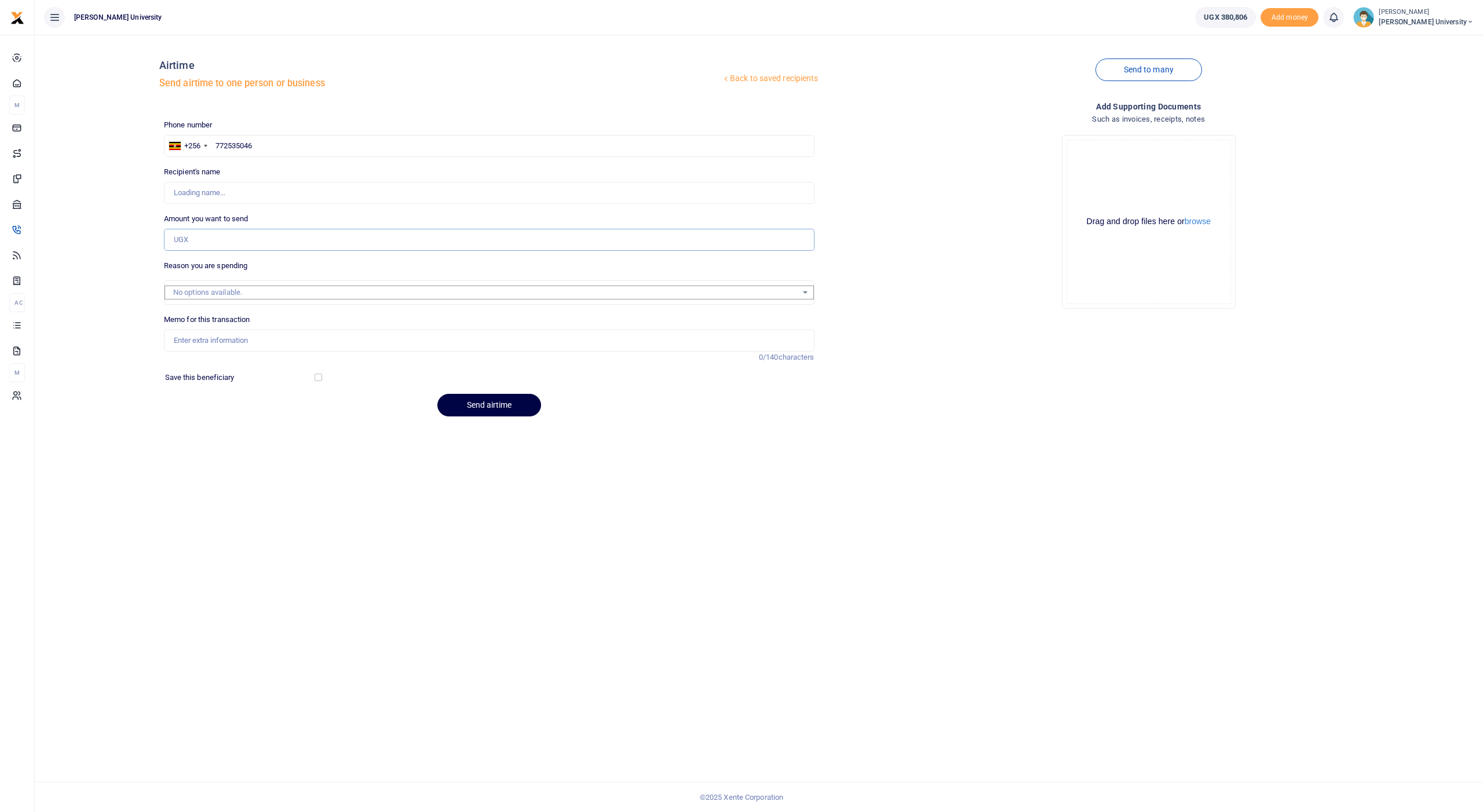 click on "Amount you want to send" at bounding box center (489, 240) 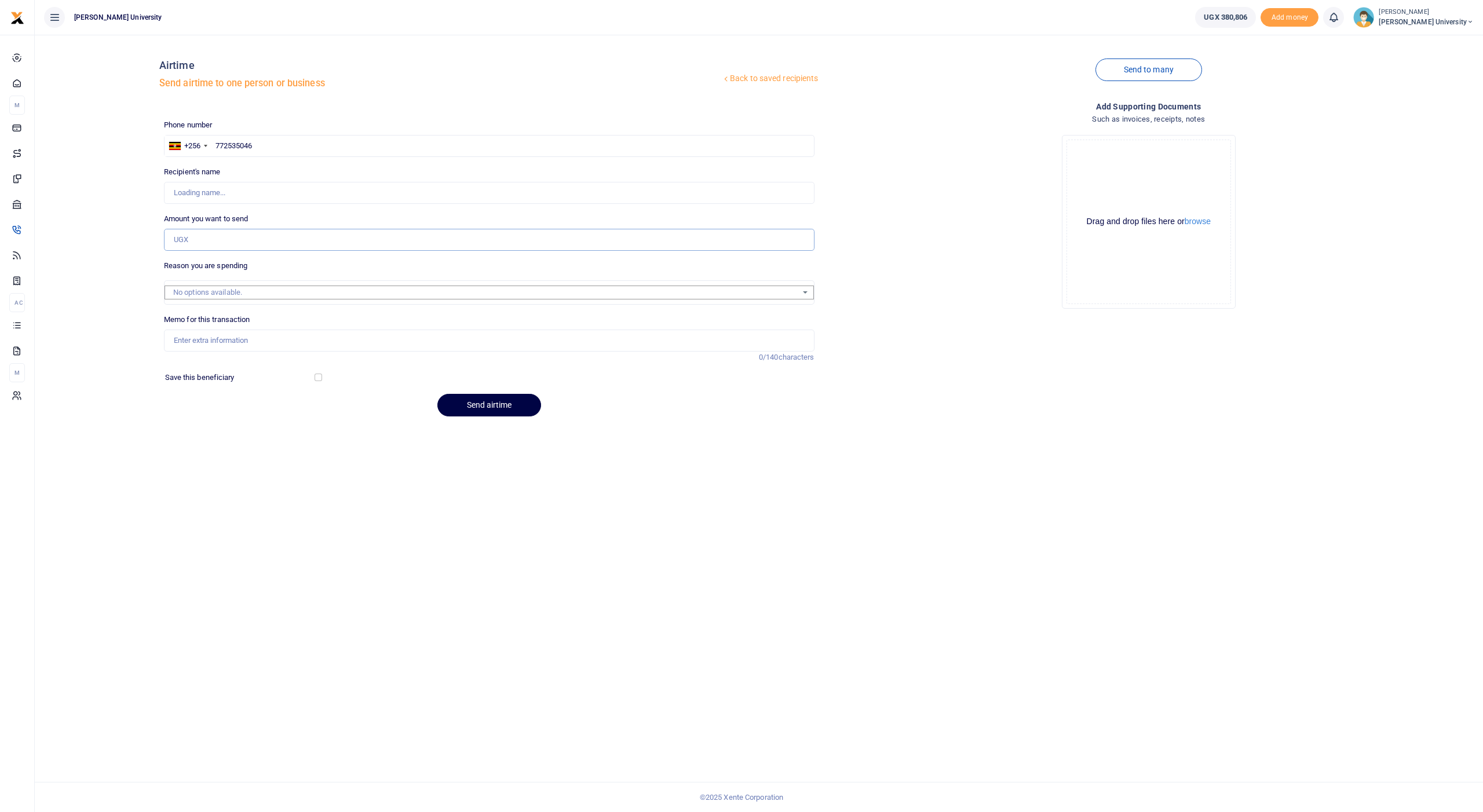 type on "[PERSON_NAME]" 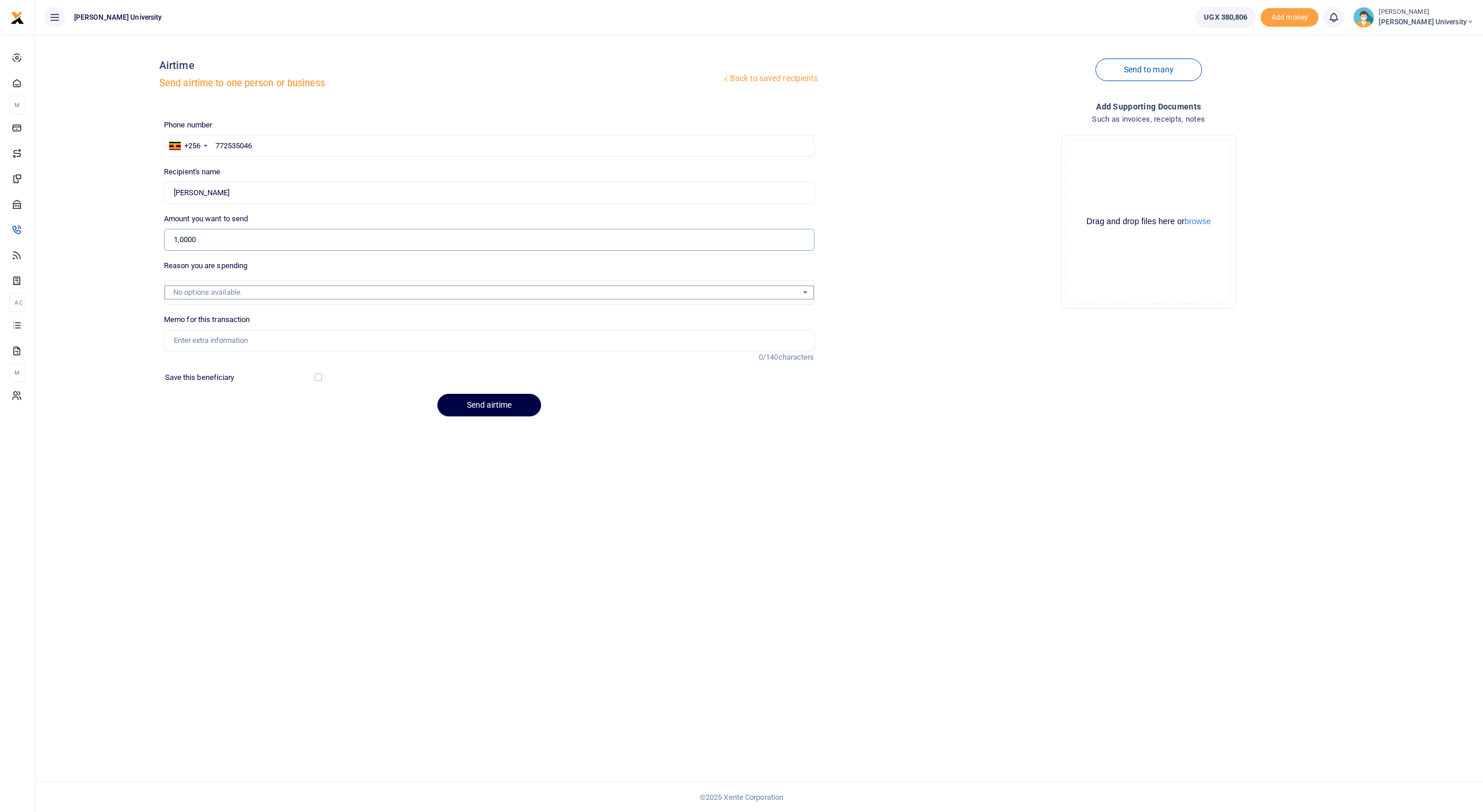 type on "10,000" 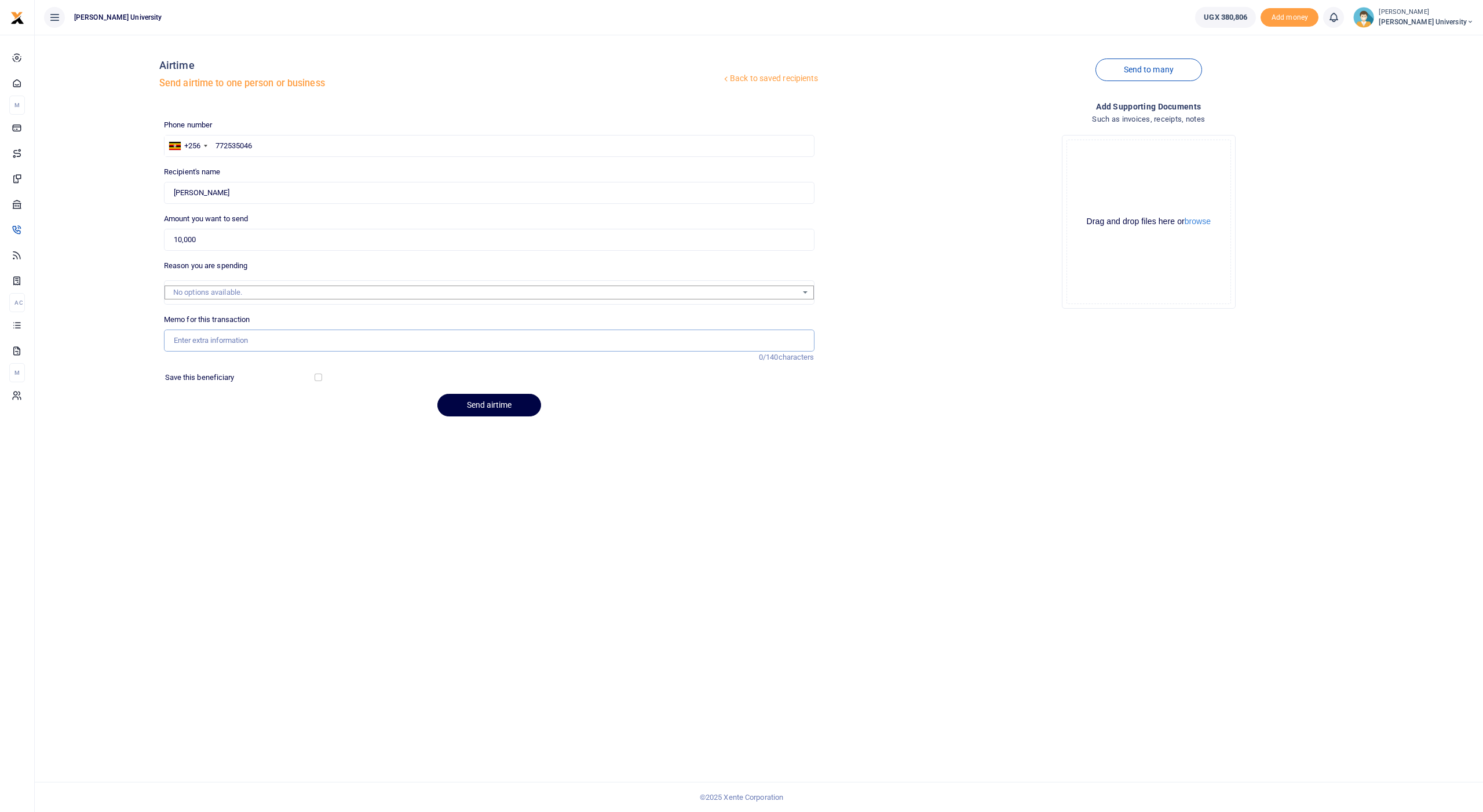 click on "Memo for this transaction" at bounding box center (489, 341) 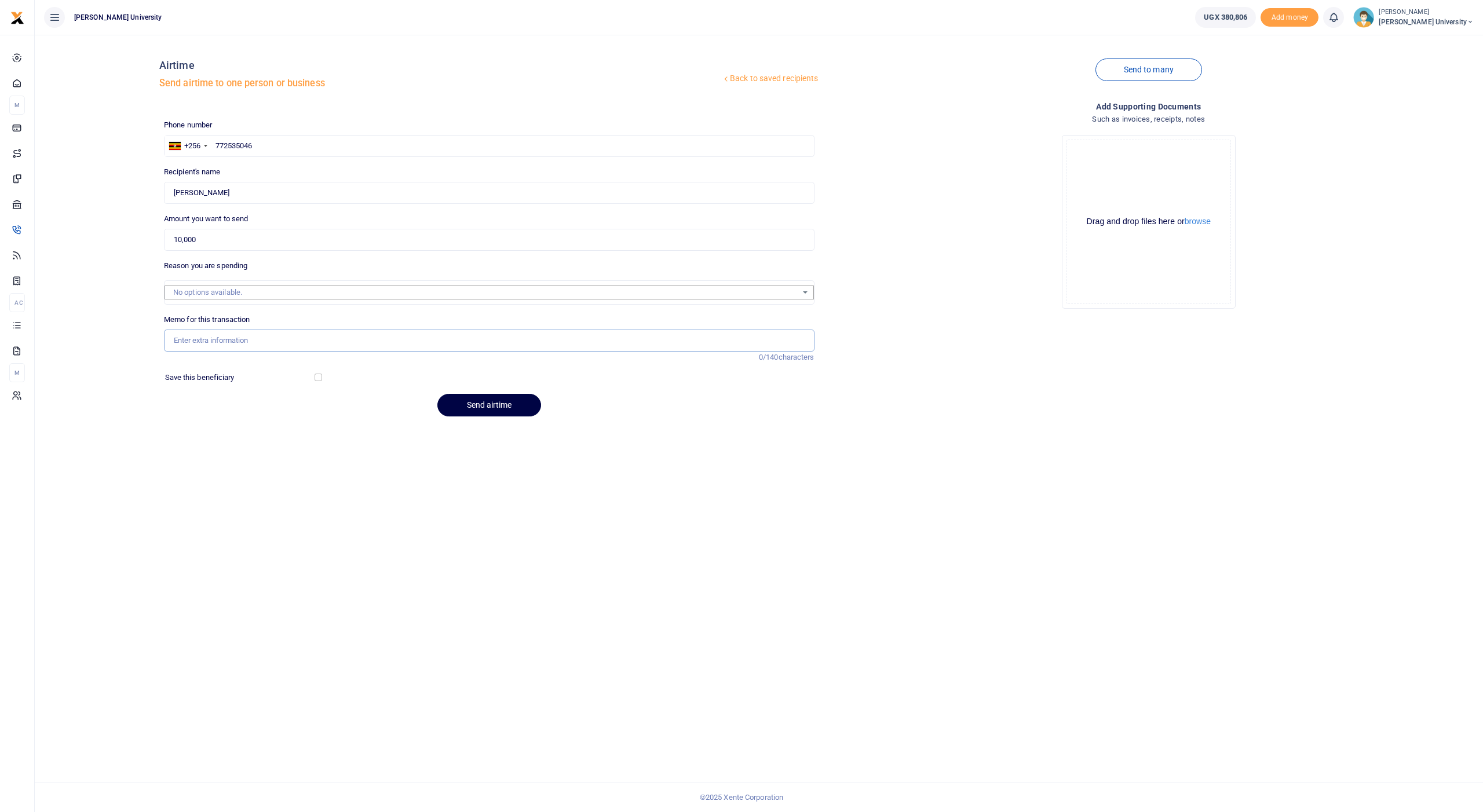 paste on "Daily facilitation for calling A level students 2024 for enrolment" 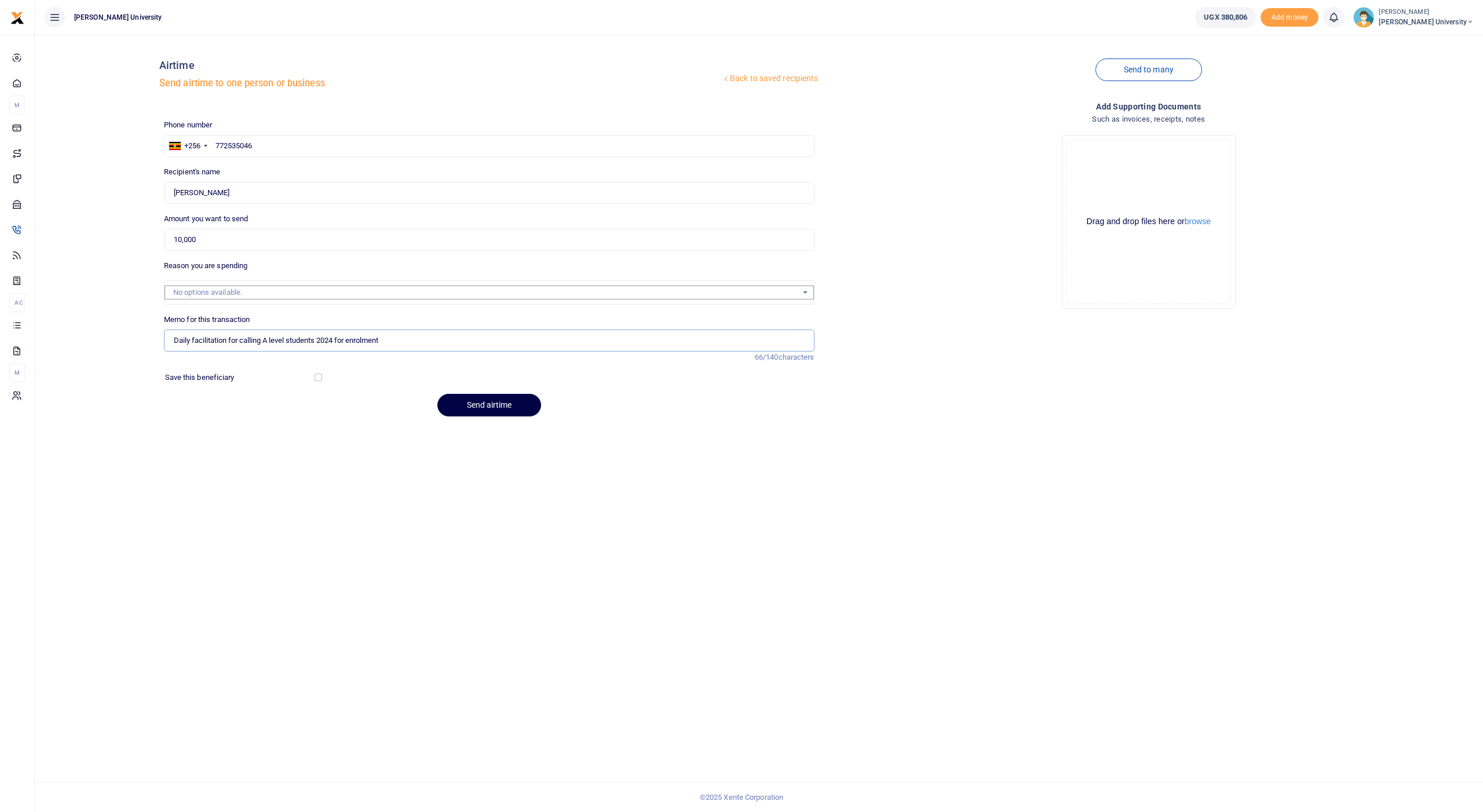 drag, startPoint x: 189, startPoint y: 338, endPoint x: 164, endPoint y: 331, distance: 25.96151 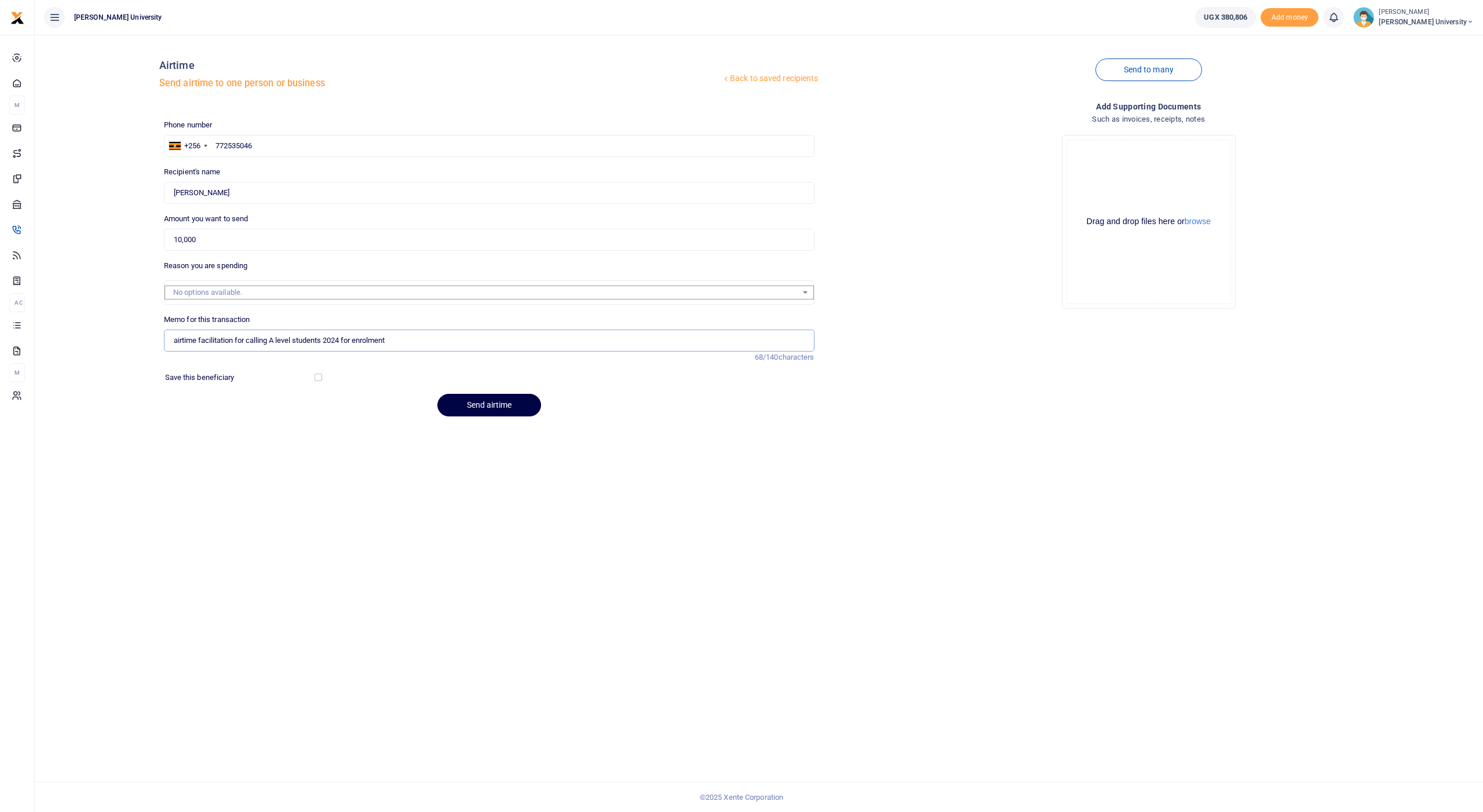 drag, startPoint x: 397, startPoint y: 341, endPoint x: 79, endPoint y: 333, distance: 318.1006 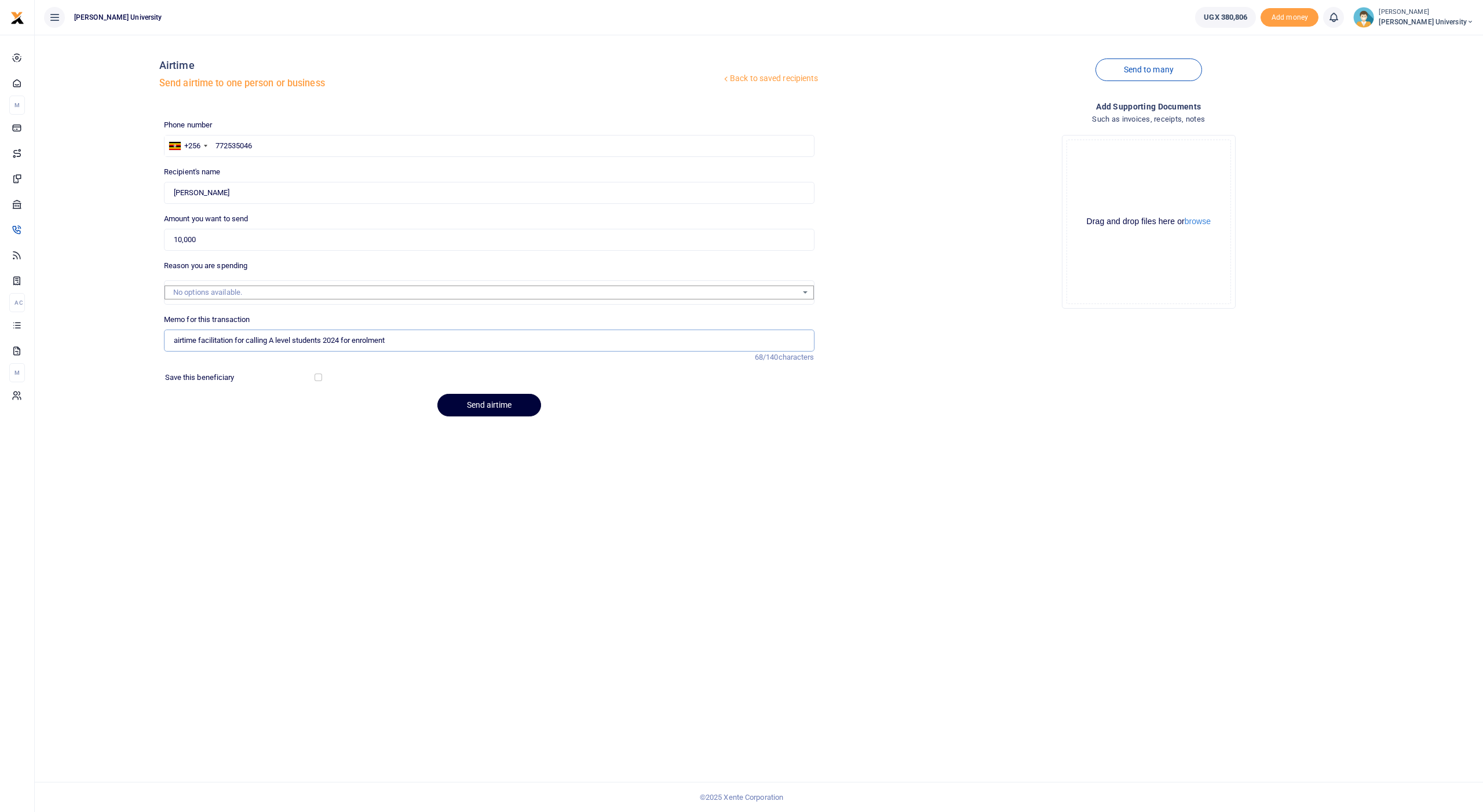 type on "airtime facilitation for calling A level students 2024 for enrolment" 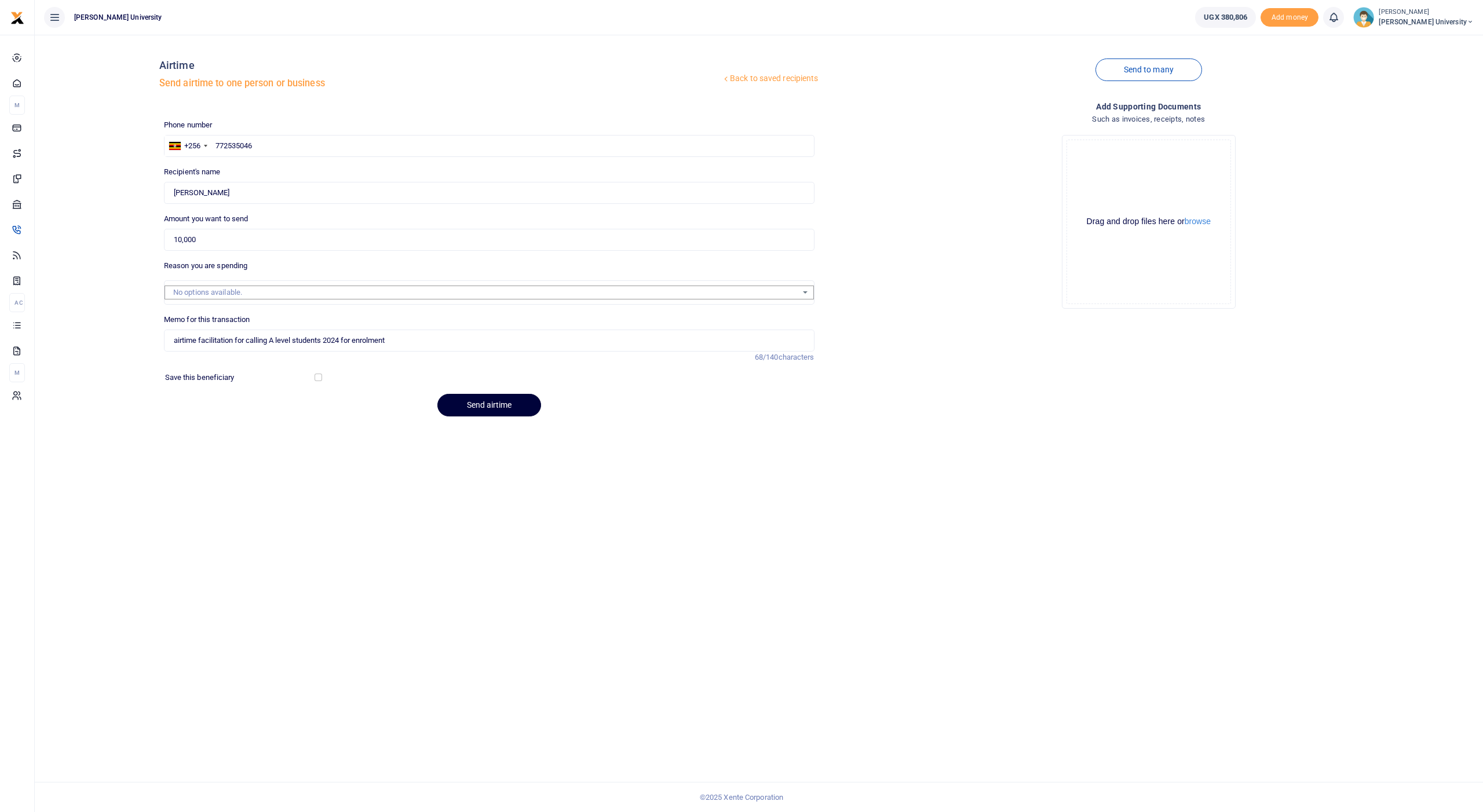 click on "Send airtime" at bounding box center (489, 405) 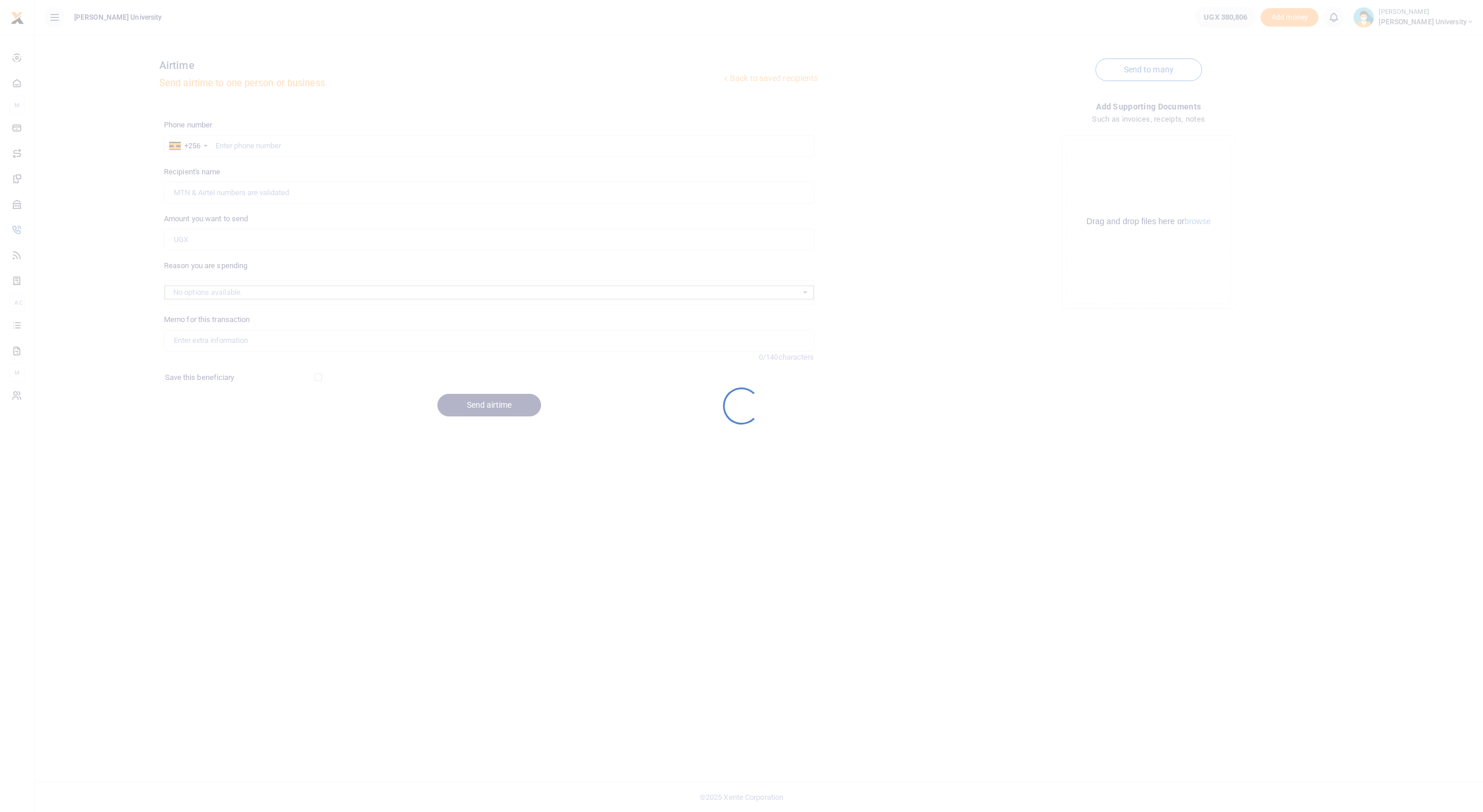 scroll, scrollTop: 0, scrollLeft: 0, axis: both 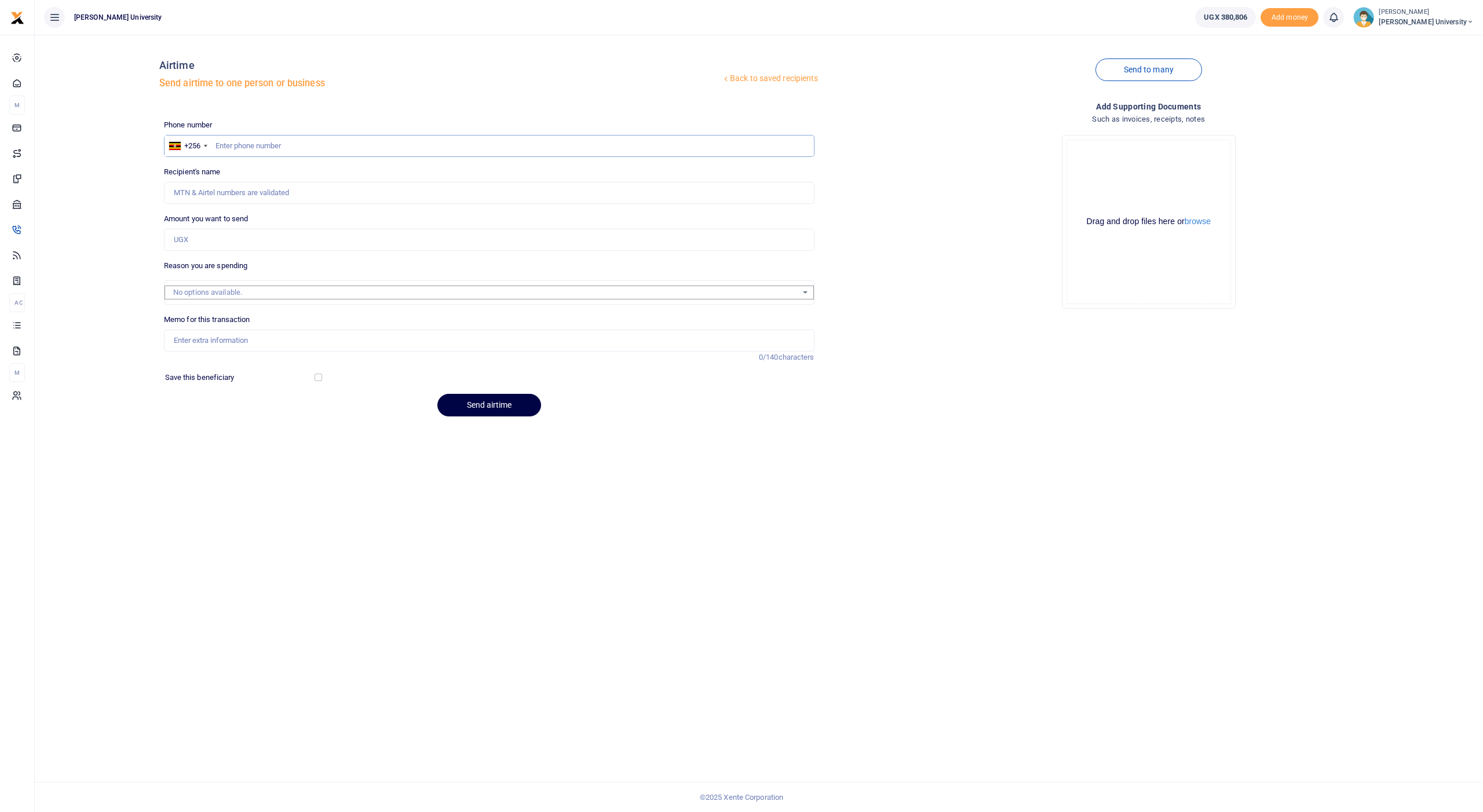 click at bounding box center (489, 146) 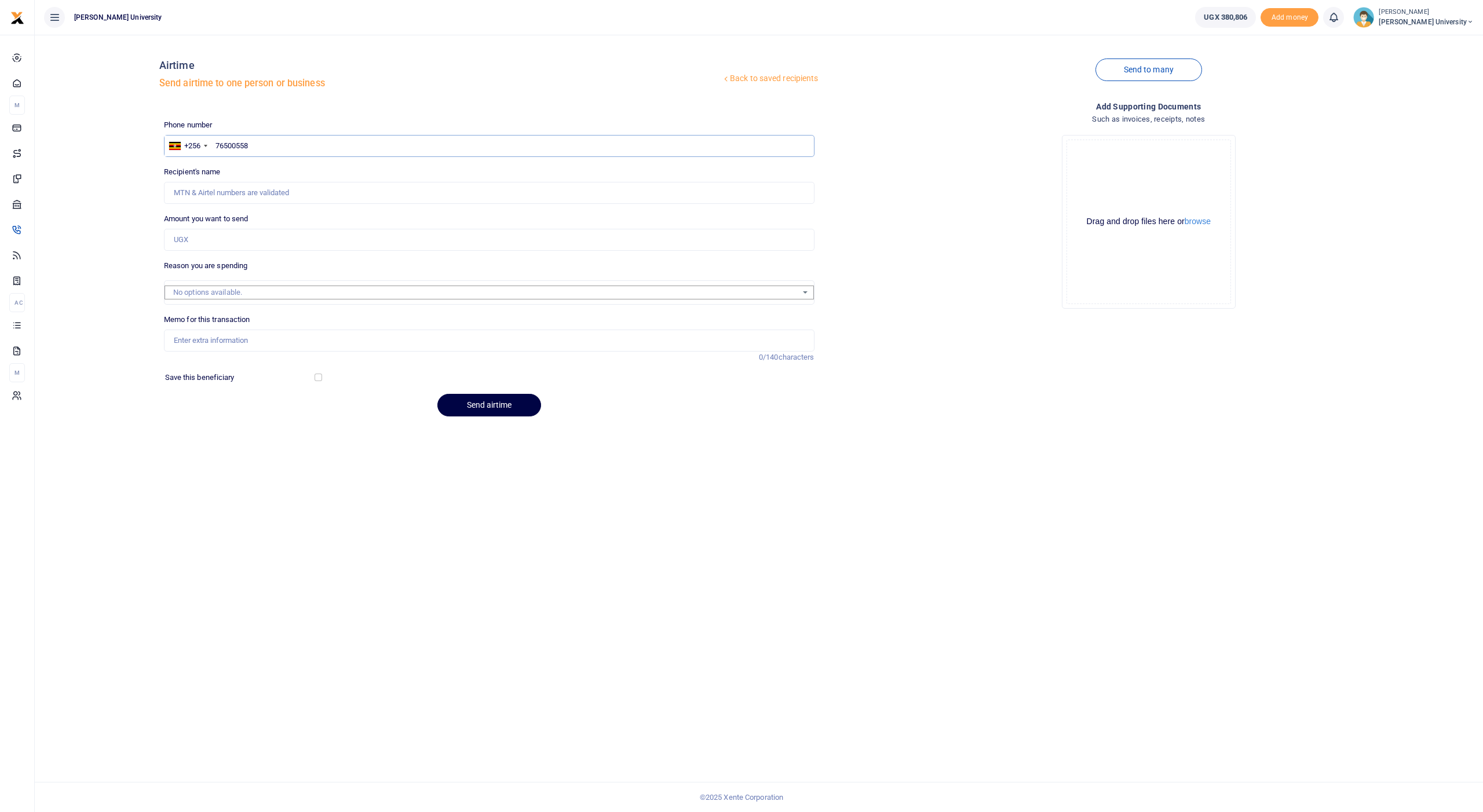 type on "765005587" 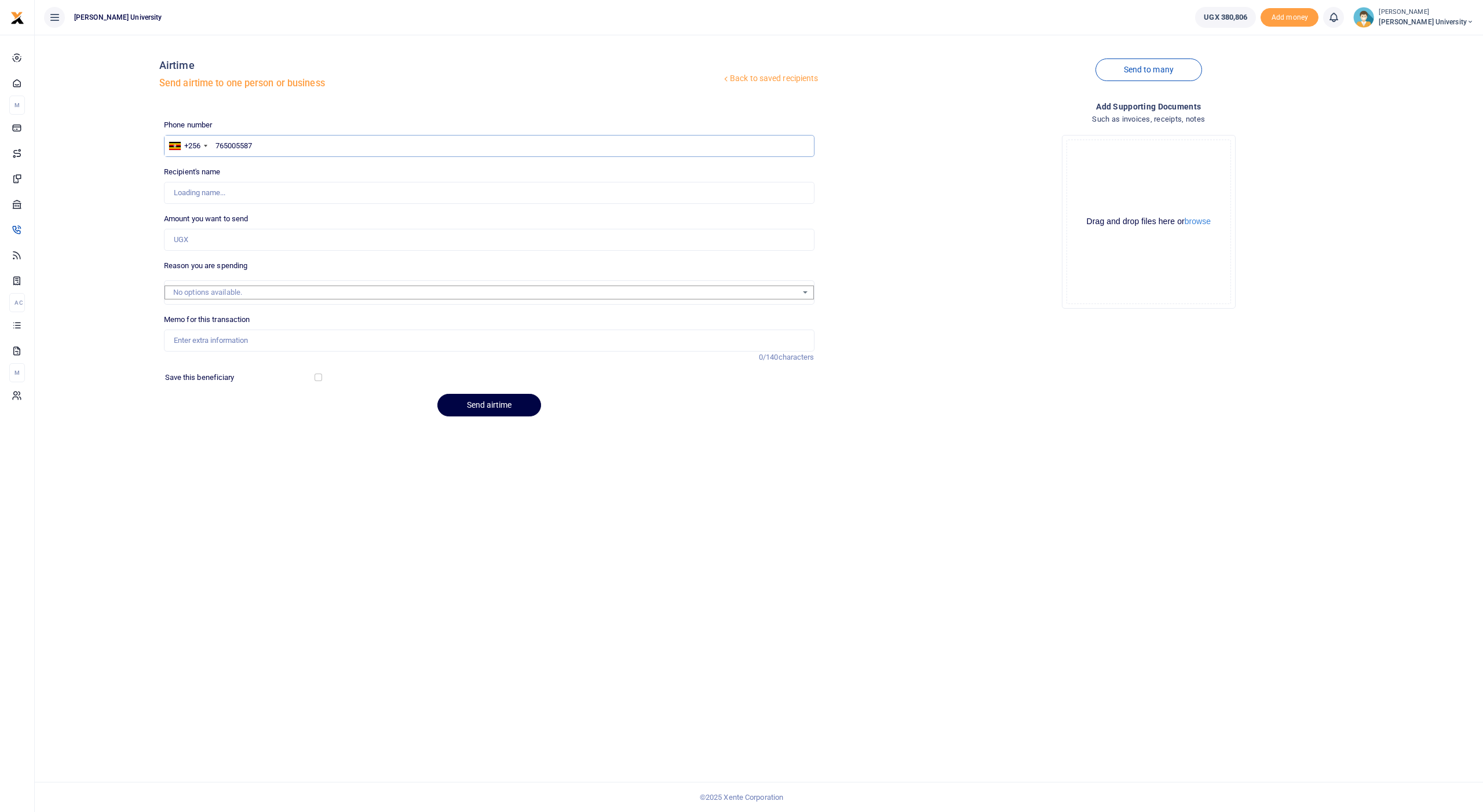 type on "[PERSON_NAME]" 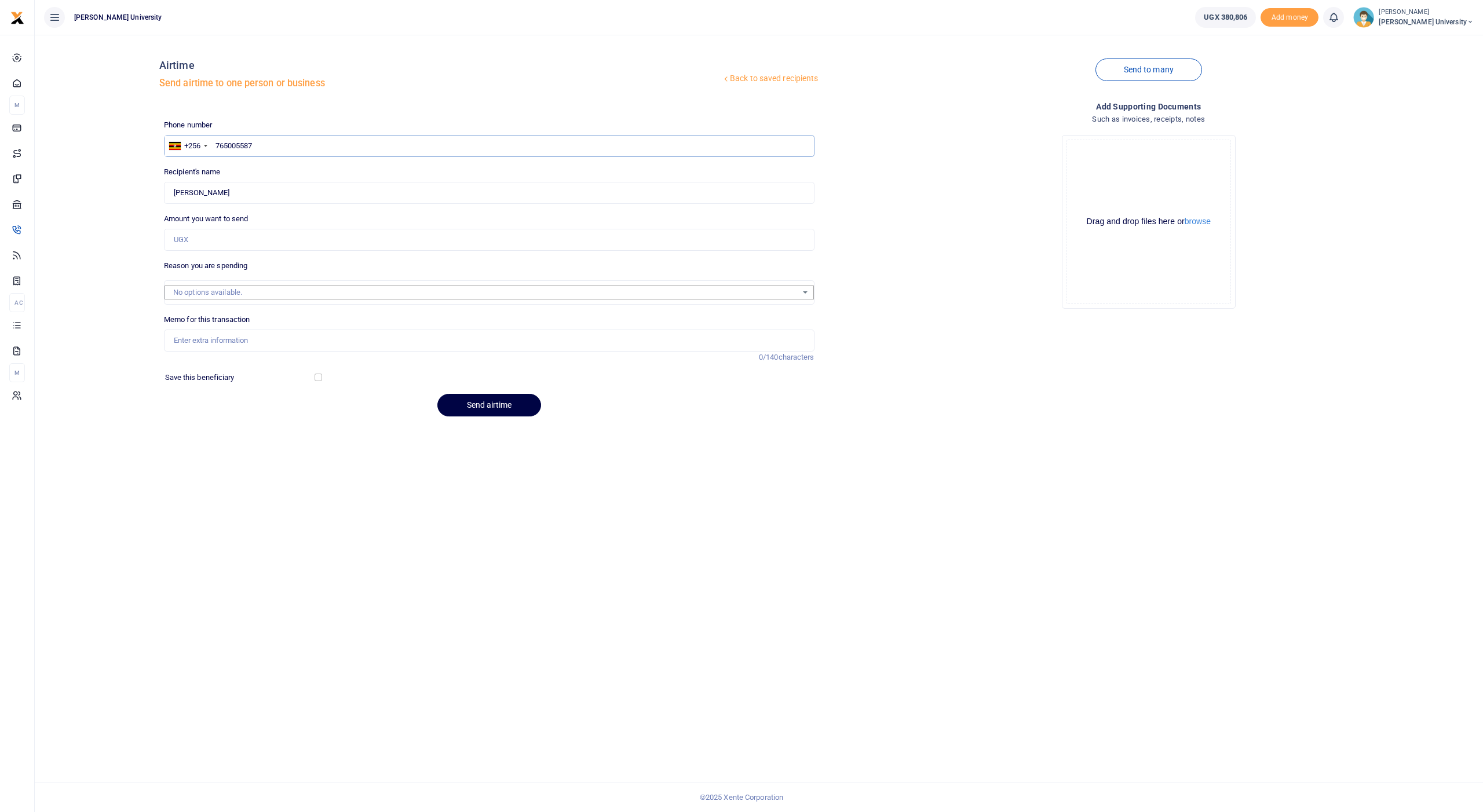 type on "765005587" 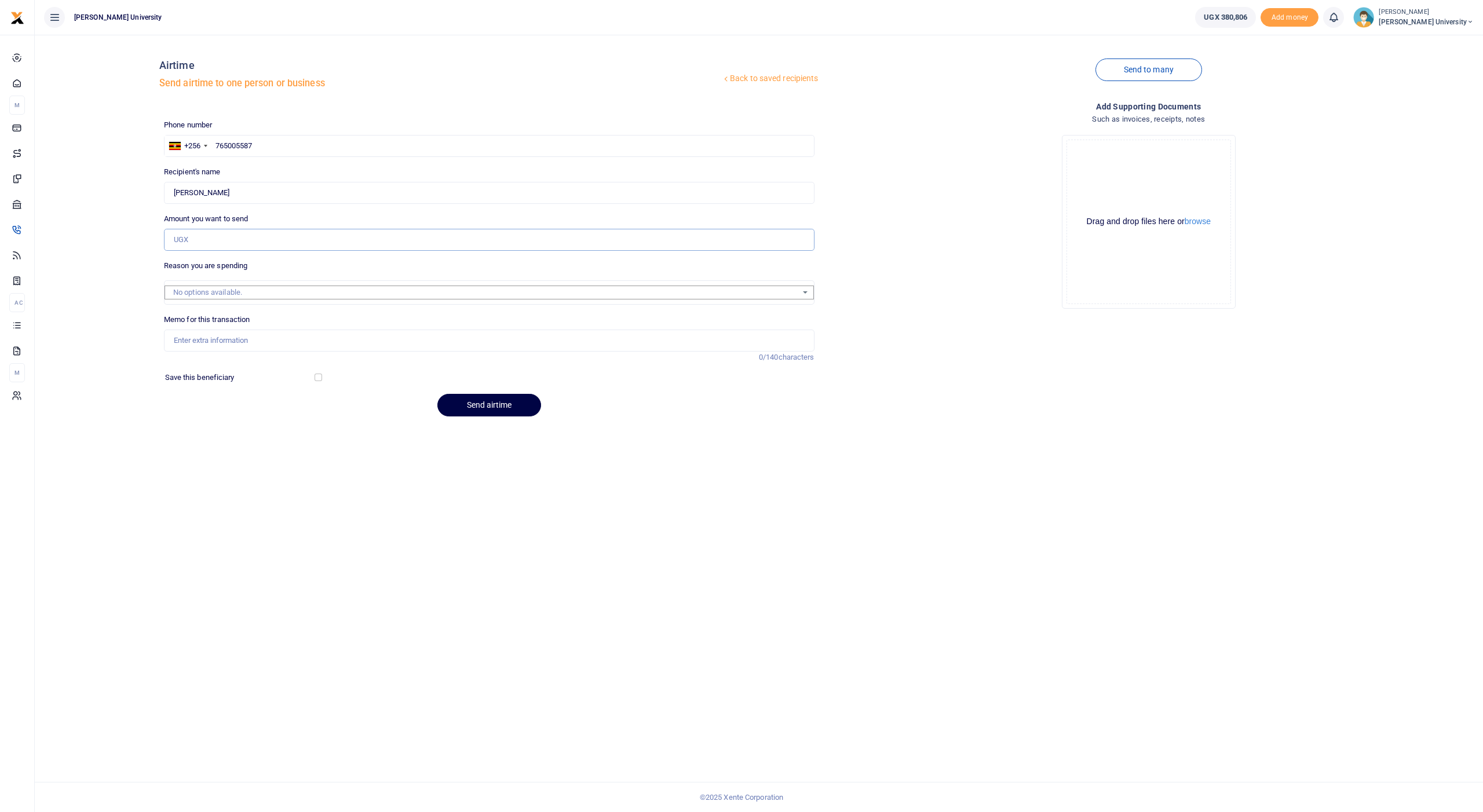 click on "Amount you want to send" at bounding box center (489, 240) 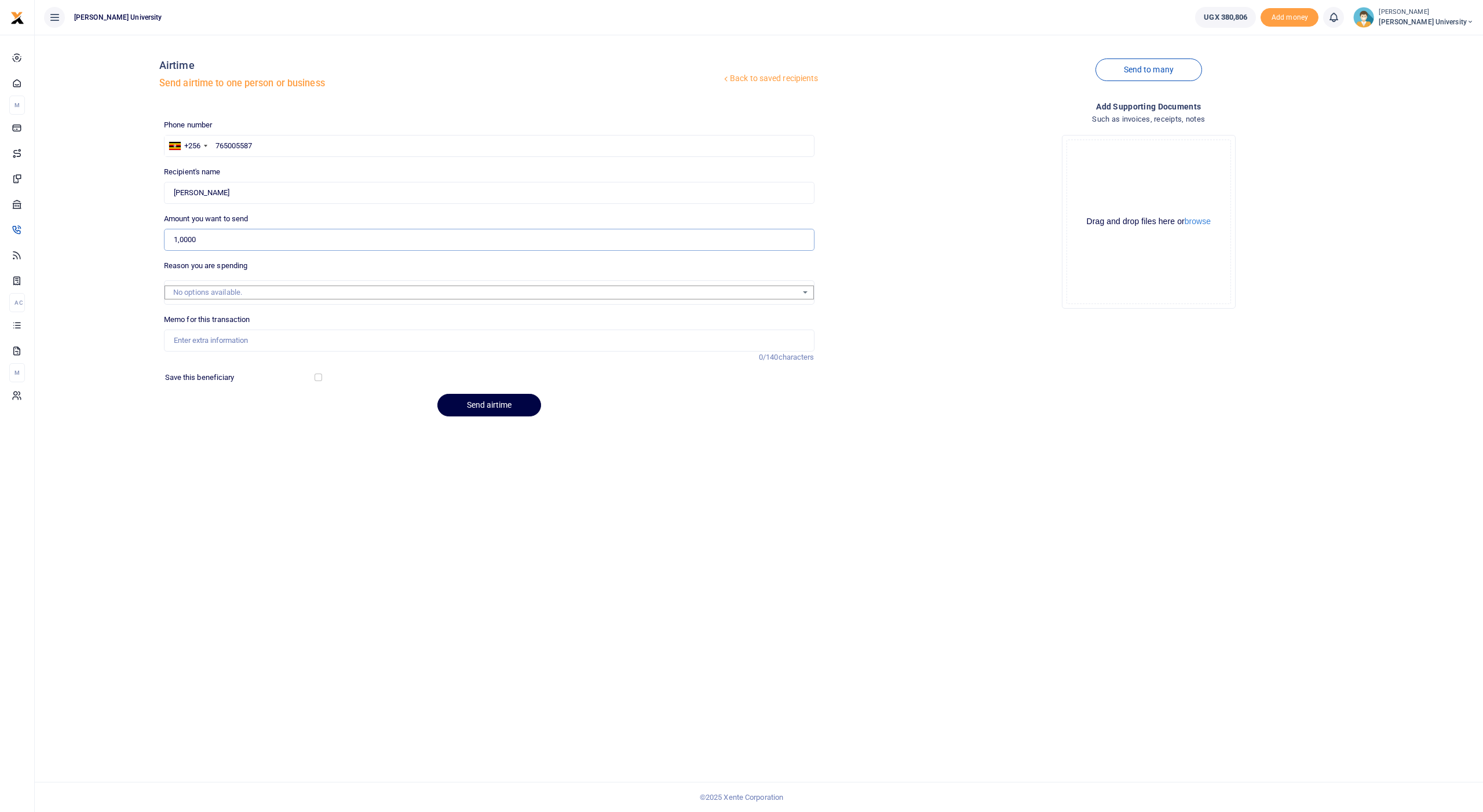 type on "10,000" 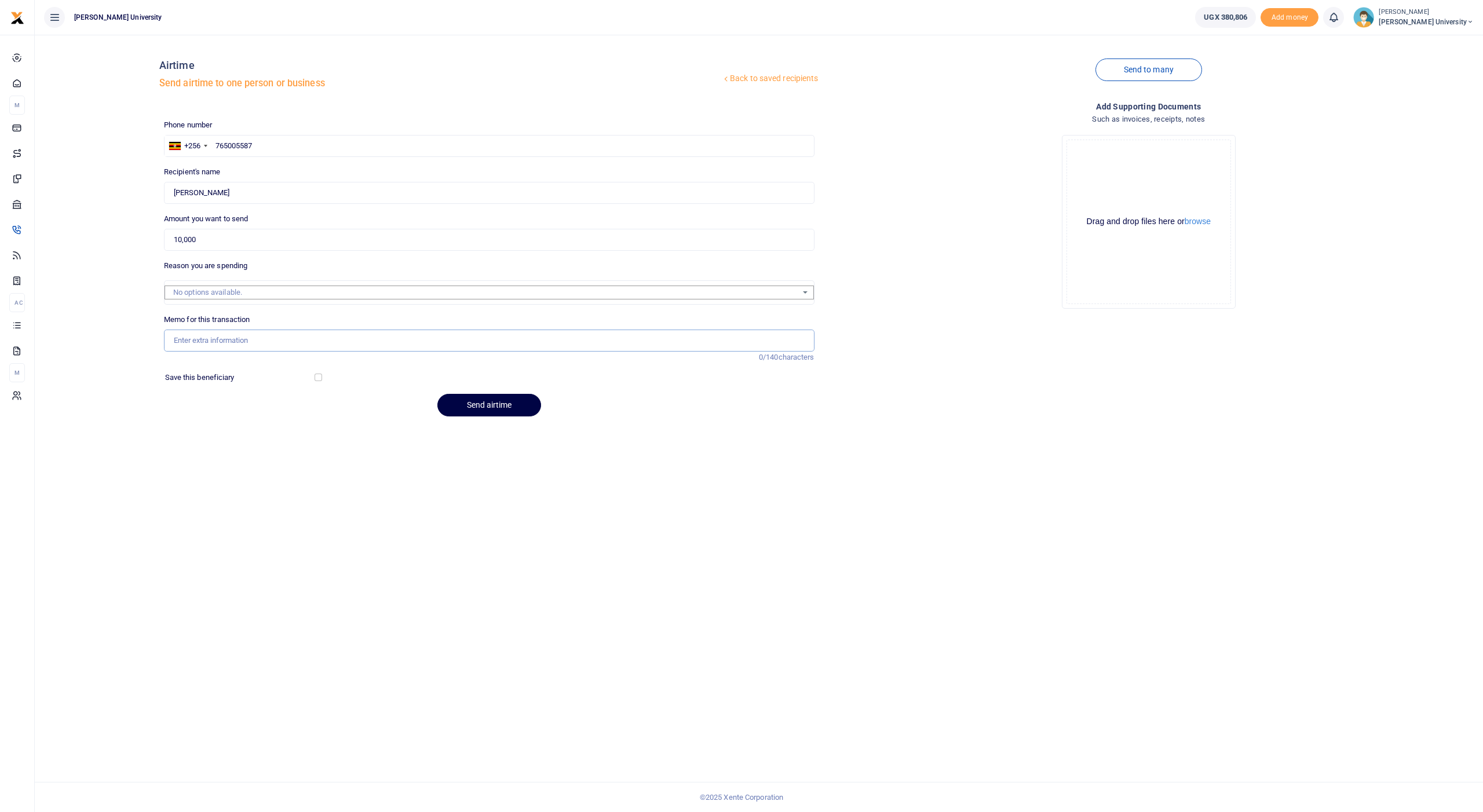 click on "Memo for this transaction" at bounding box center (489, 341) 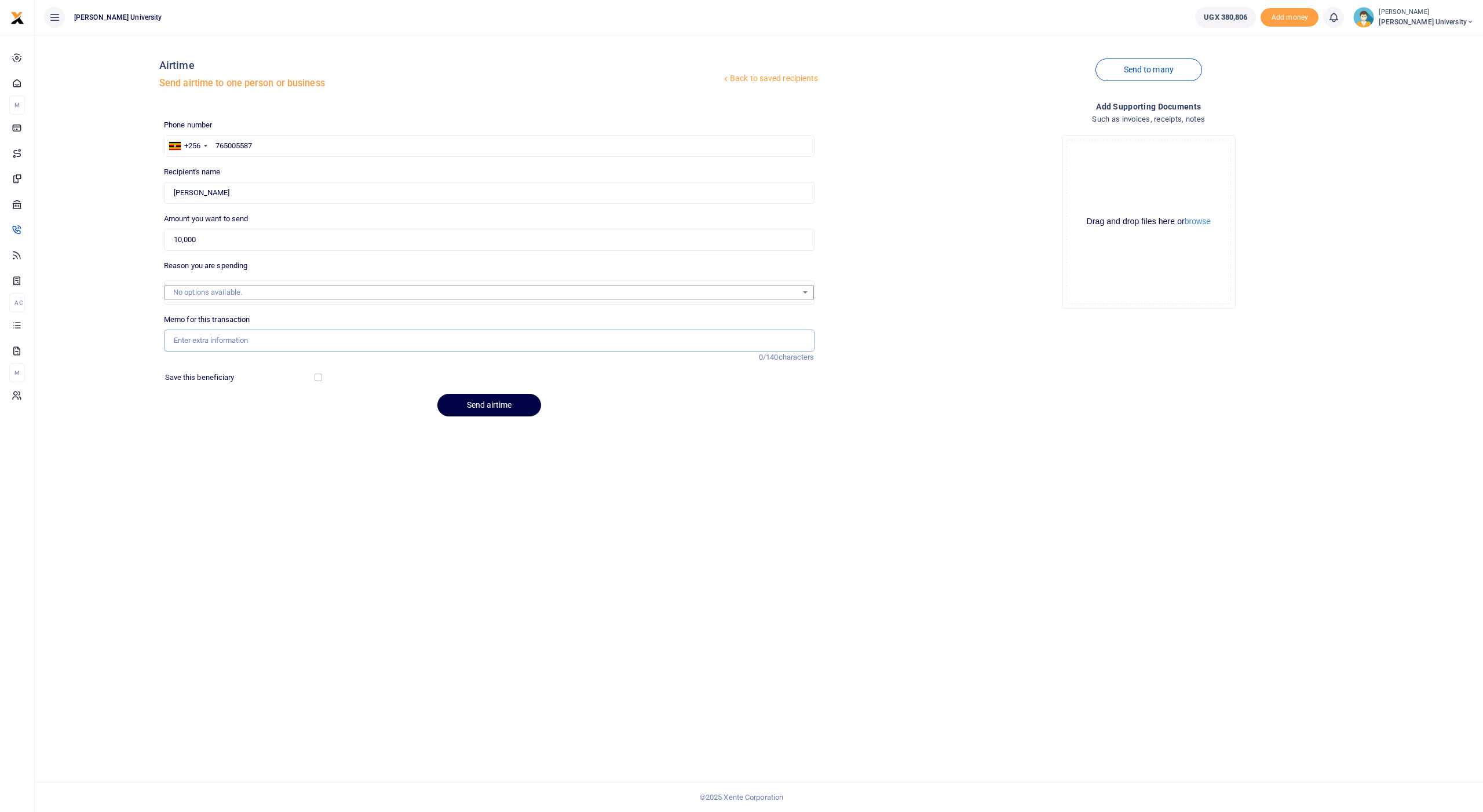 paste on "airtime facilitation for calling A level students 2024 for enrolment" 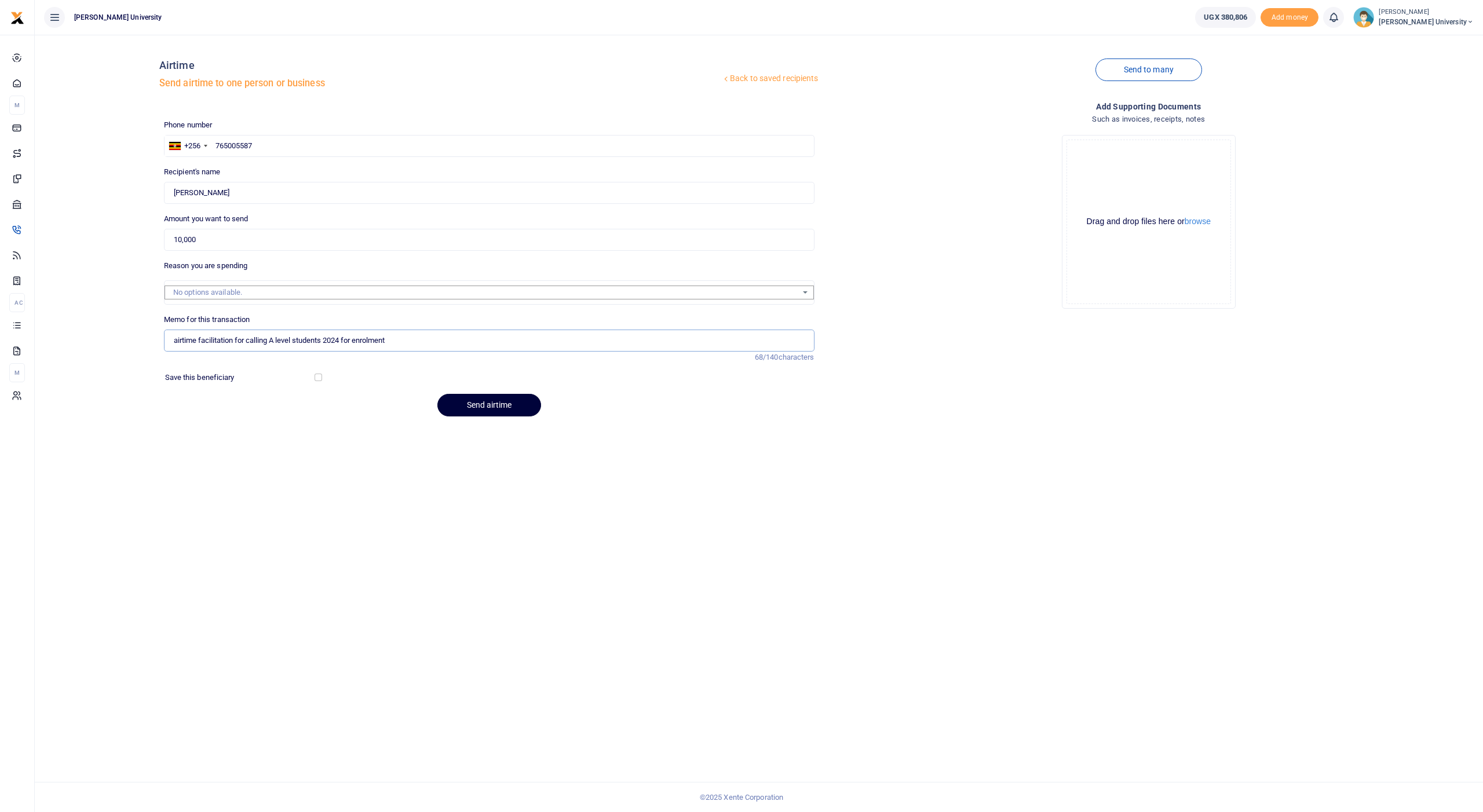 type on "airtime facilitation for calling A level students 2024 for enrolment" 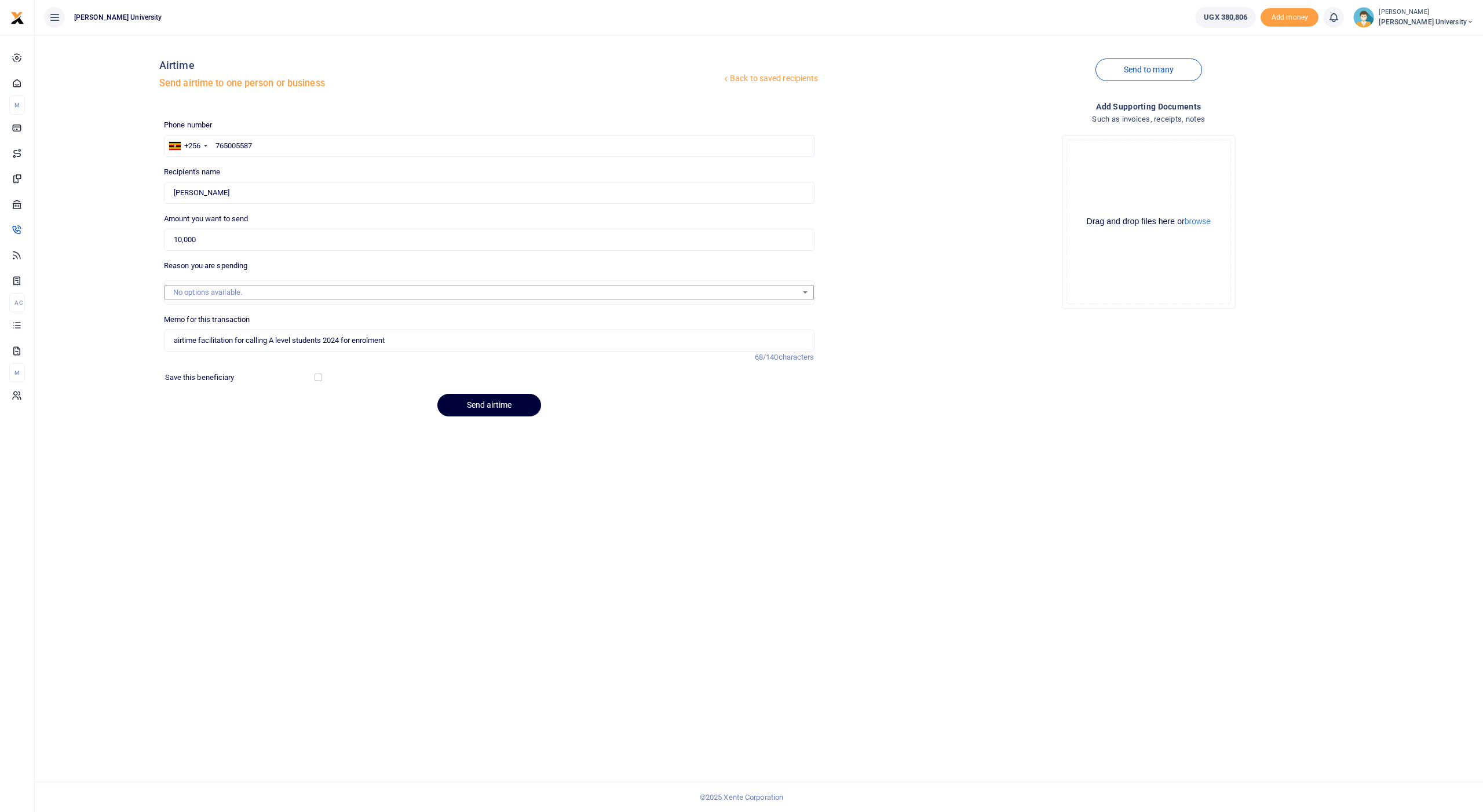 click on "Send airtime" at bounding box center (489, 405) 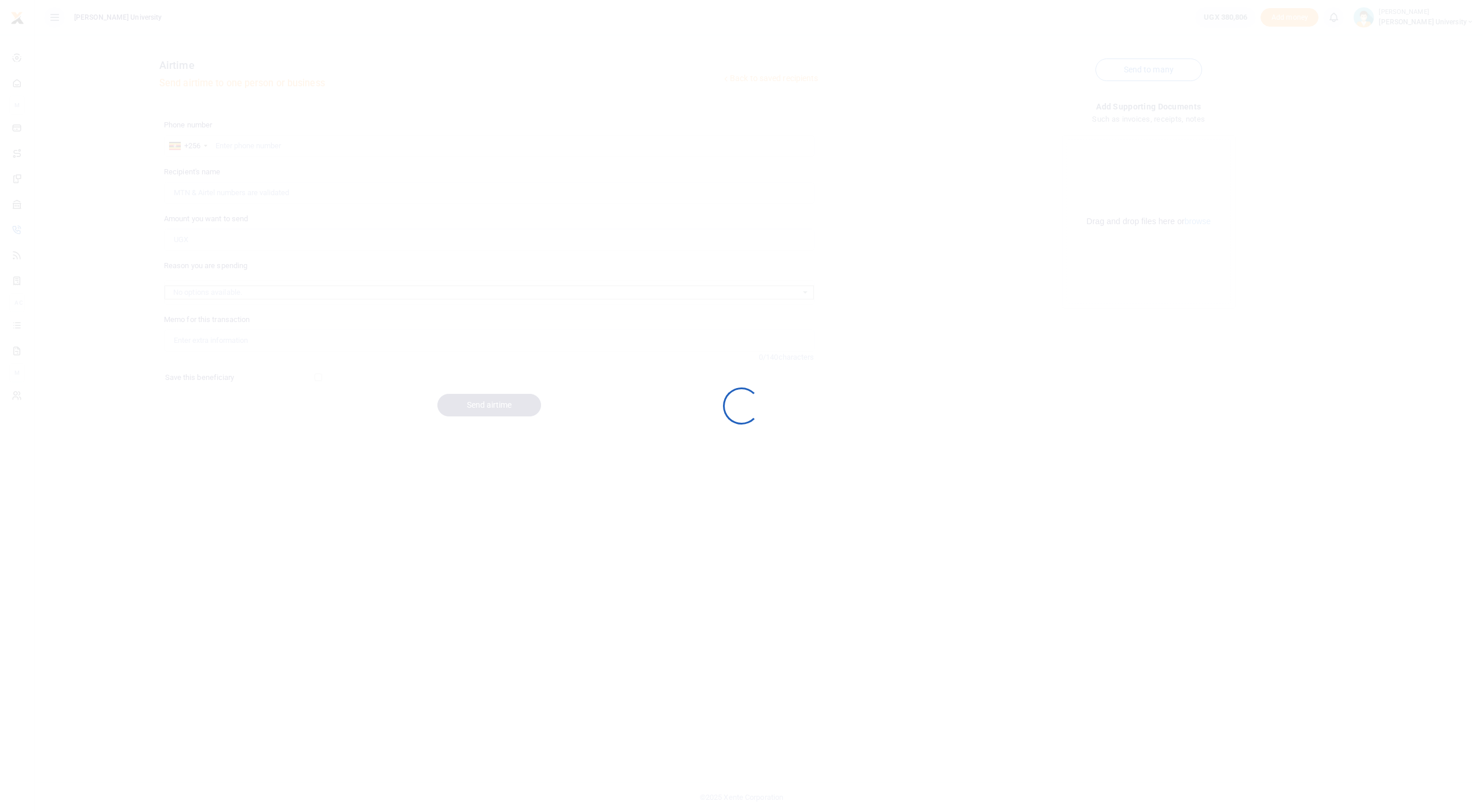 scroll, scrollTop: 0, scrollLeft: 0, axis: both 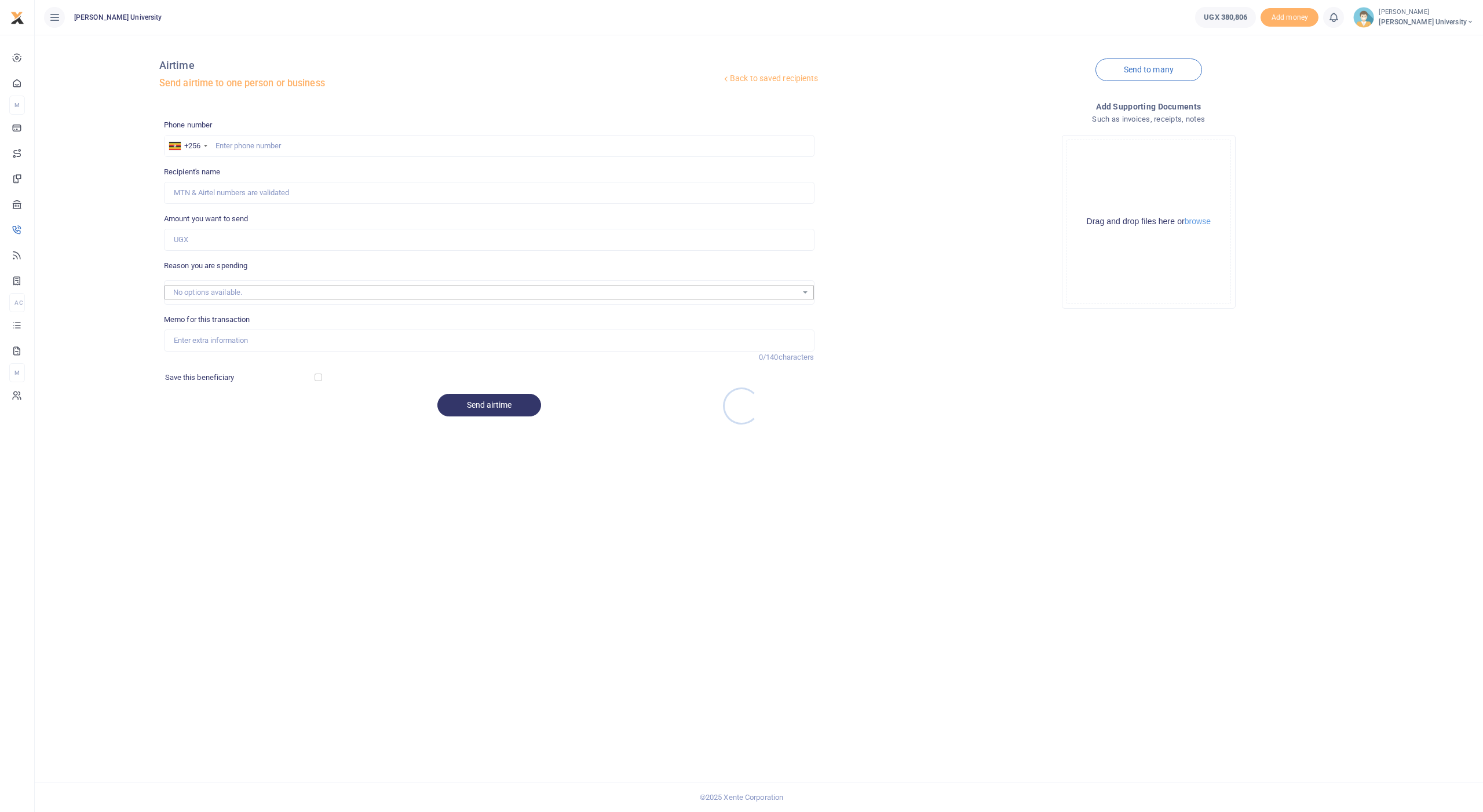 click at bounding box center [742, 406] 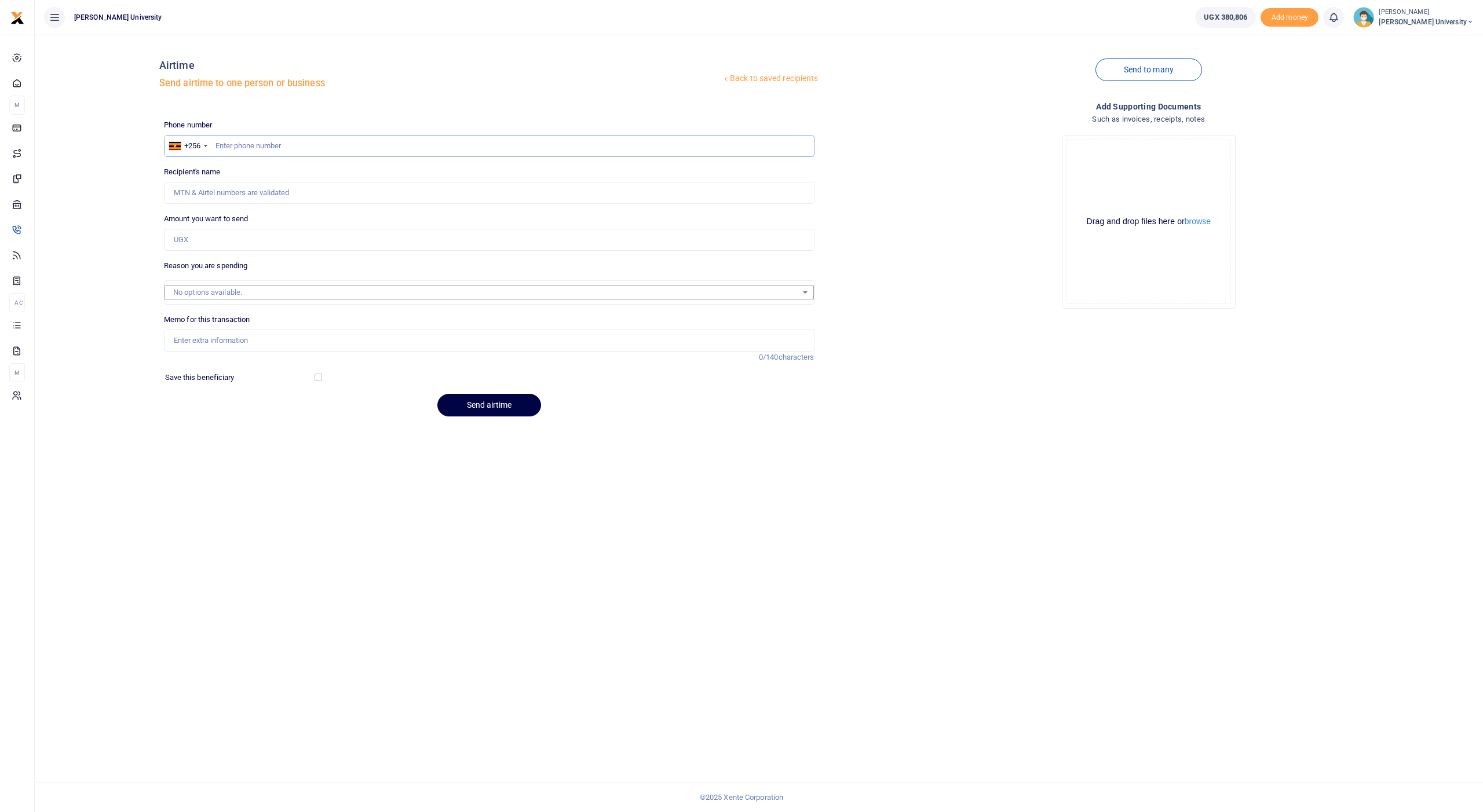click at bounding box center (489, 146) 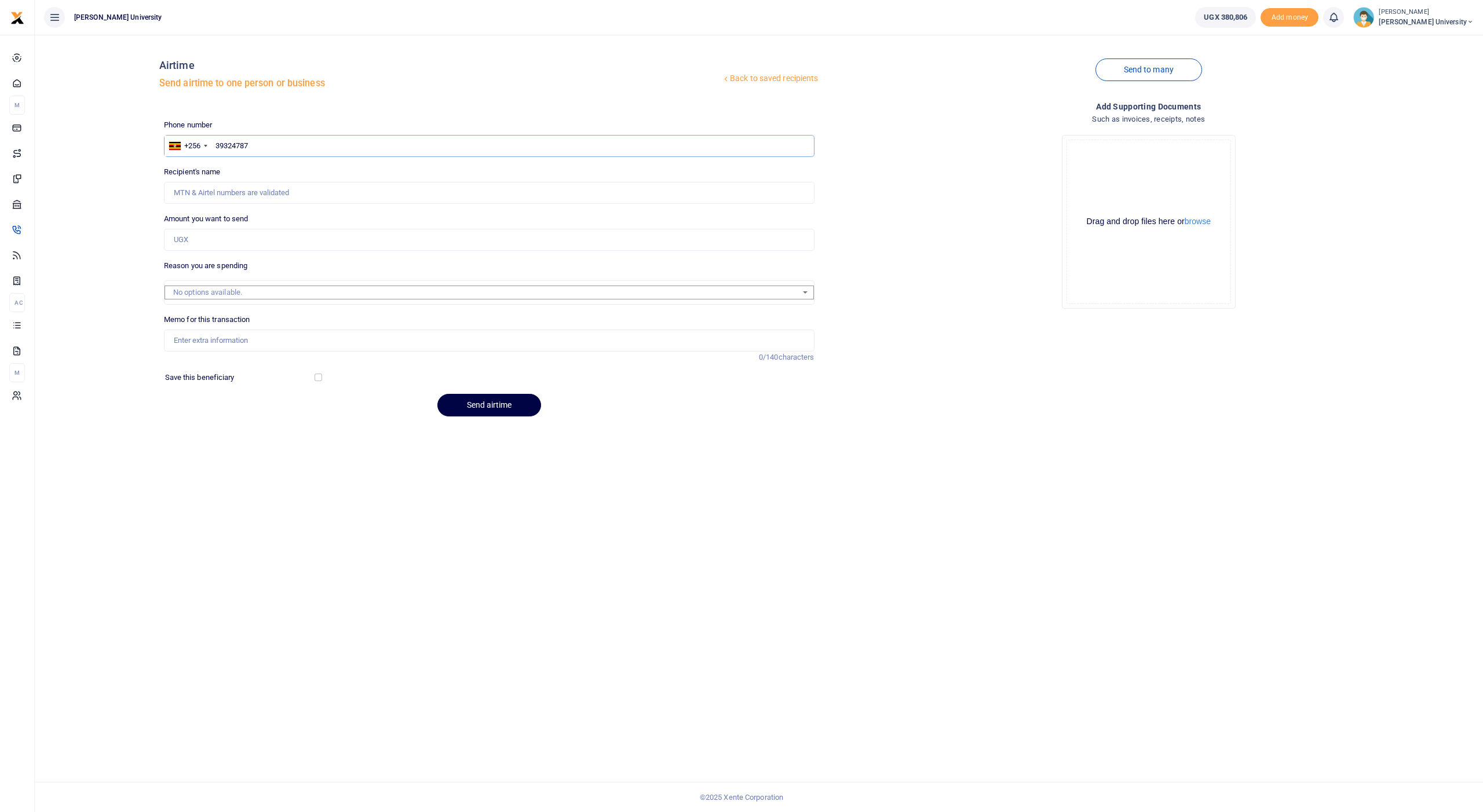 type on "393247876" 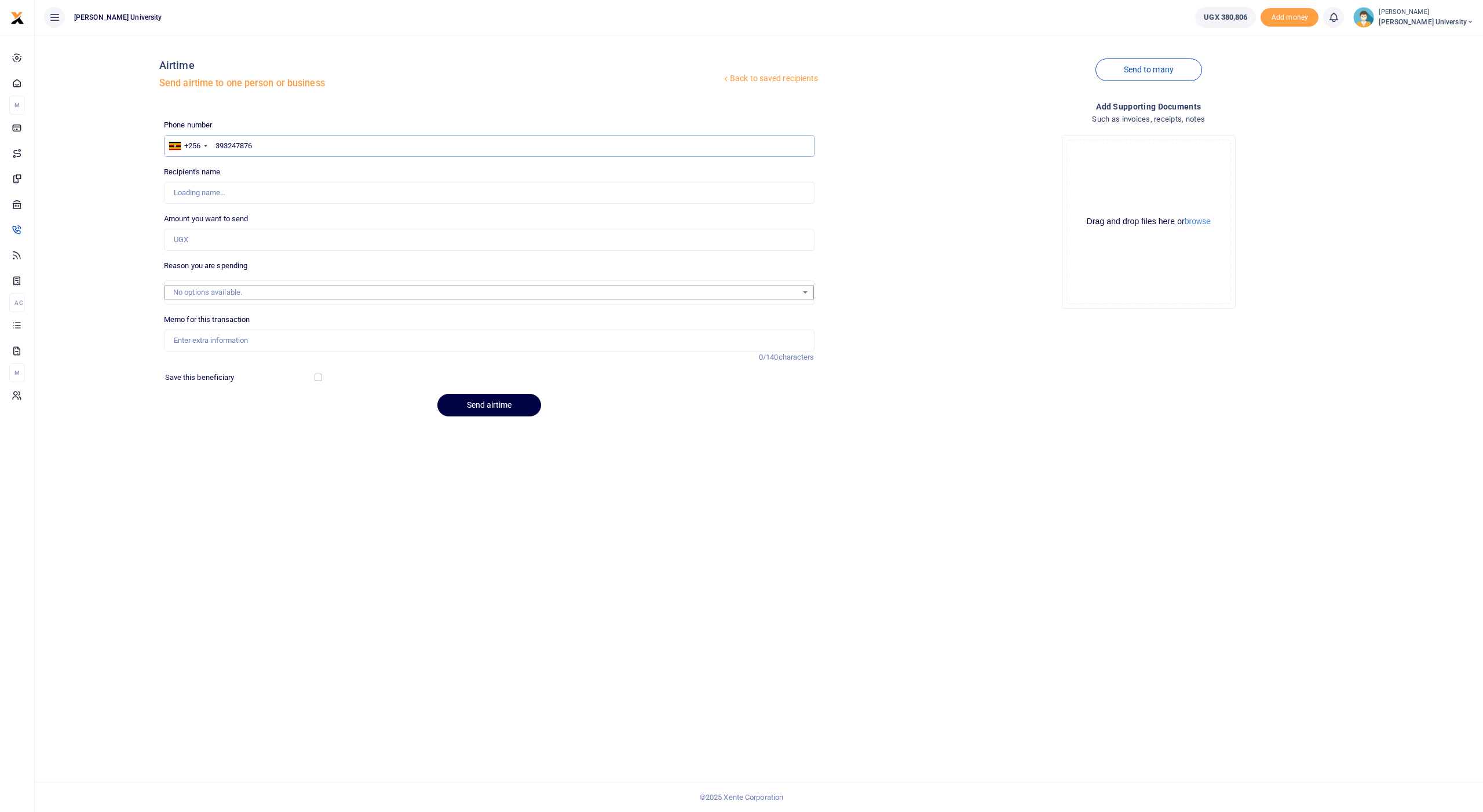 type on "Paphra Mugisha" 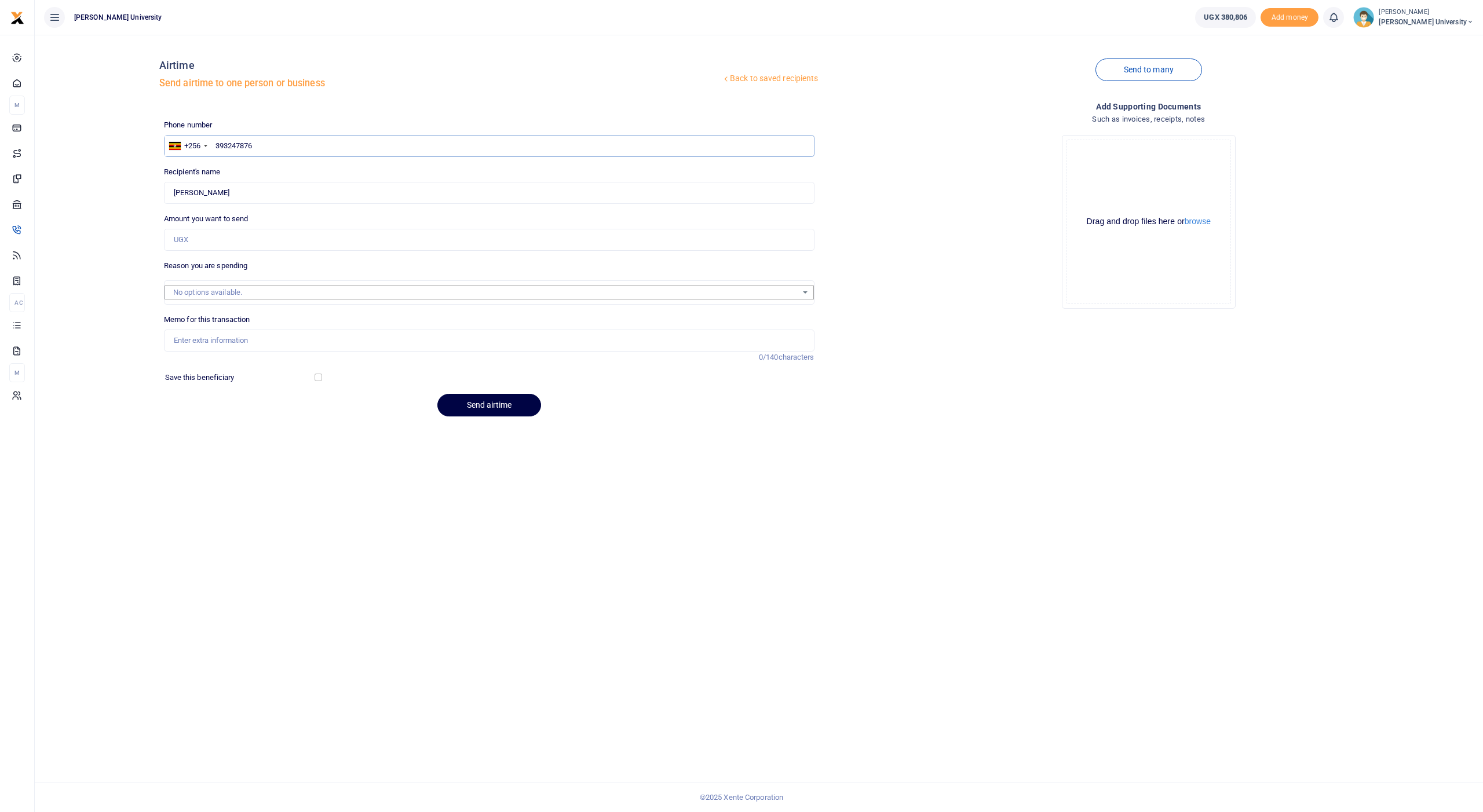type on "393247876" 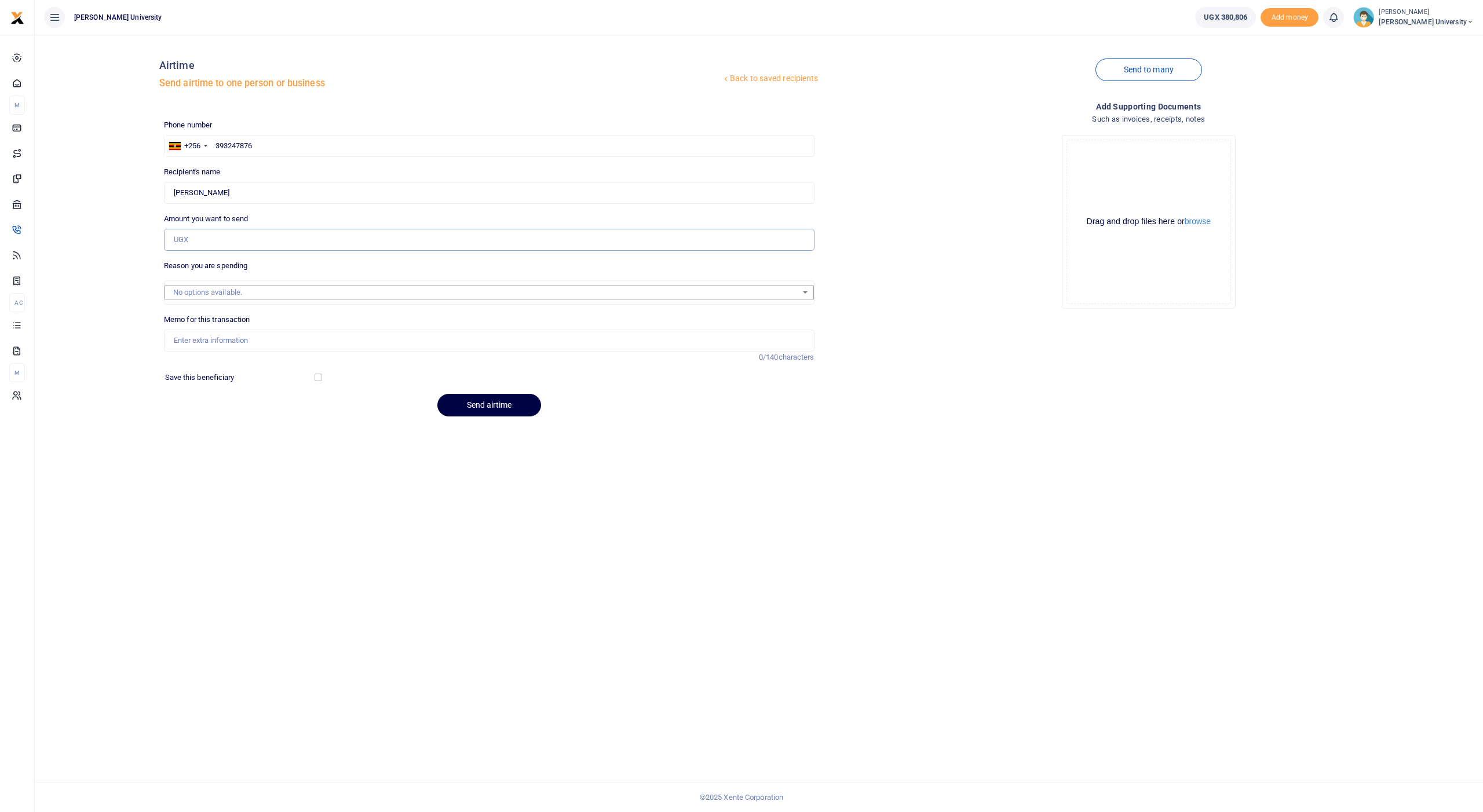 click on "Amount you want to send" at bounding box center [489, 240] 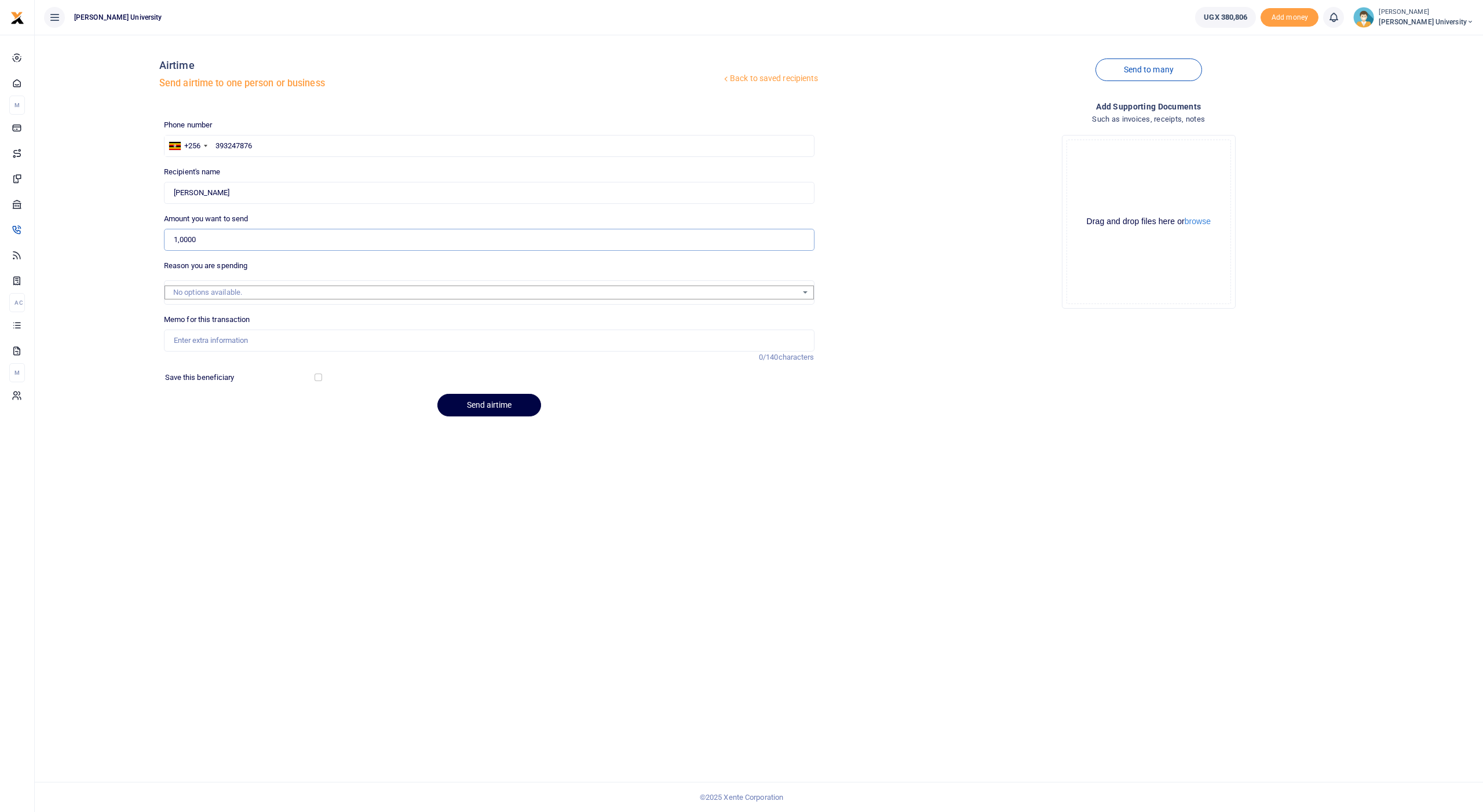 type on "10,000" 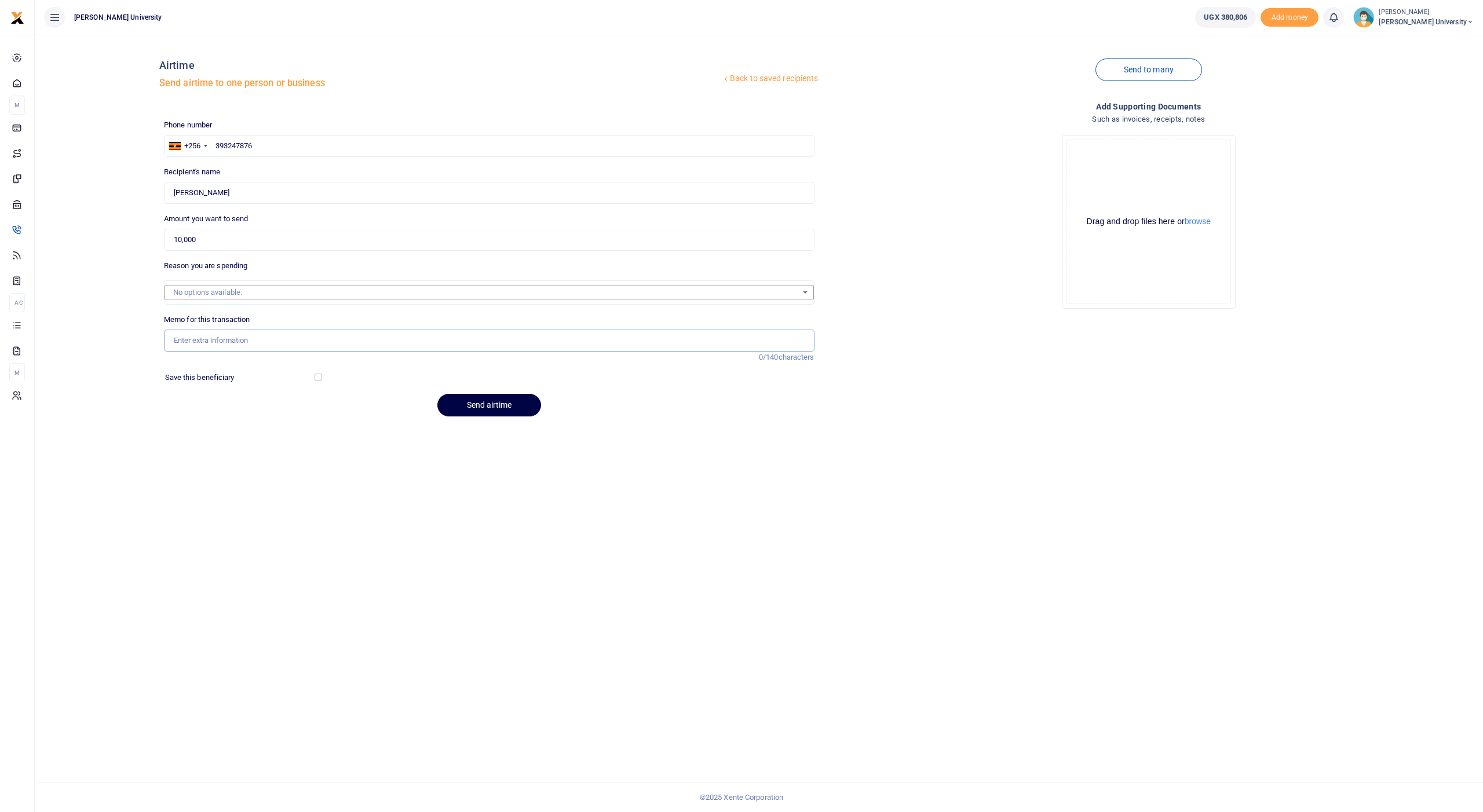 click on "Memo for this transaction" at bounding box center (489, 341) 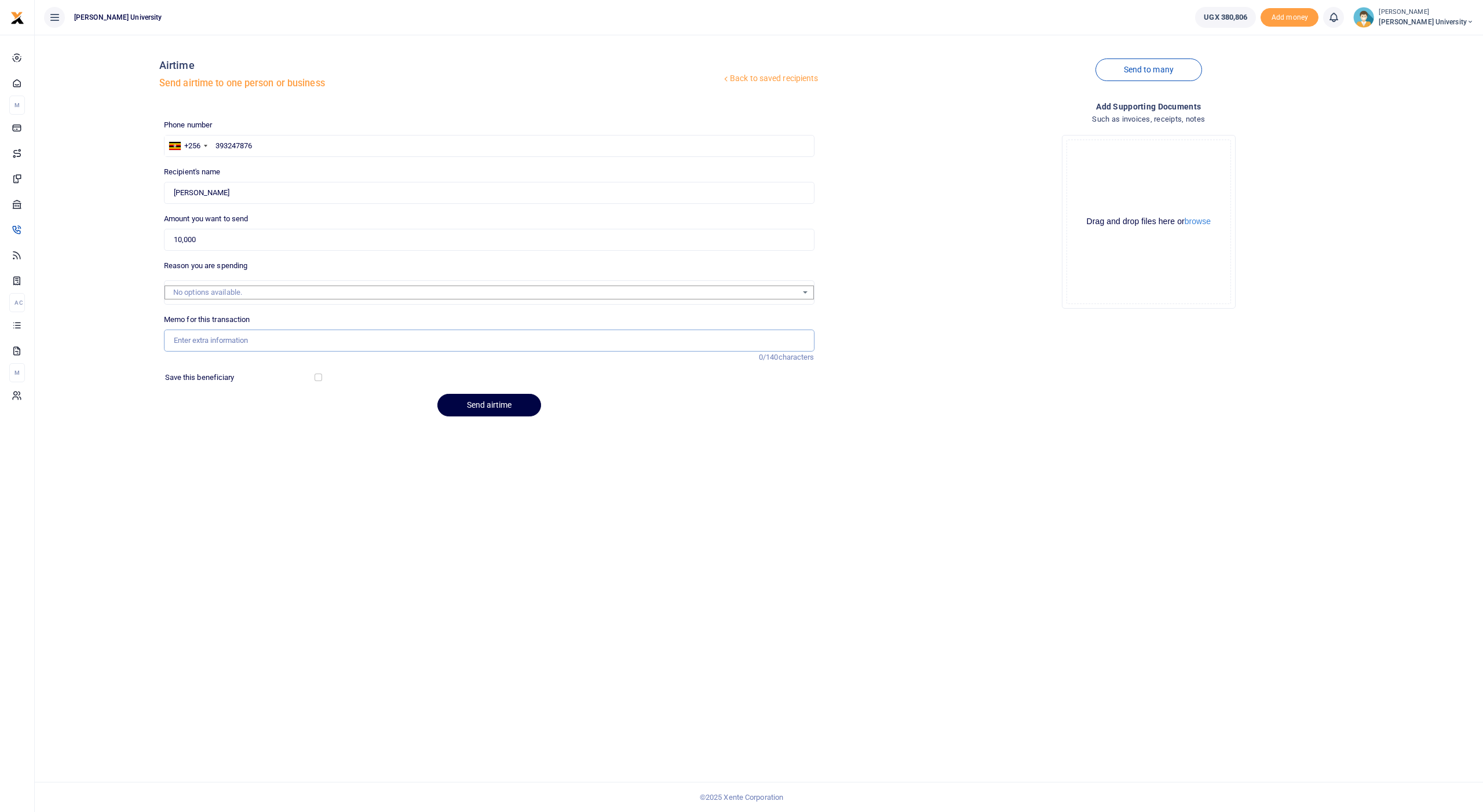 paste on "airtime facilitation for calling A level students 2024 for enrolment" 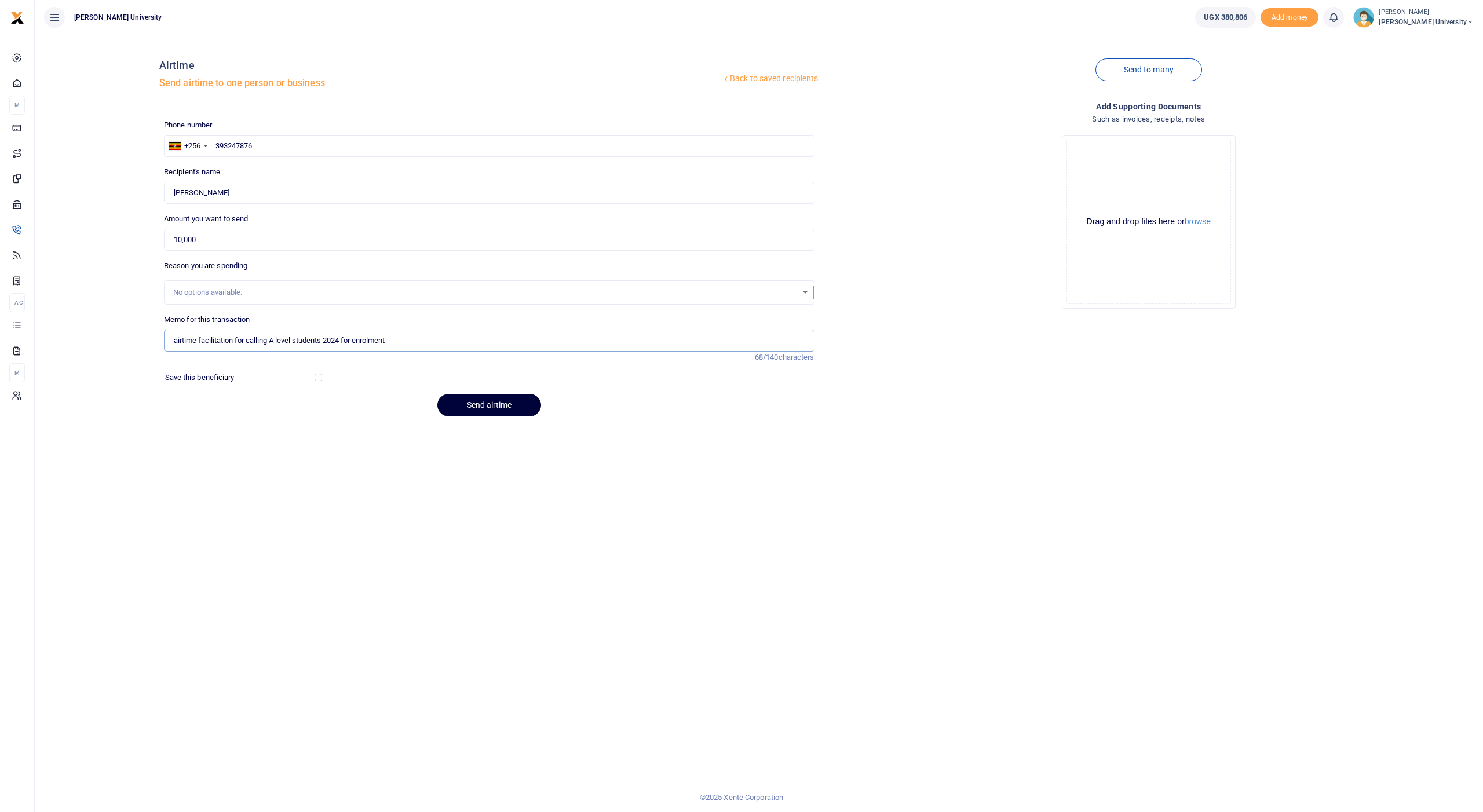 type on "airtime facilitation for calling A level students 2024 for enrolment" 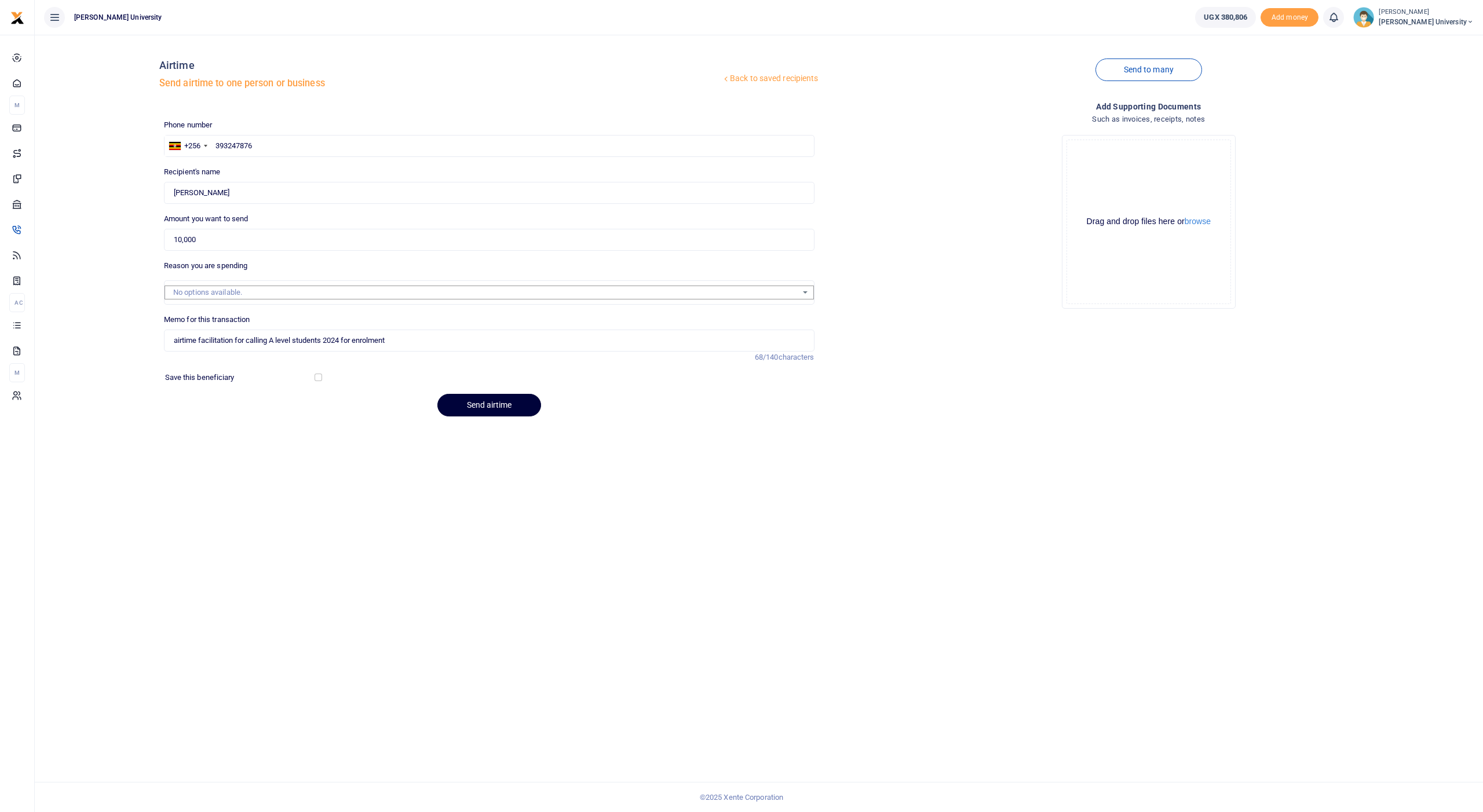 click on "Send airtime" at bounding box center (489, 405) 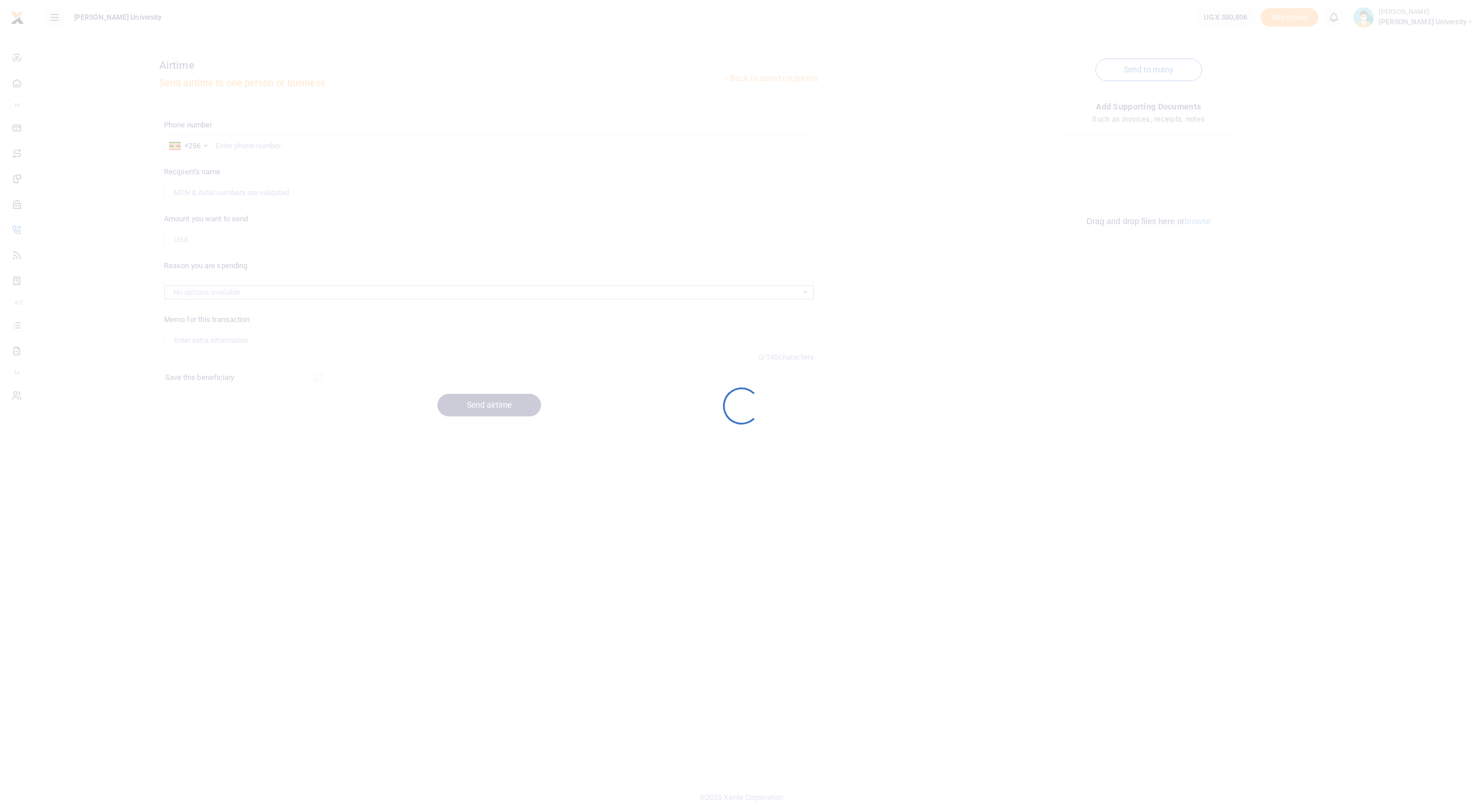 scroll, scrollTop: 0, scrollLeft: 0, axis: both 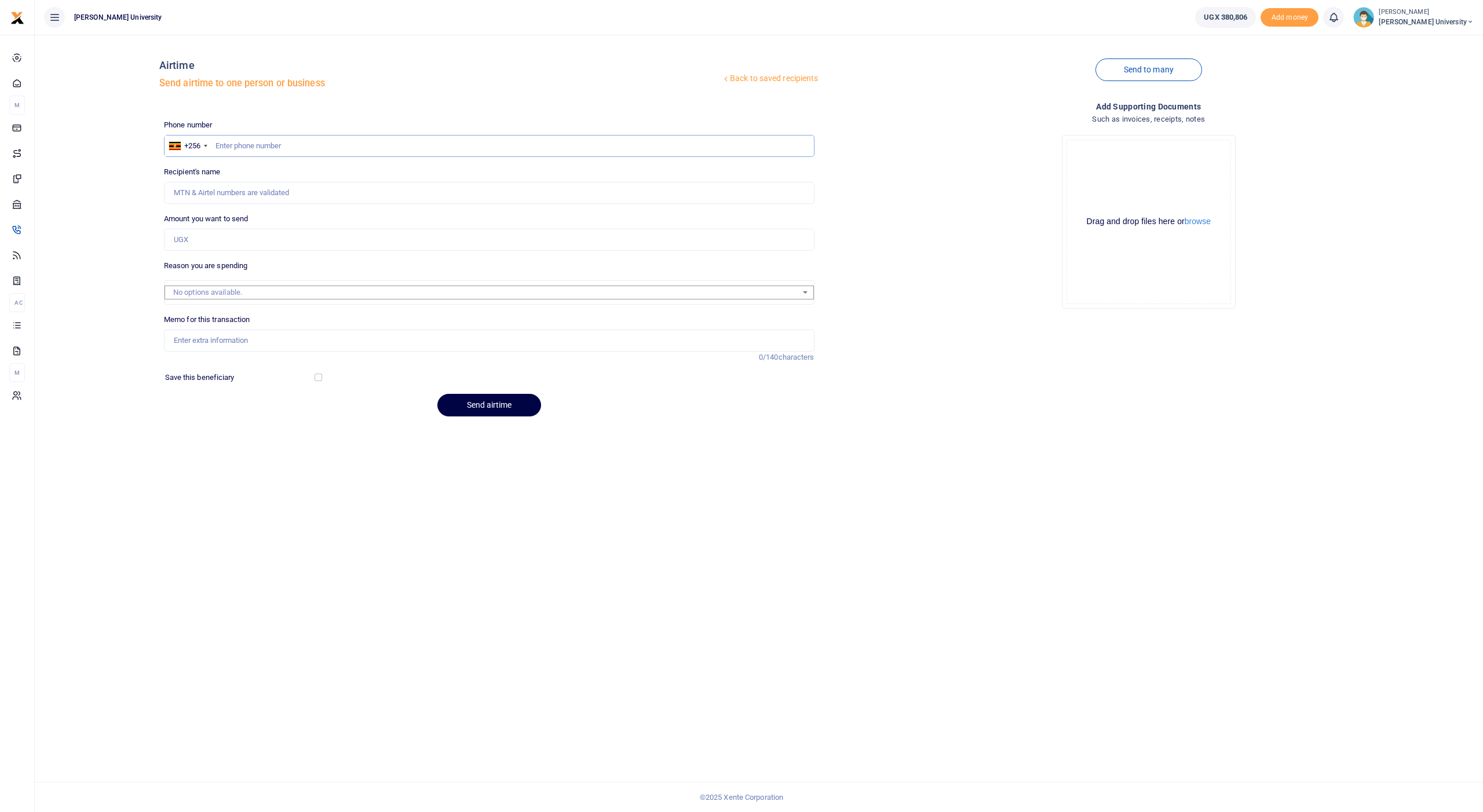 click at bounding box center (489, 146) 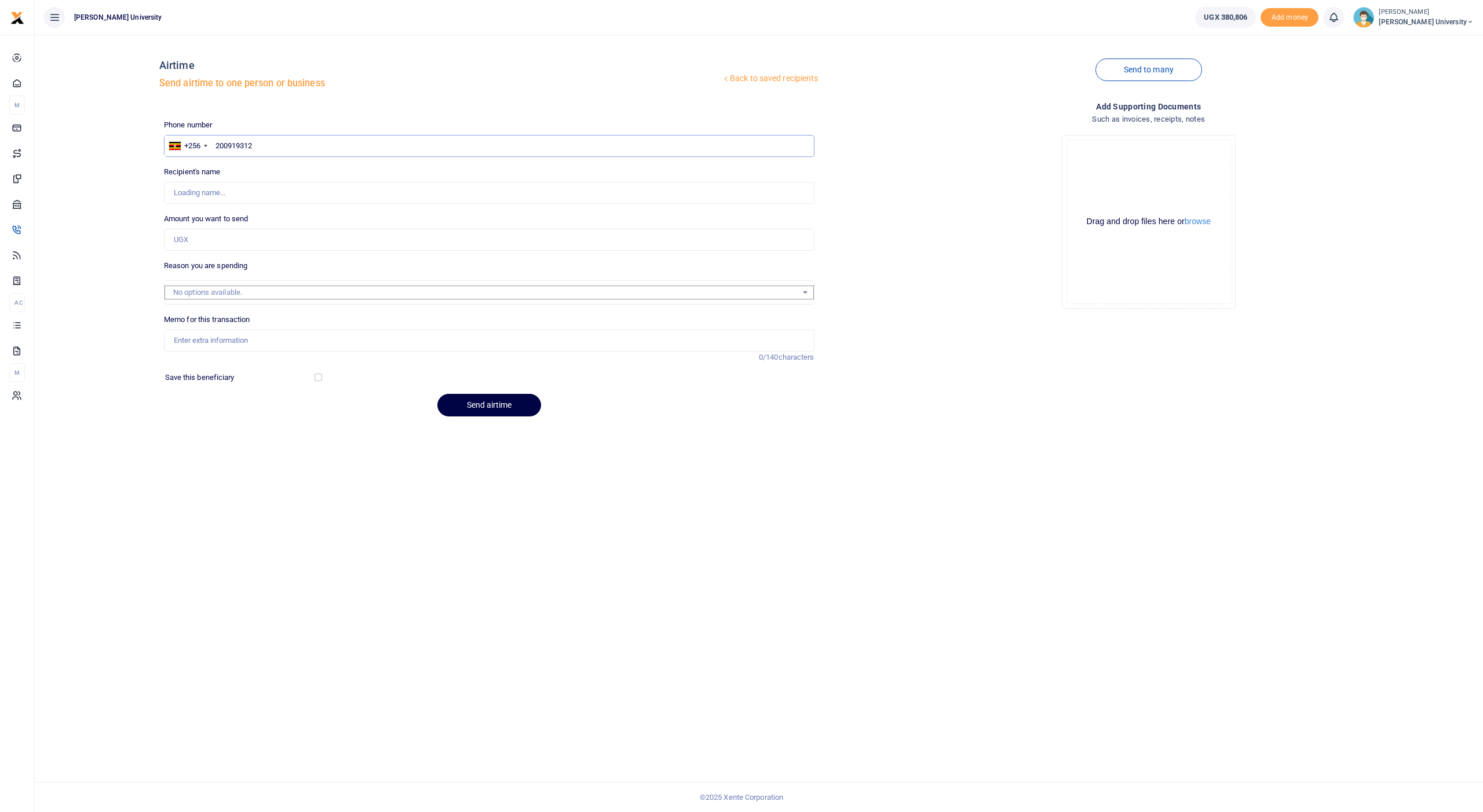 type on "200919312" 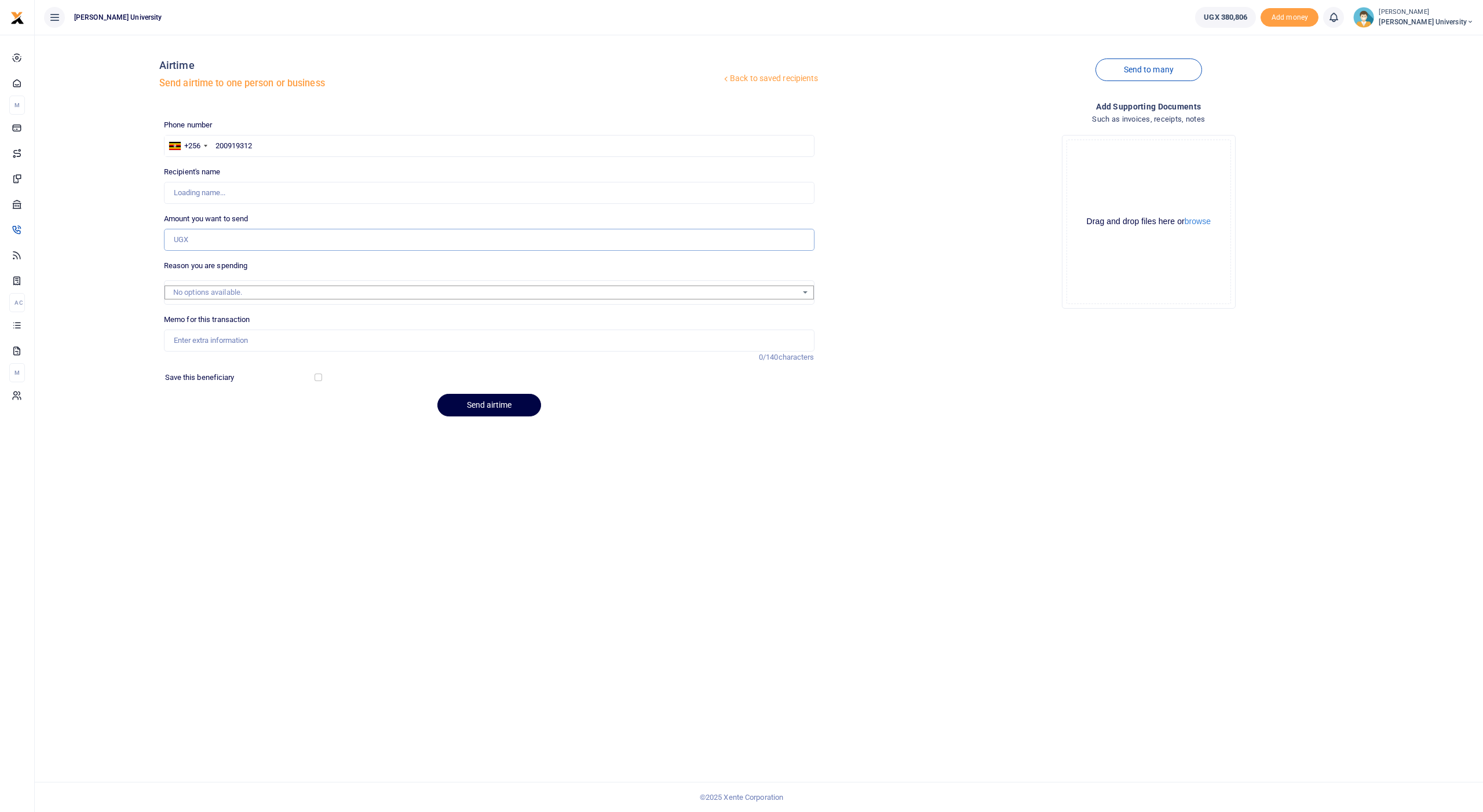 click on "Amount you want to send" at bounding box center (489, 240) 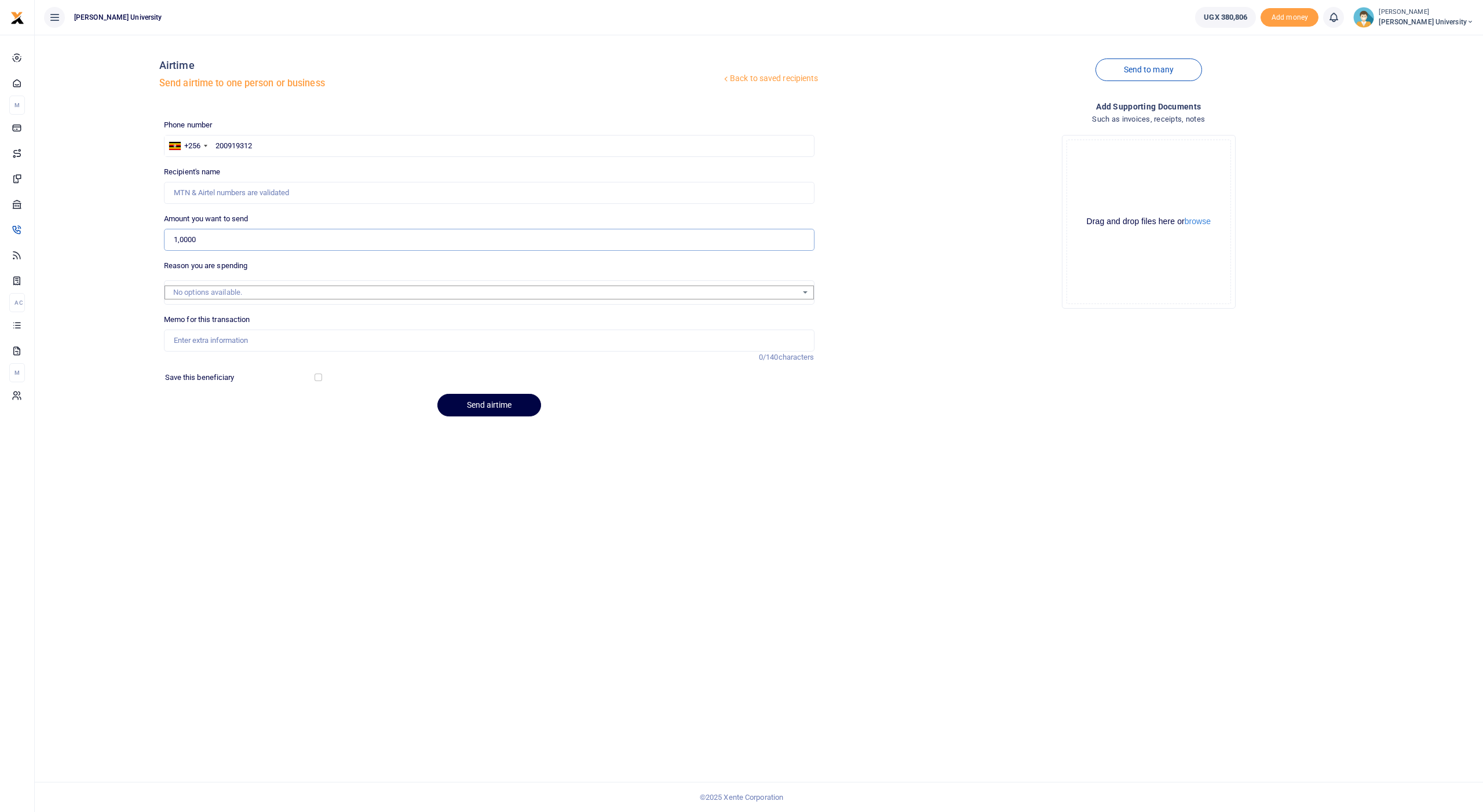 type on "10,000" 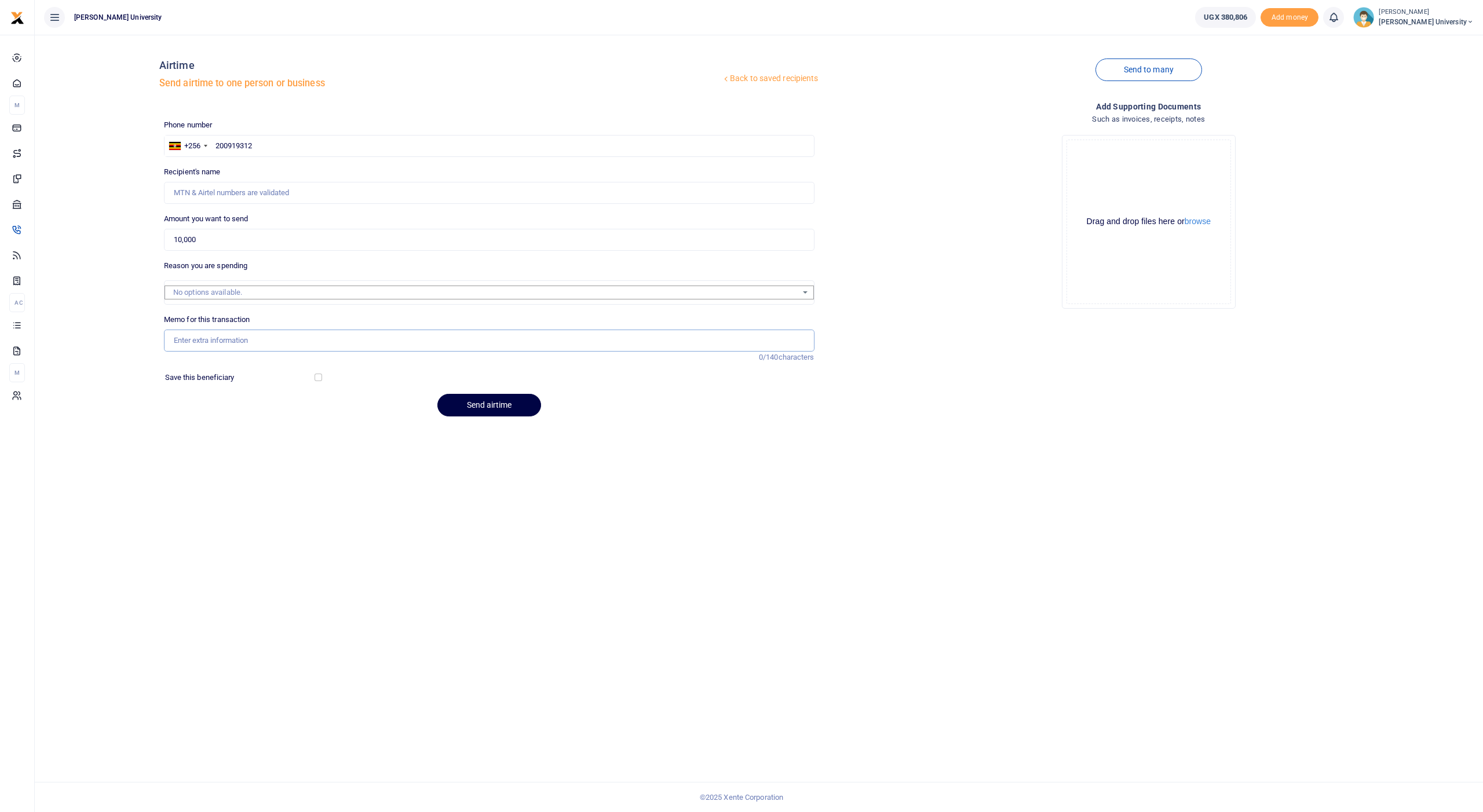 click on "Memo for this transaction" at bounding box center (489, 341) 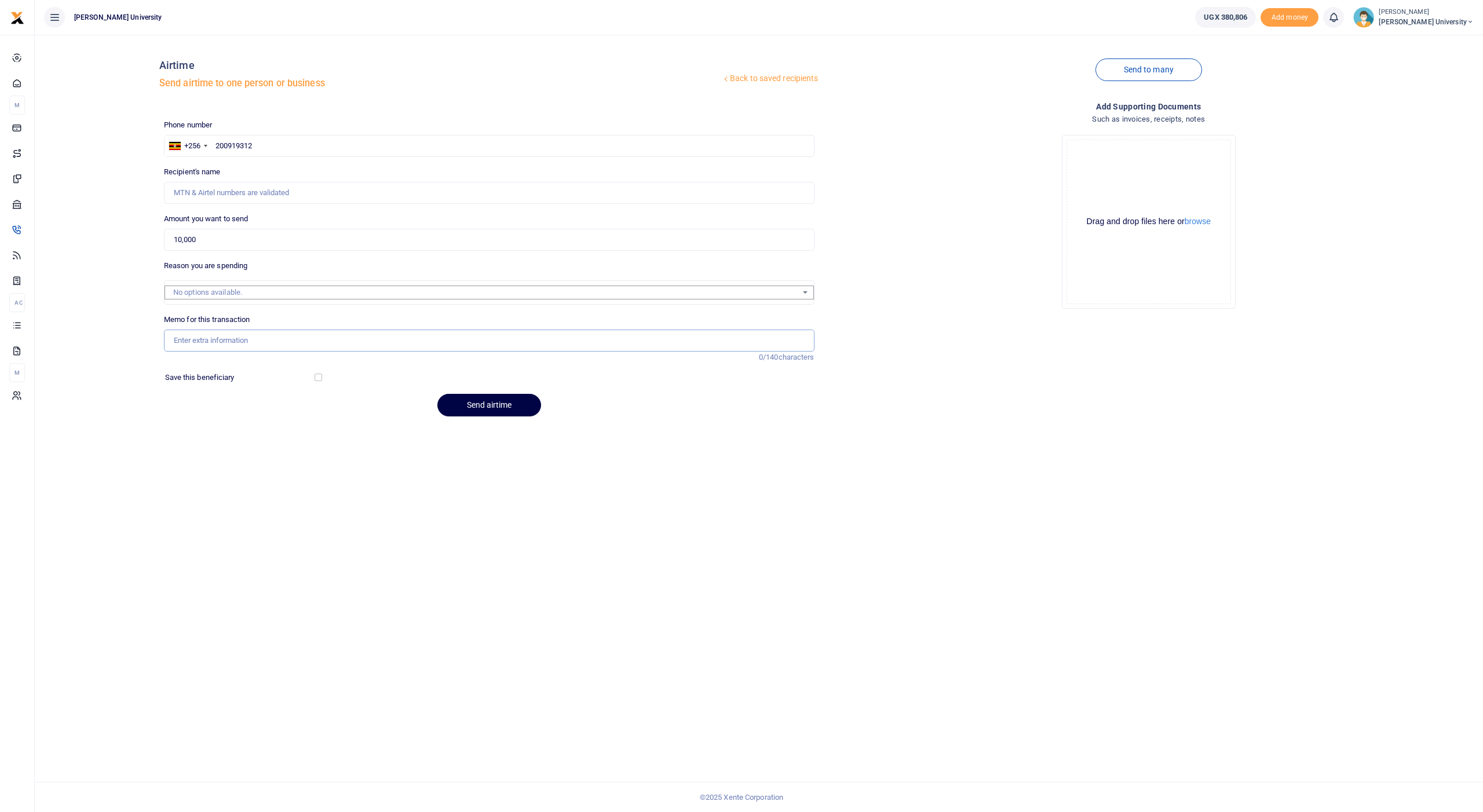 paste on "airtime facilitation for calling A level students 2024 for enrolment" 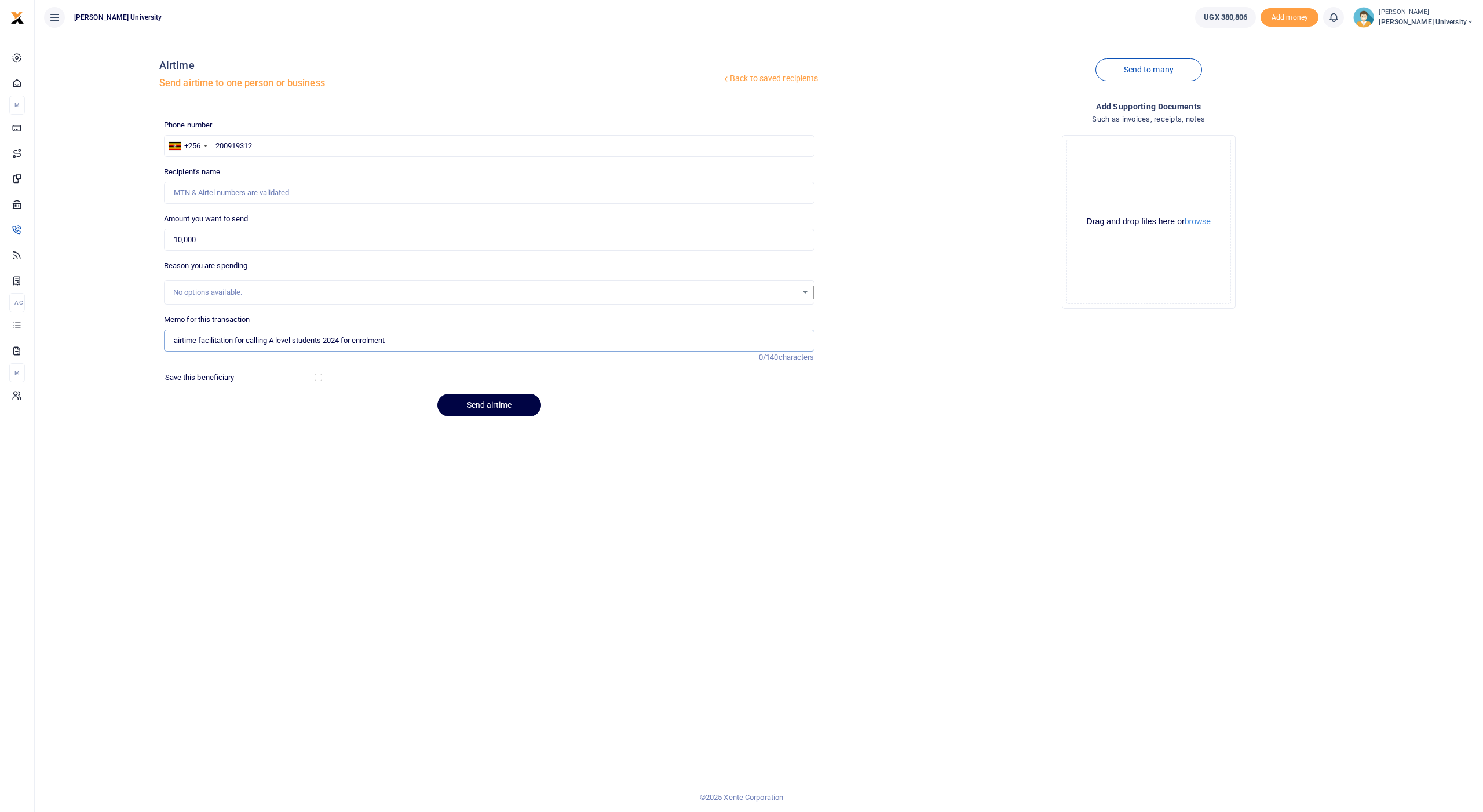 type on "airtime facilitation for calling A level students 2024 for enrolment" 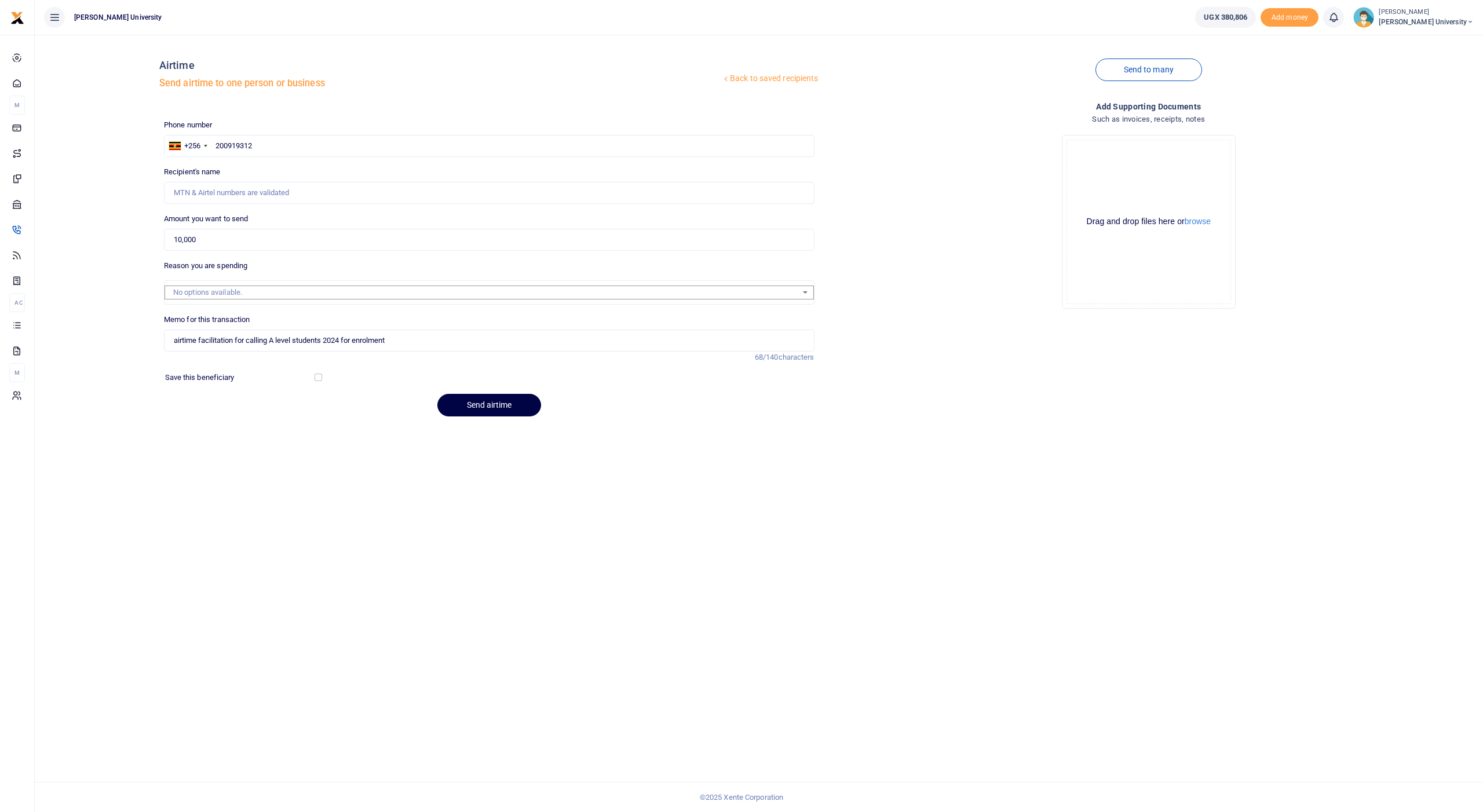 click on "Recipient's name
Name is required." at bounding box center (489, 185) 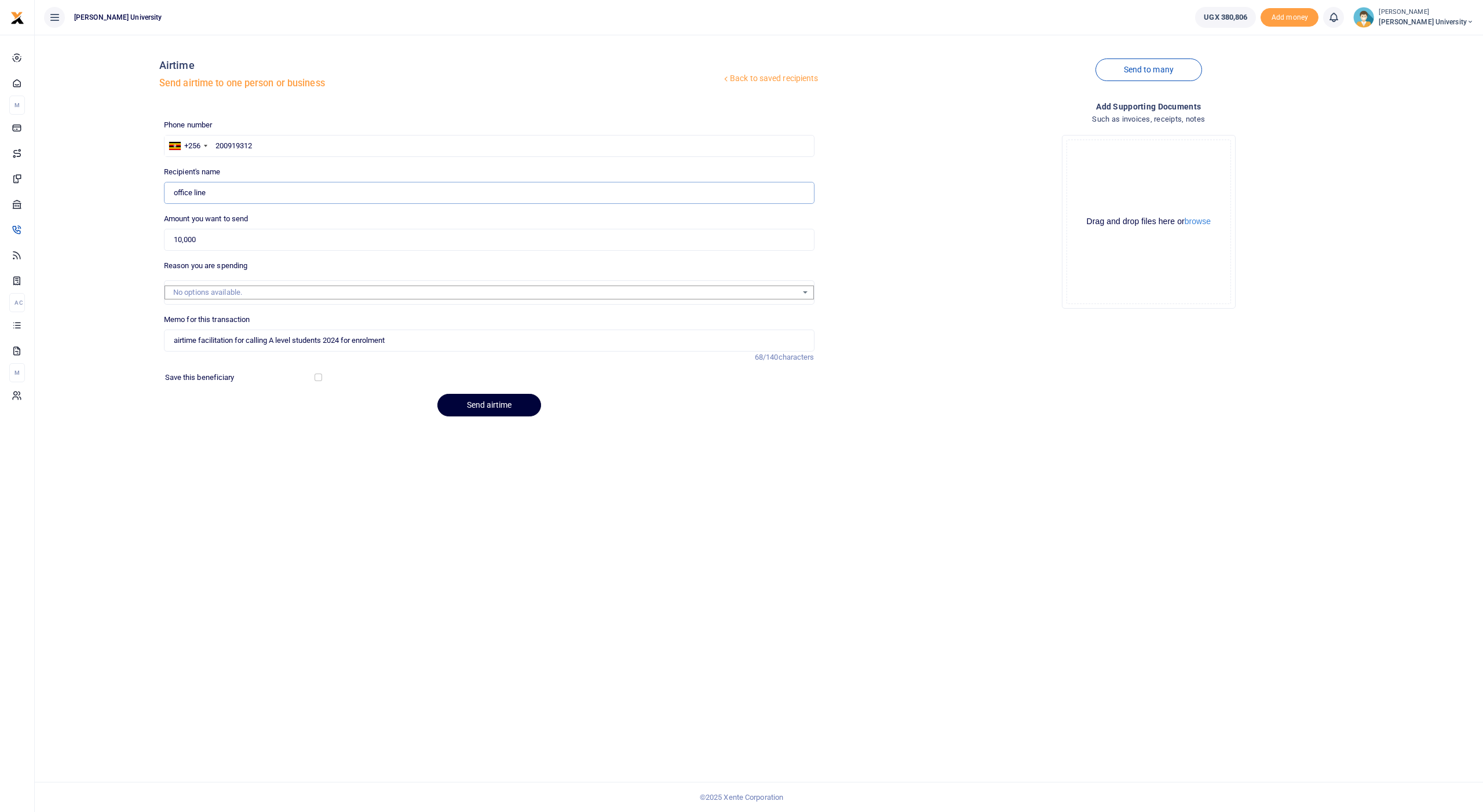 type on "office line" 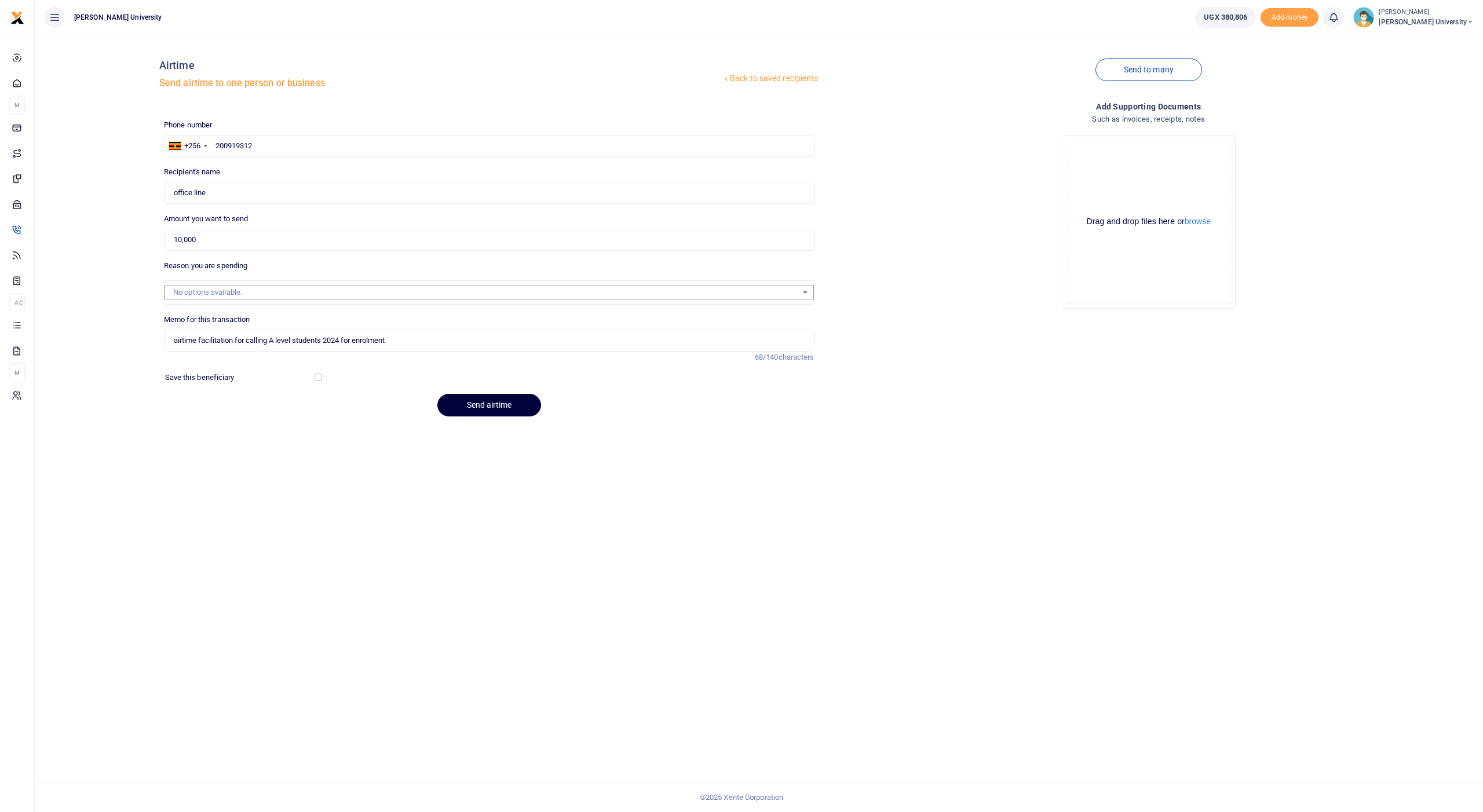 click on "Send airtime" at bounding box center [489, 405] 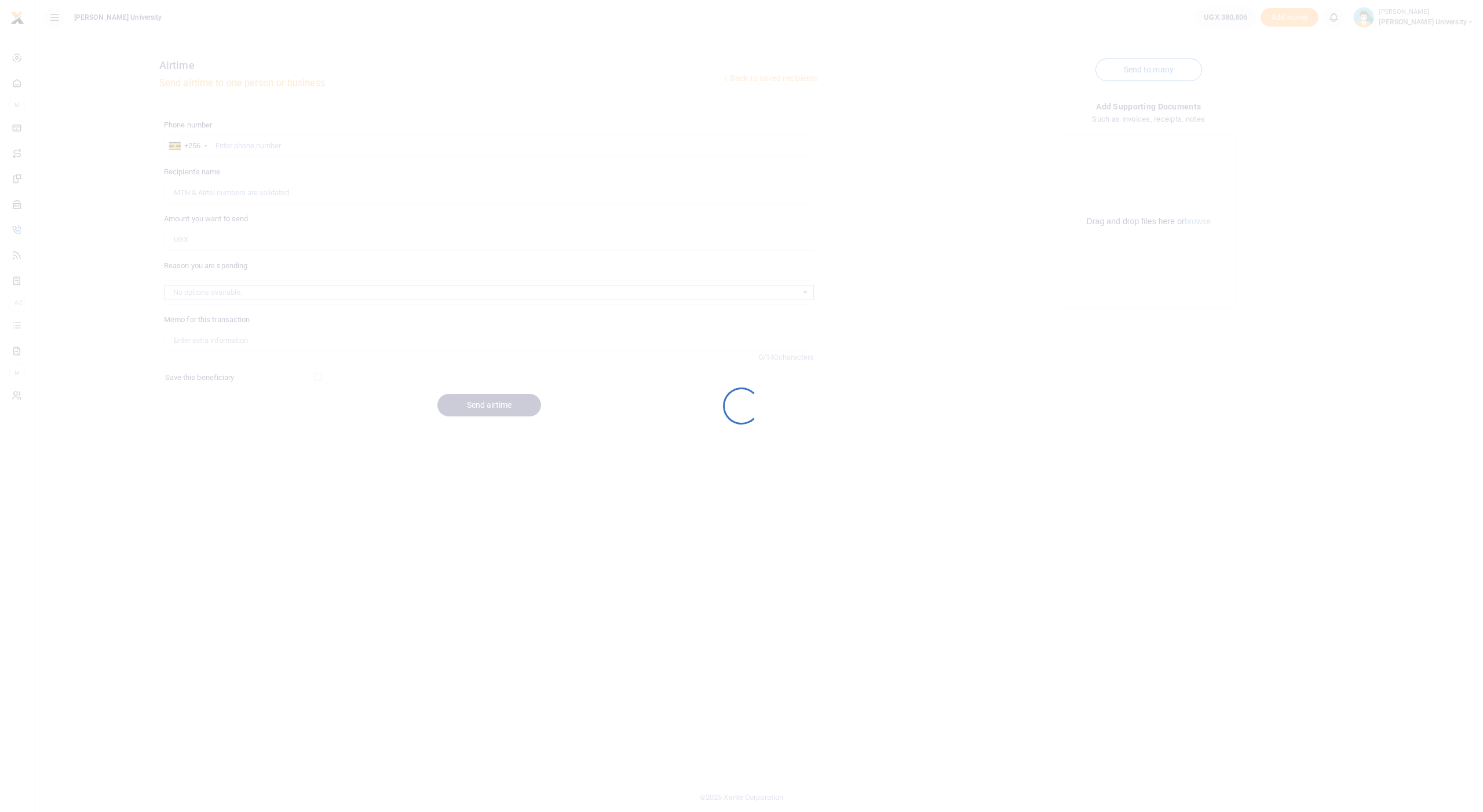 scroll, scrollTop: 0, scrollLeft: 0, axis: both 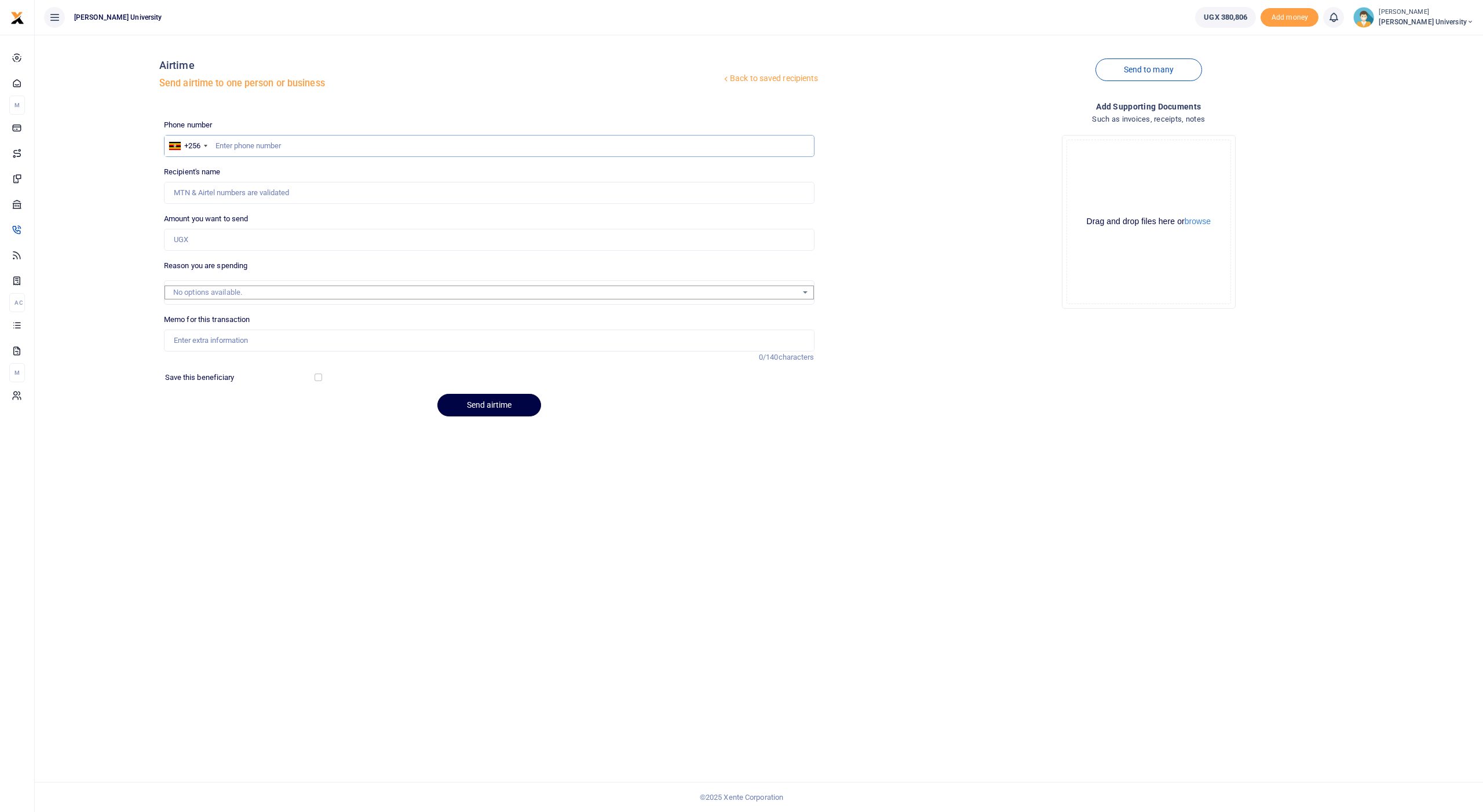 click at bounding box center (489, 146) 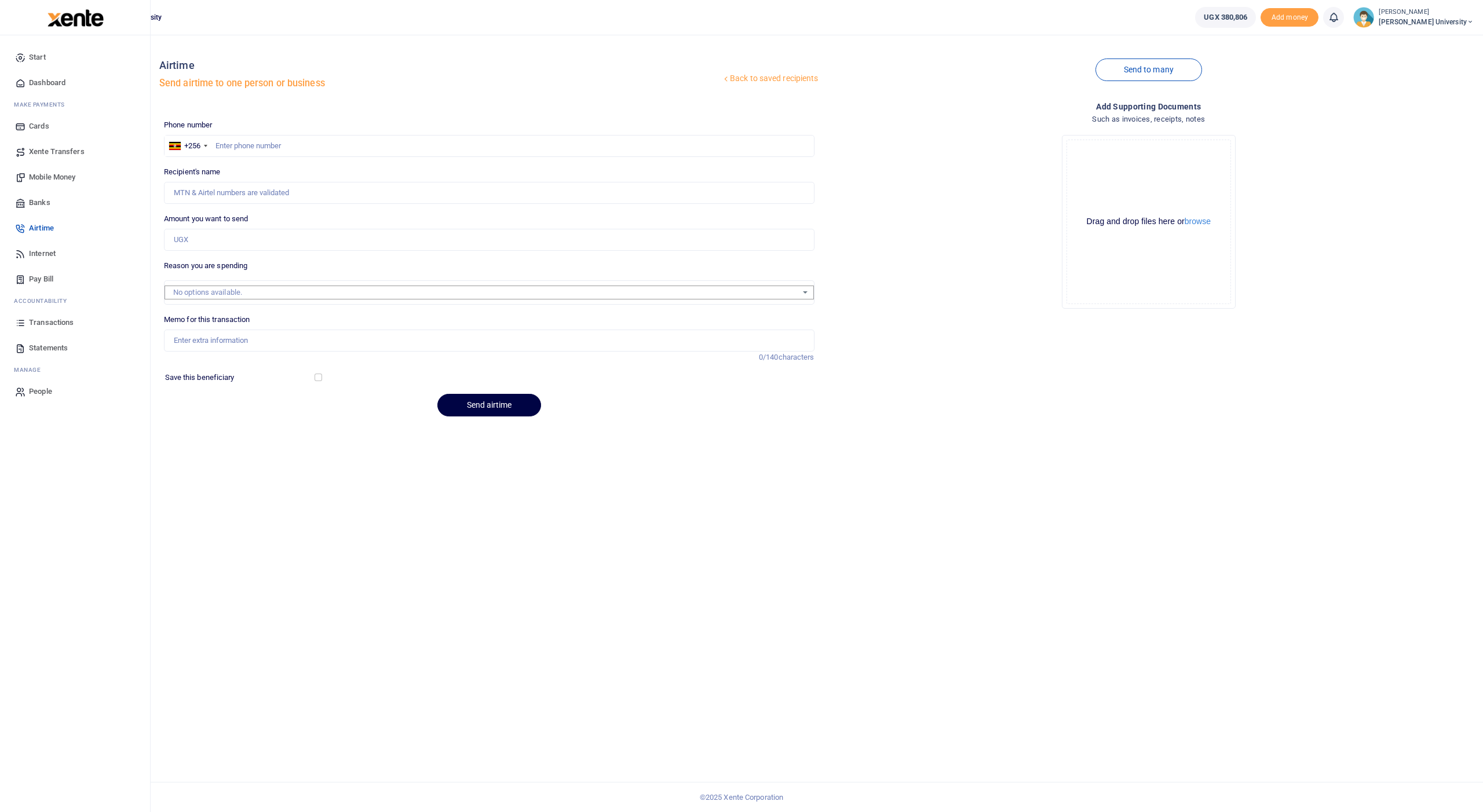 click on "Mobile Money" at bounding box center [52, 177] 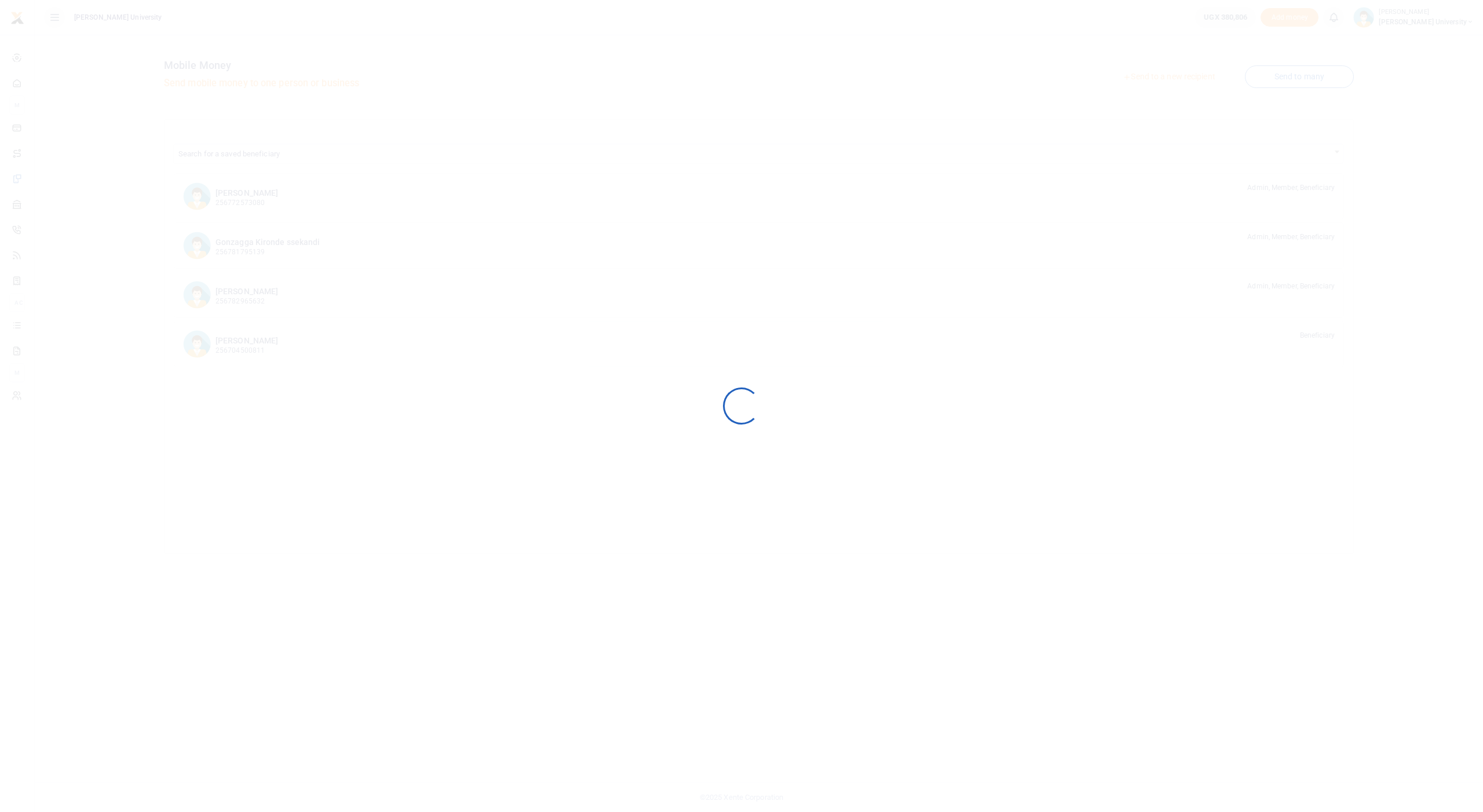 scroll, scrollTop: 0, scrollLeft: 0, axis: both 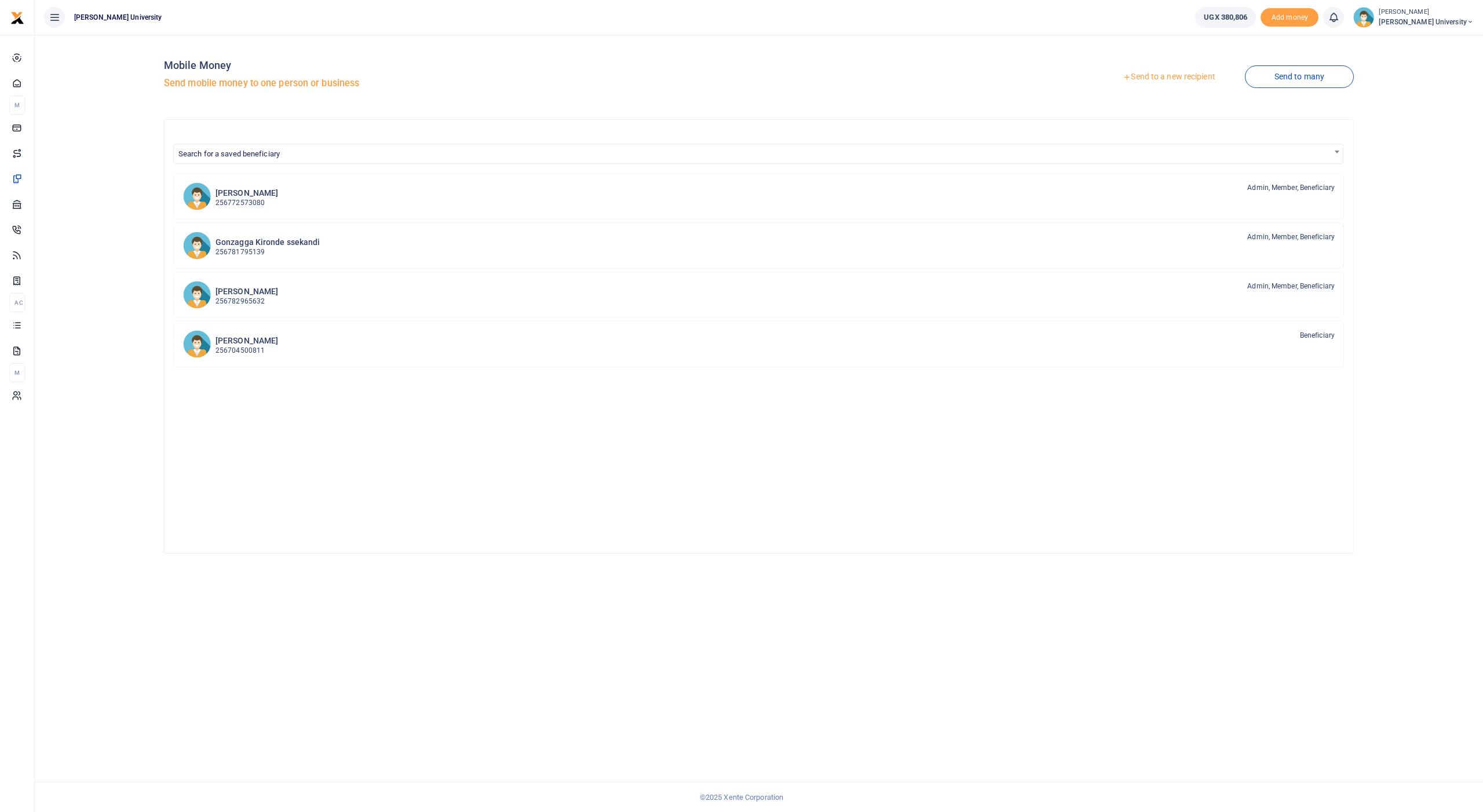 click on "Send to a new recipient" at bounding box center (1168, 77) 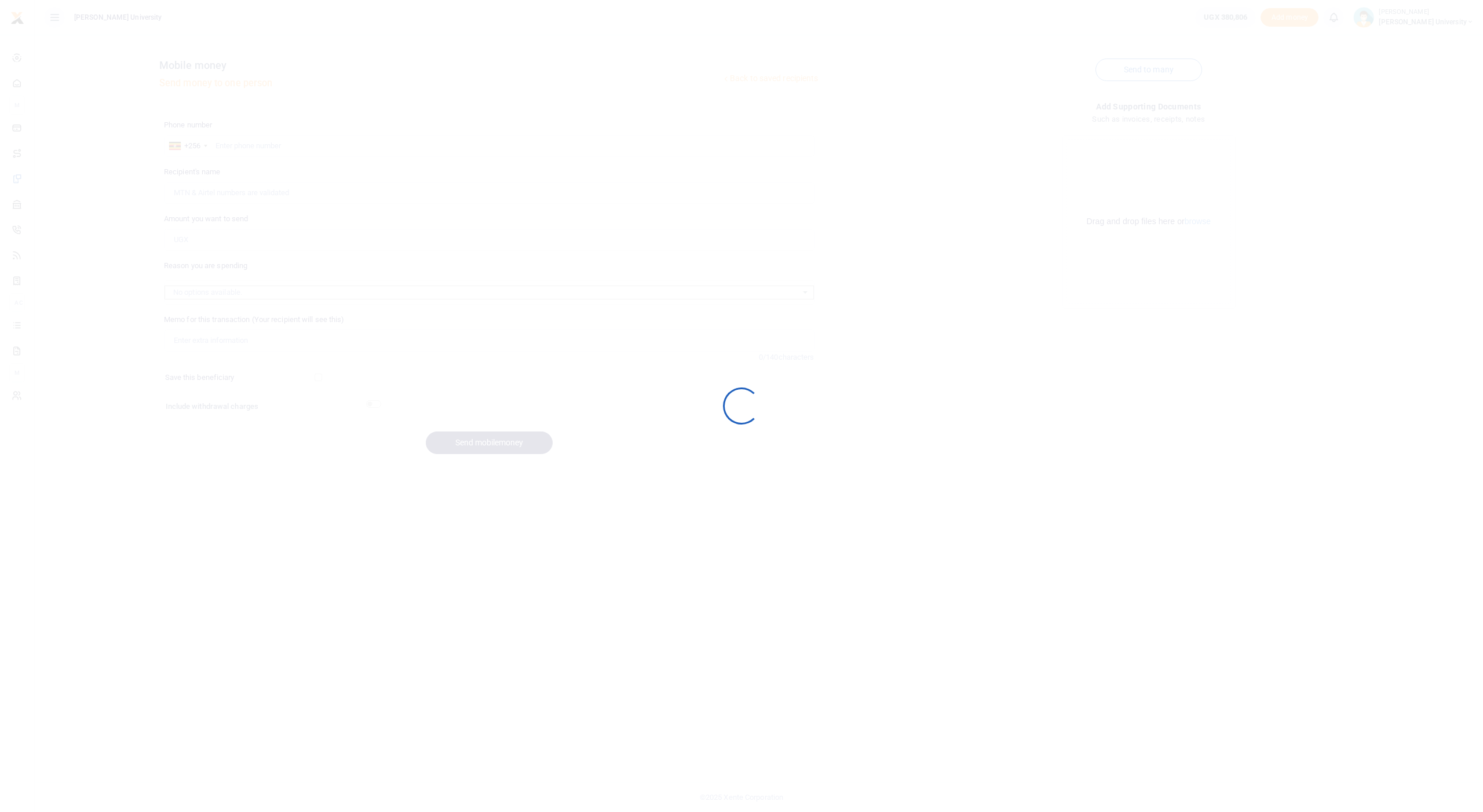 scroll, scrollTop: 0, scrollLeft: 0, axis: both 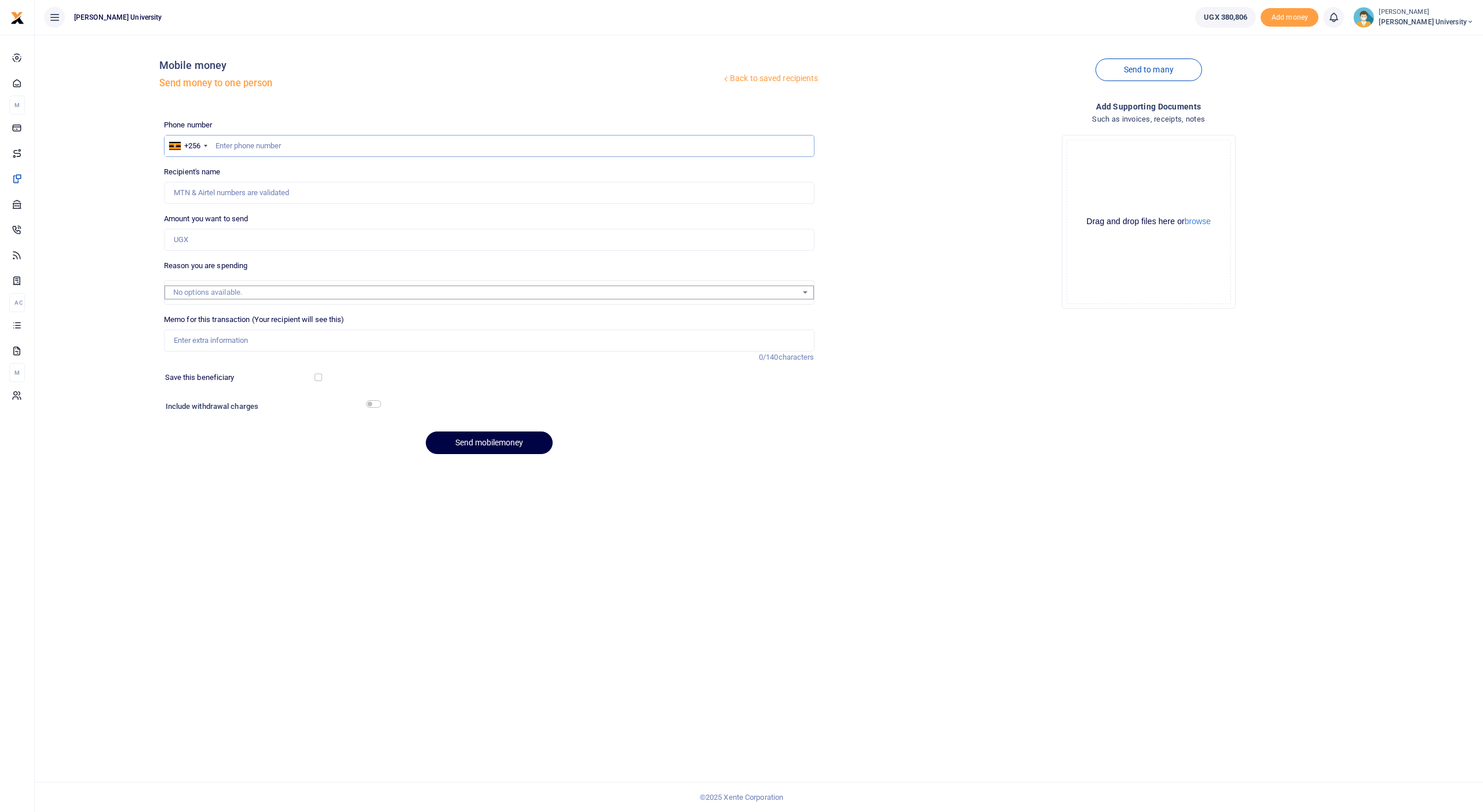 click at bounding box center [489, 146] 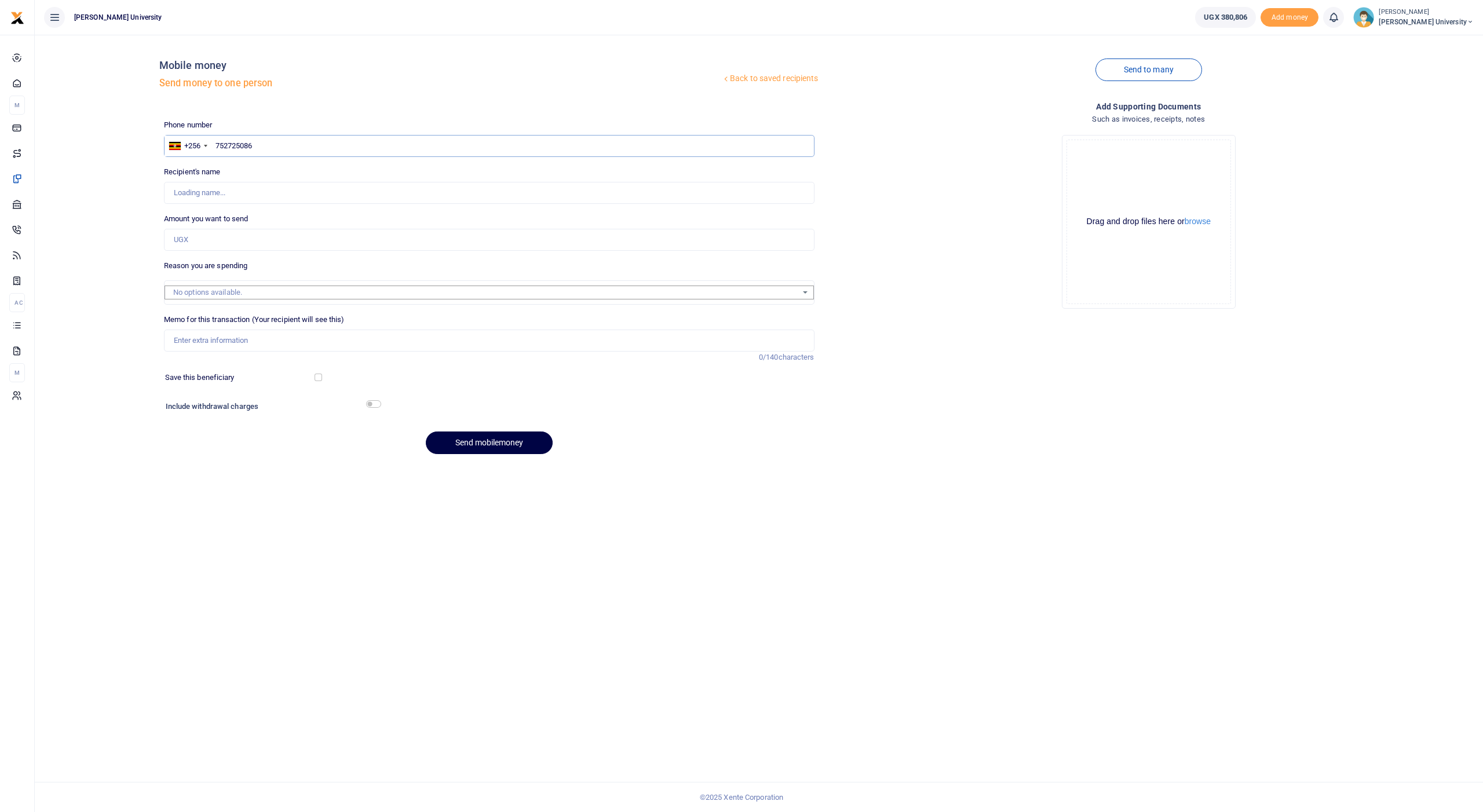 type on "752725086" 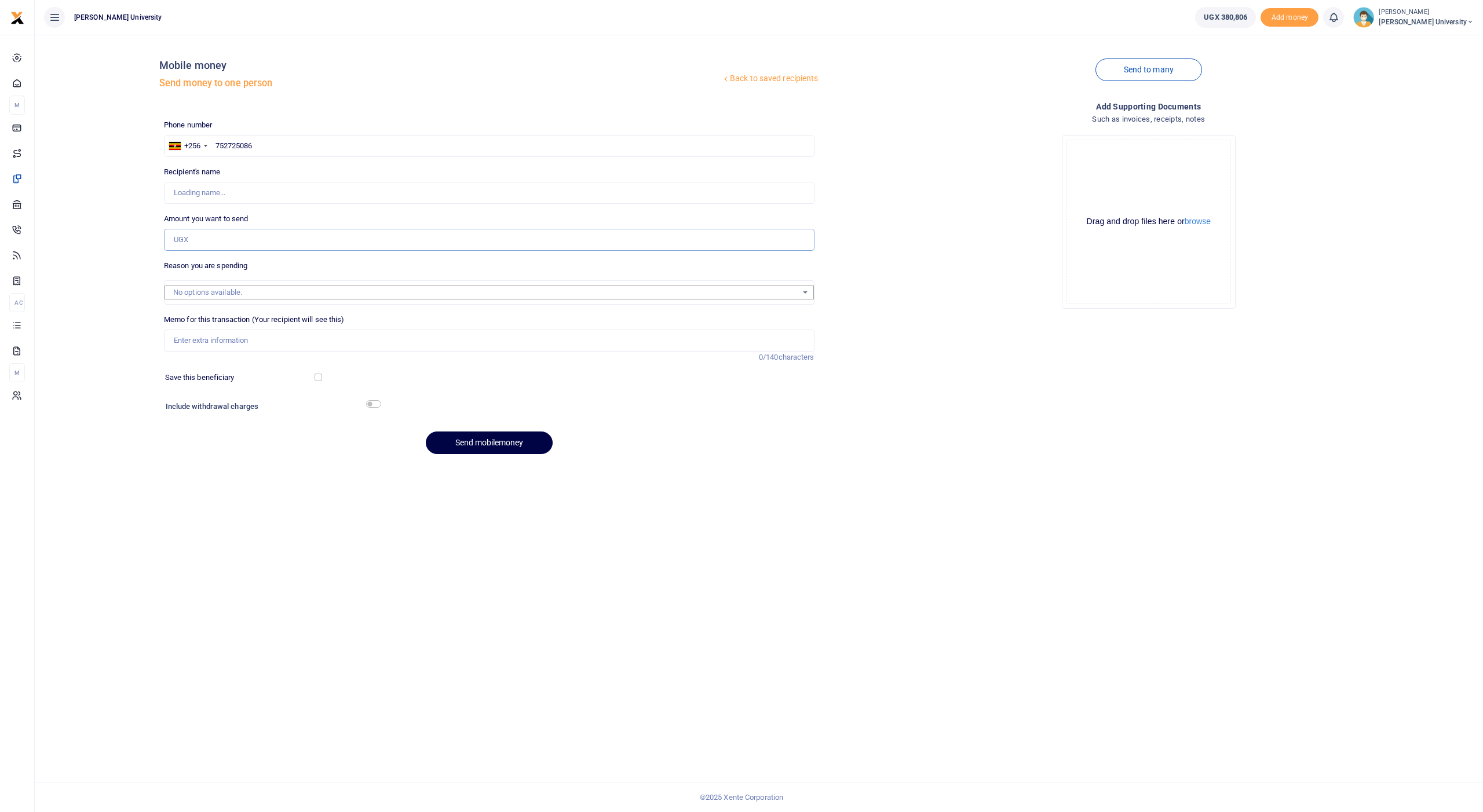 click on "Amount you want to send" at bounding box center (489, 240) 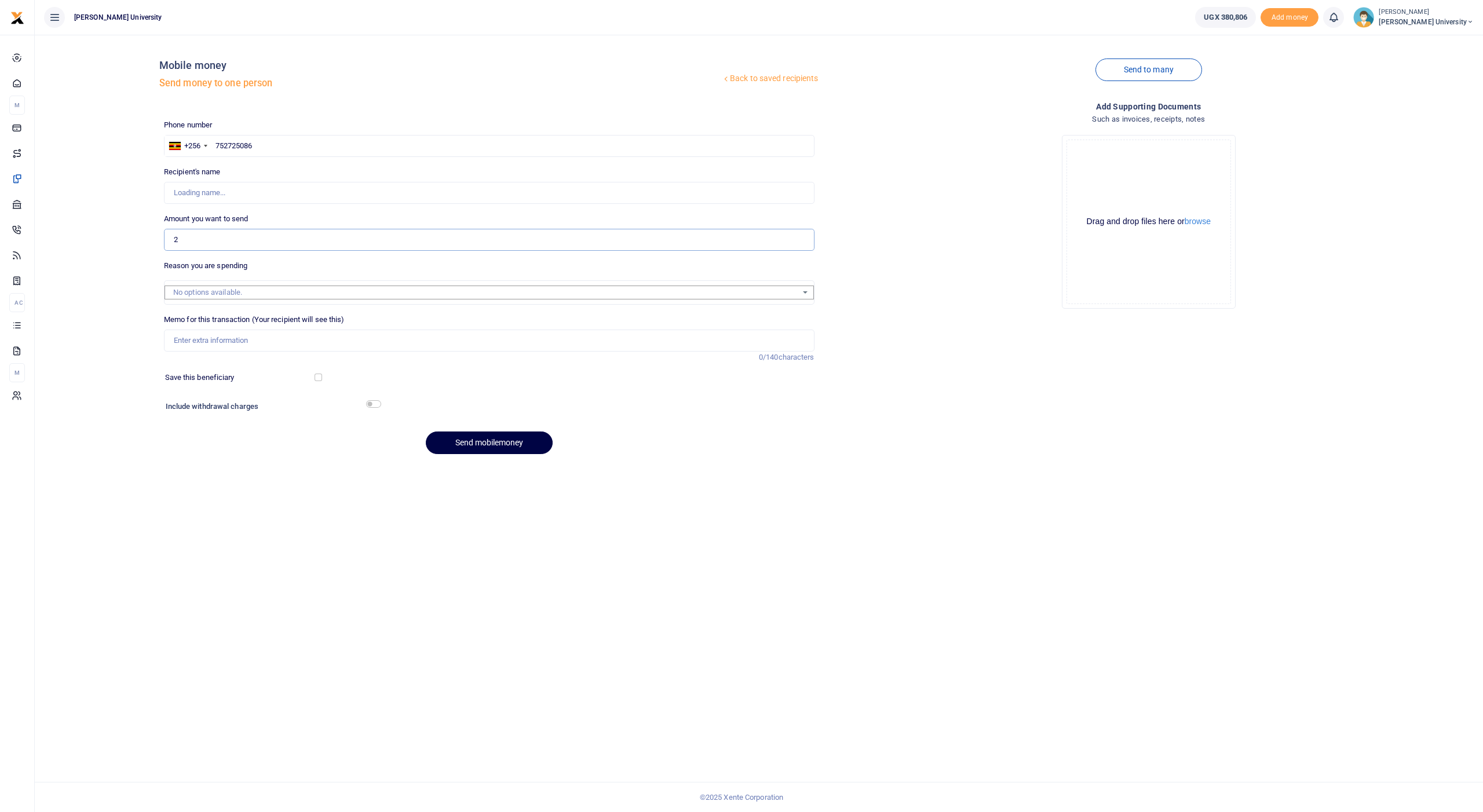 type on "25" 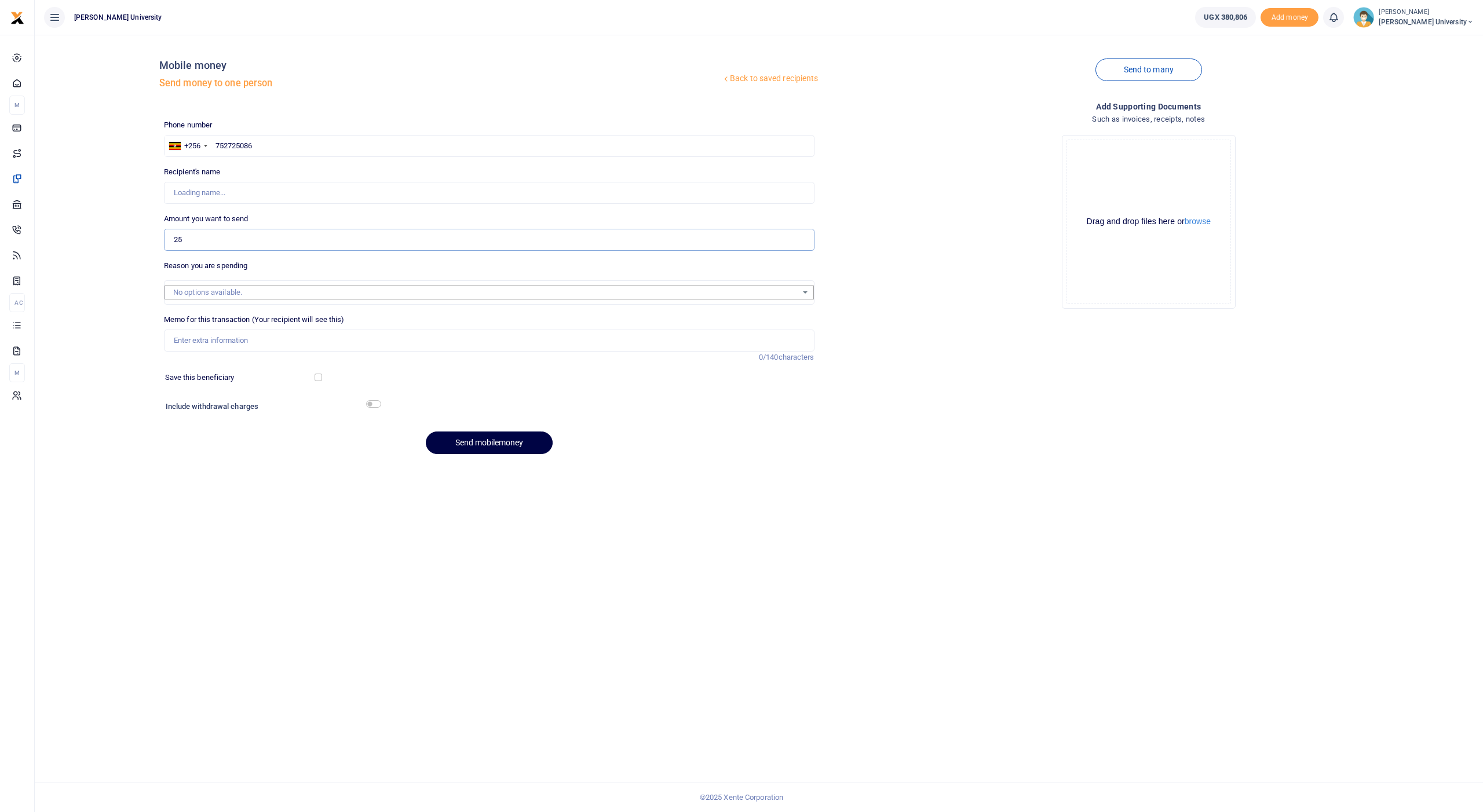 type on "Jeniventus Nsabimana" 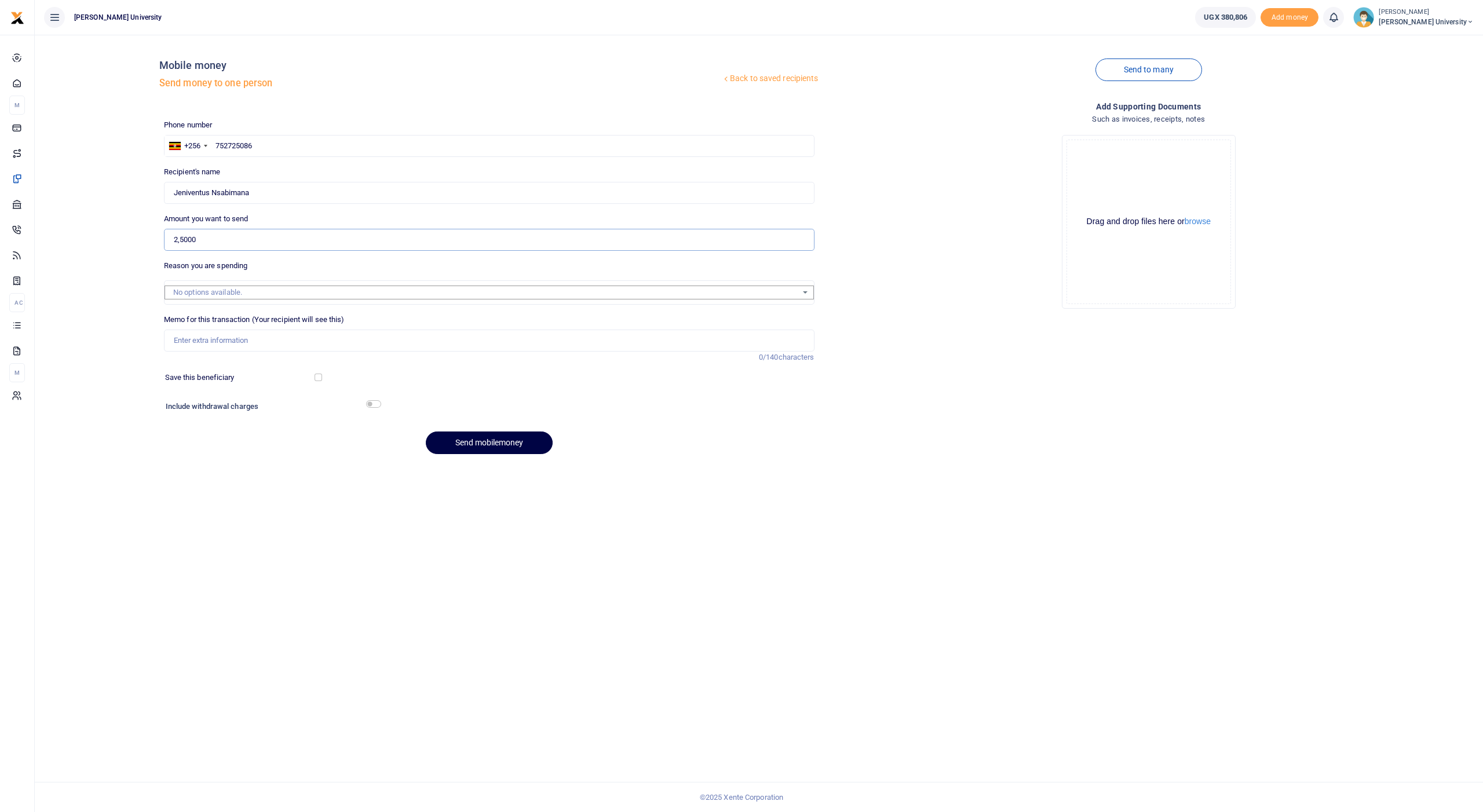 type on "25,000" 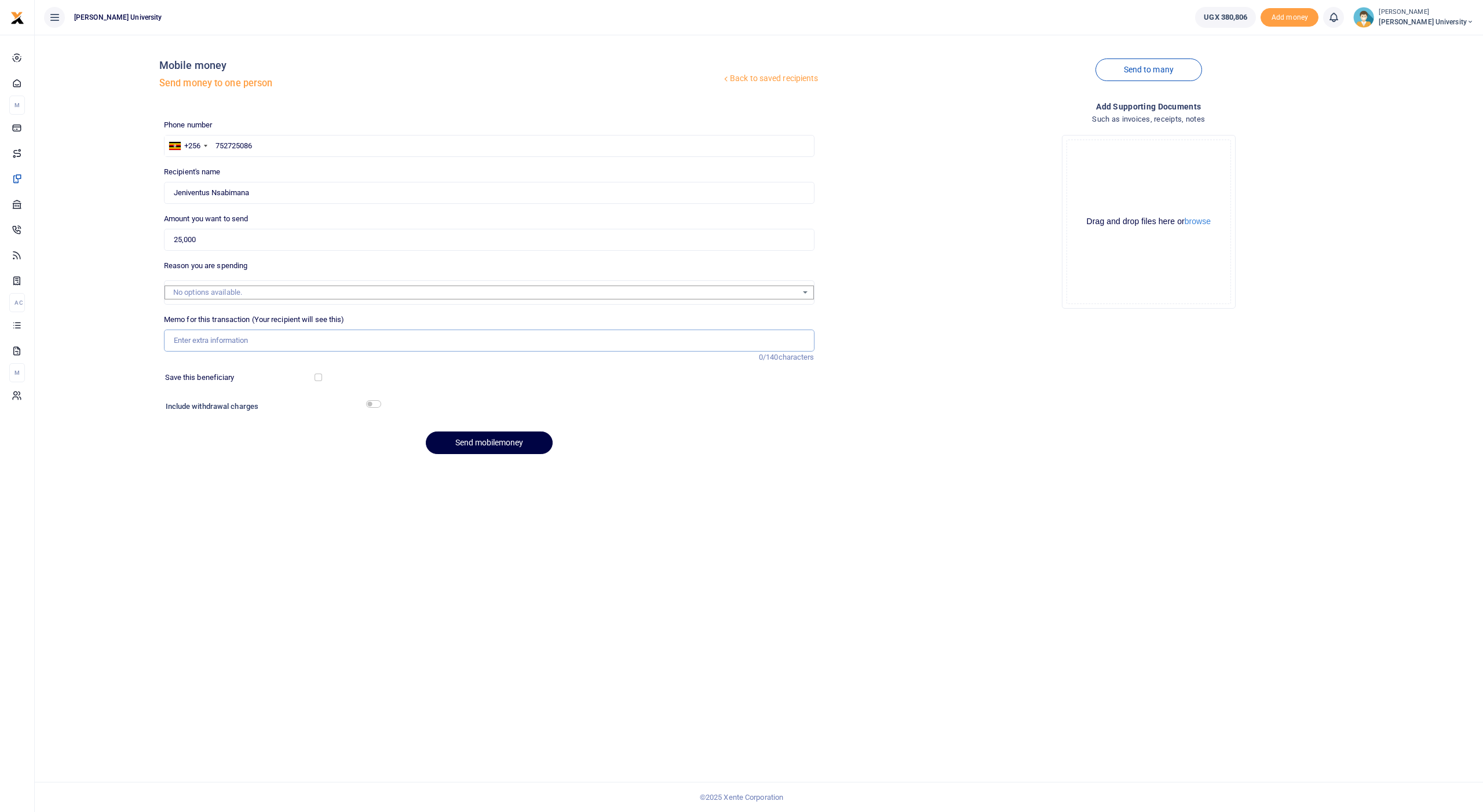 click on "Memo for this transaction (Your recipient will see this)" at bounding box center [489, 341] 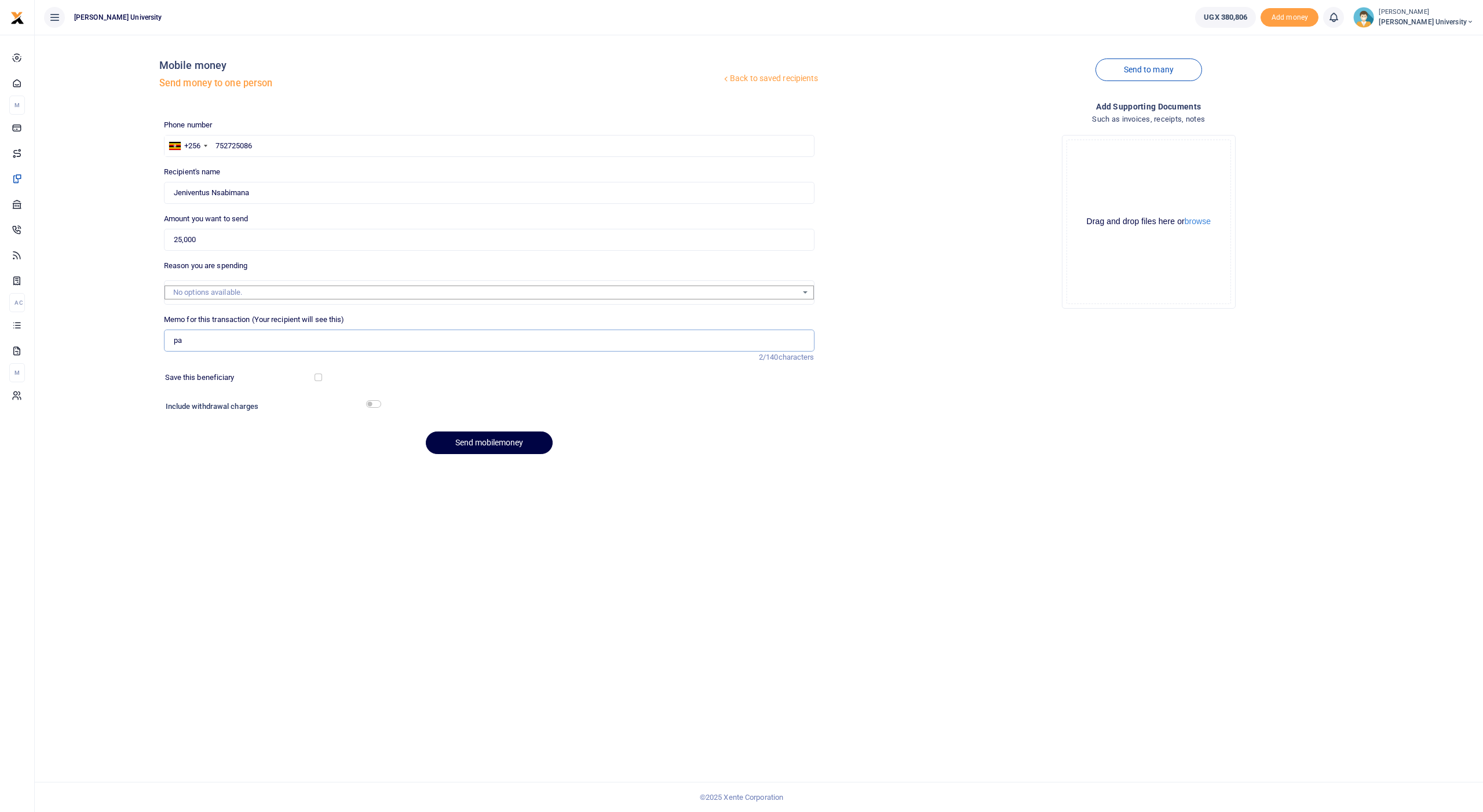 type on "p" 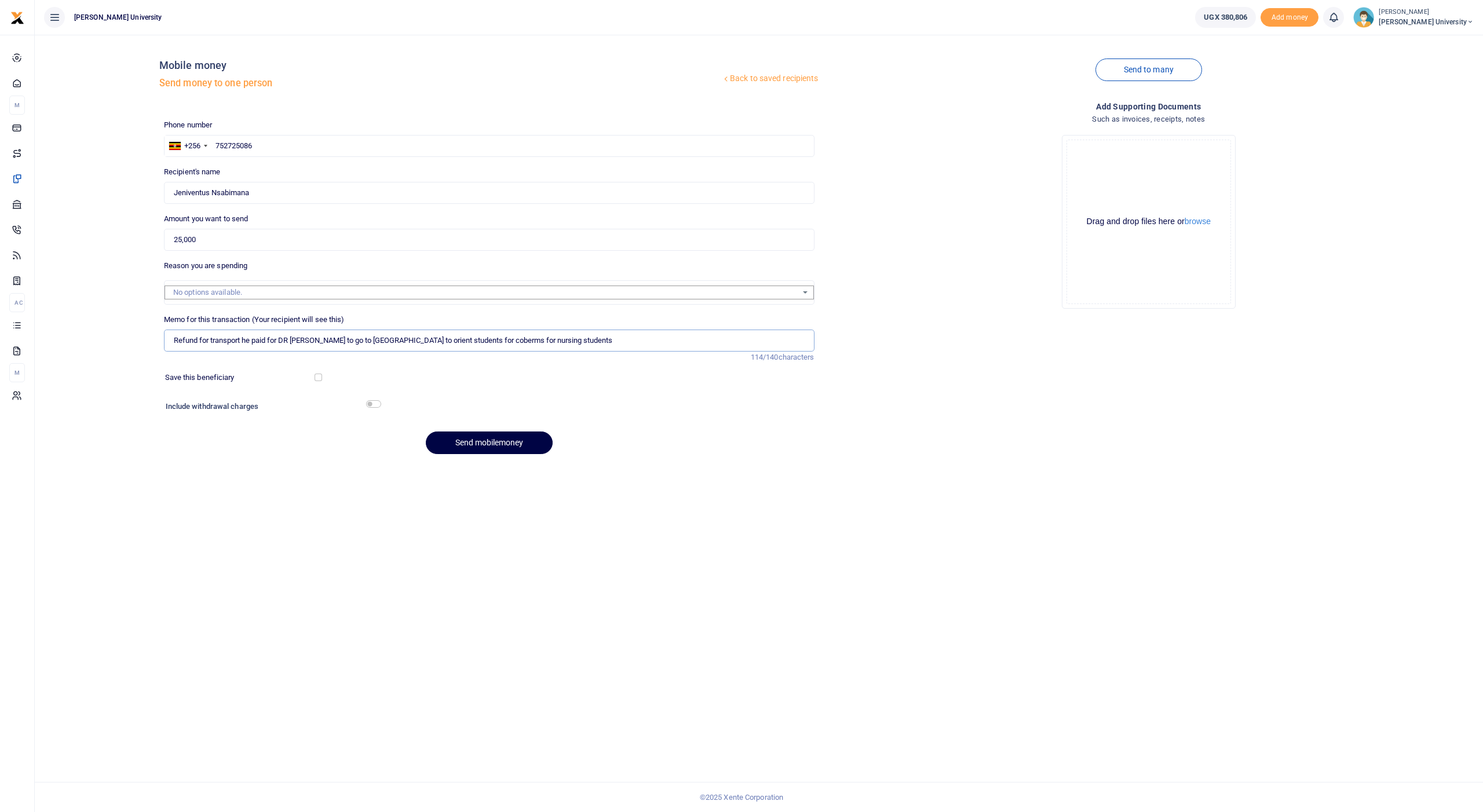 drag, startPoint x: 282, startPoint y: 337, endPoint x: 537, endPoint y: 346, distance: 255.1588 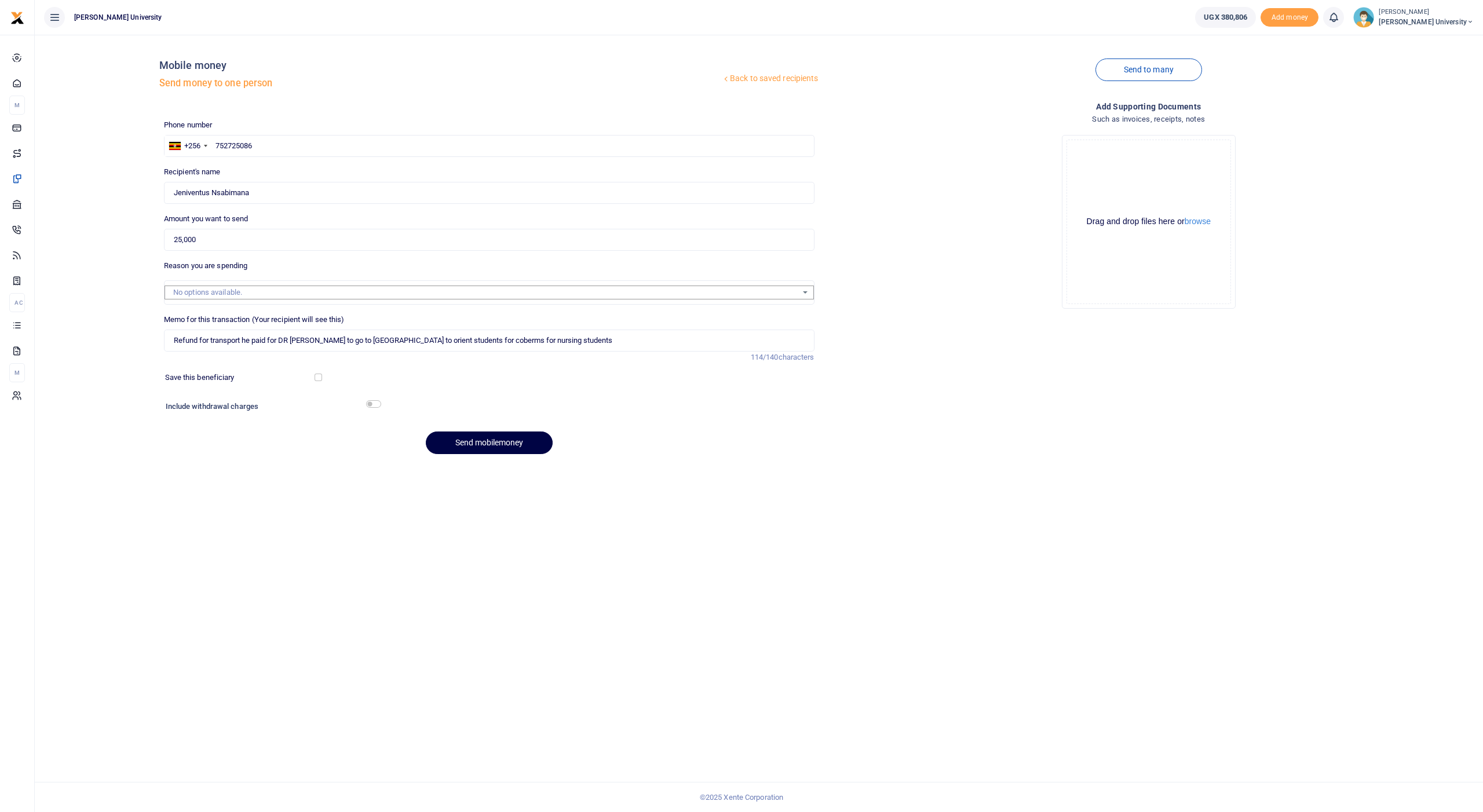 click at bounding box center (374, 404) 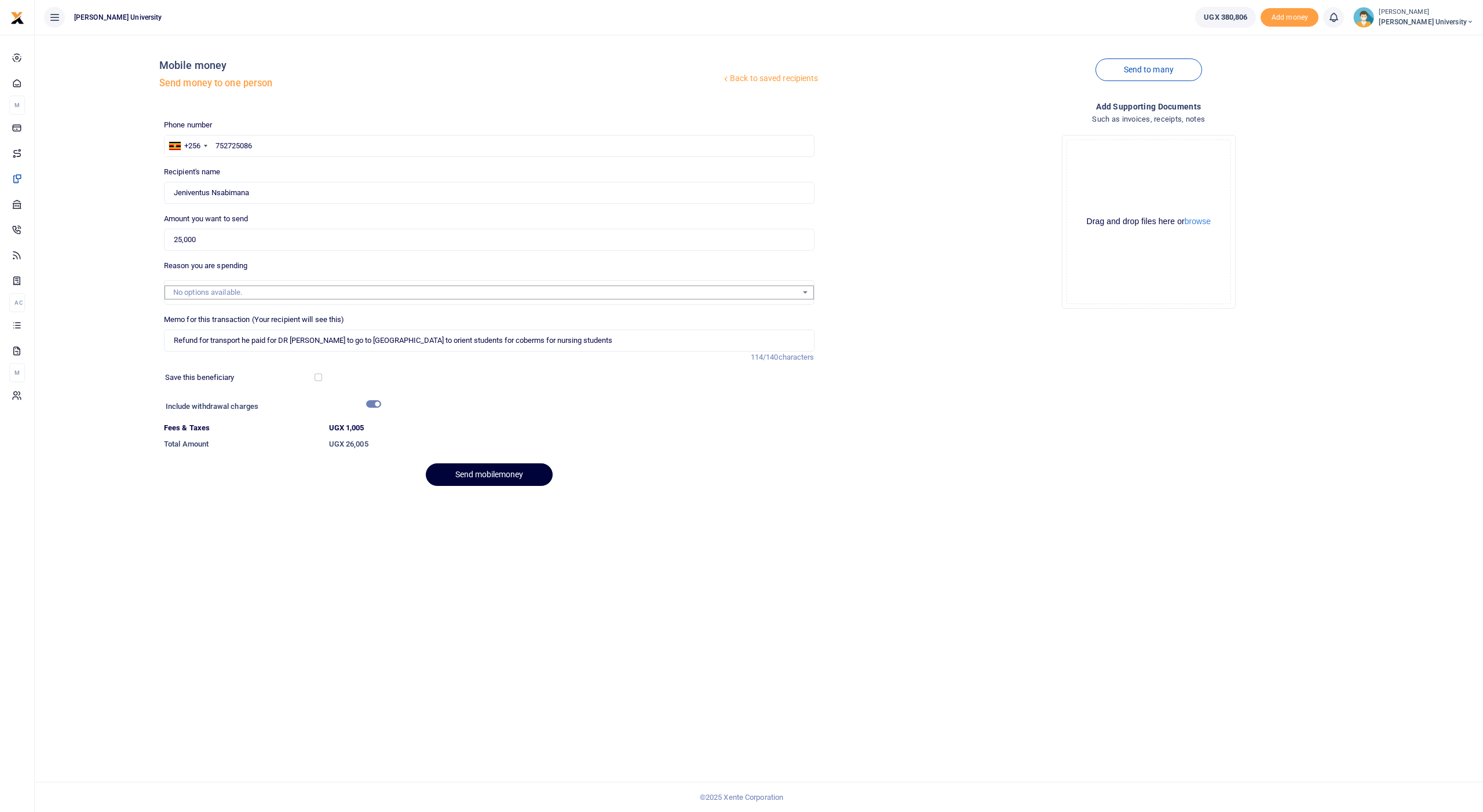 click on "Send mobilemoney" at bounding box center [489, 474] 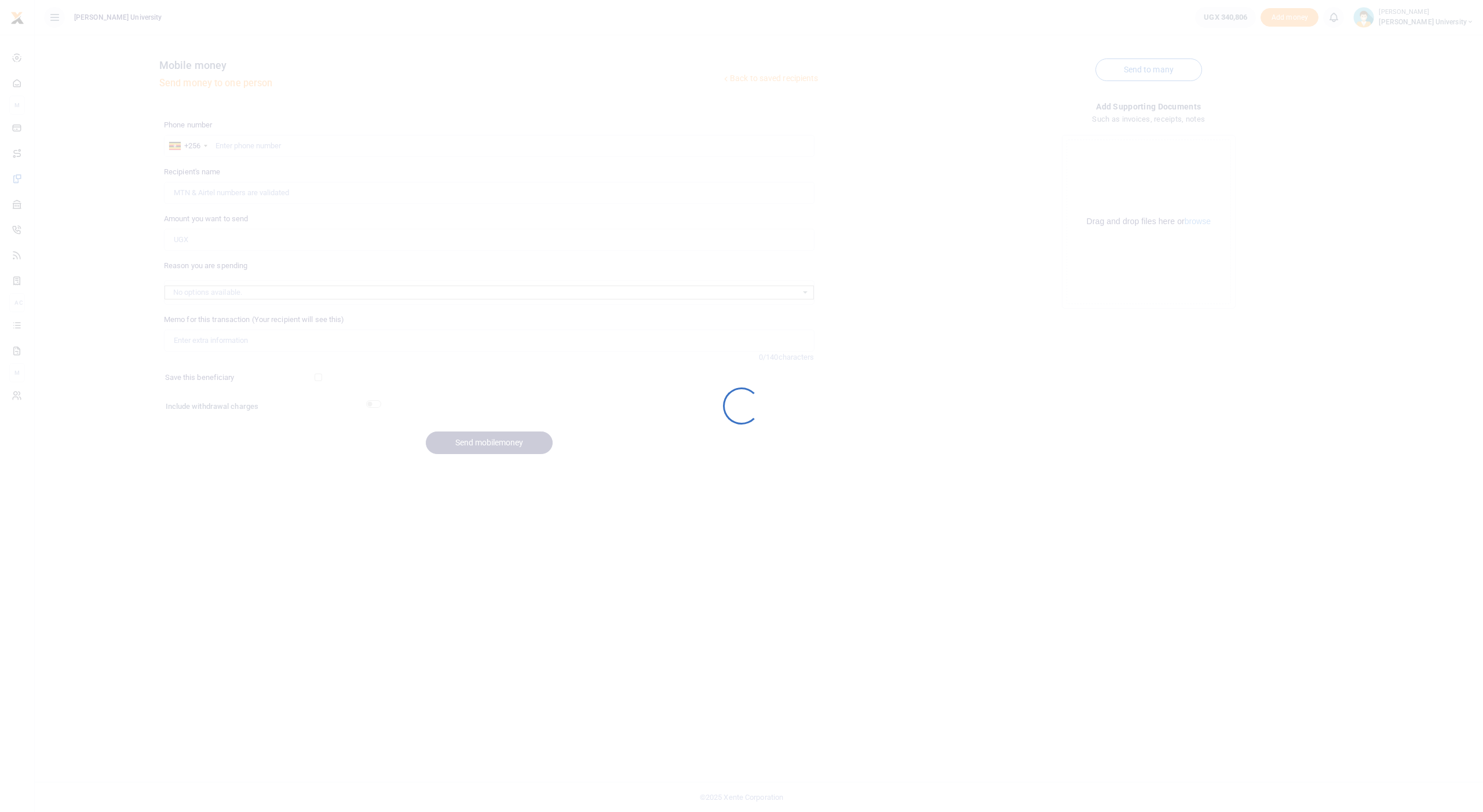 scroll, scrollTop: 0, scrollLeft: 0, axis: both 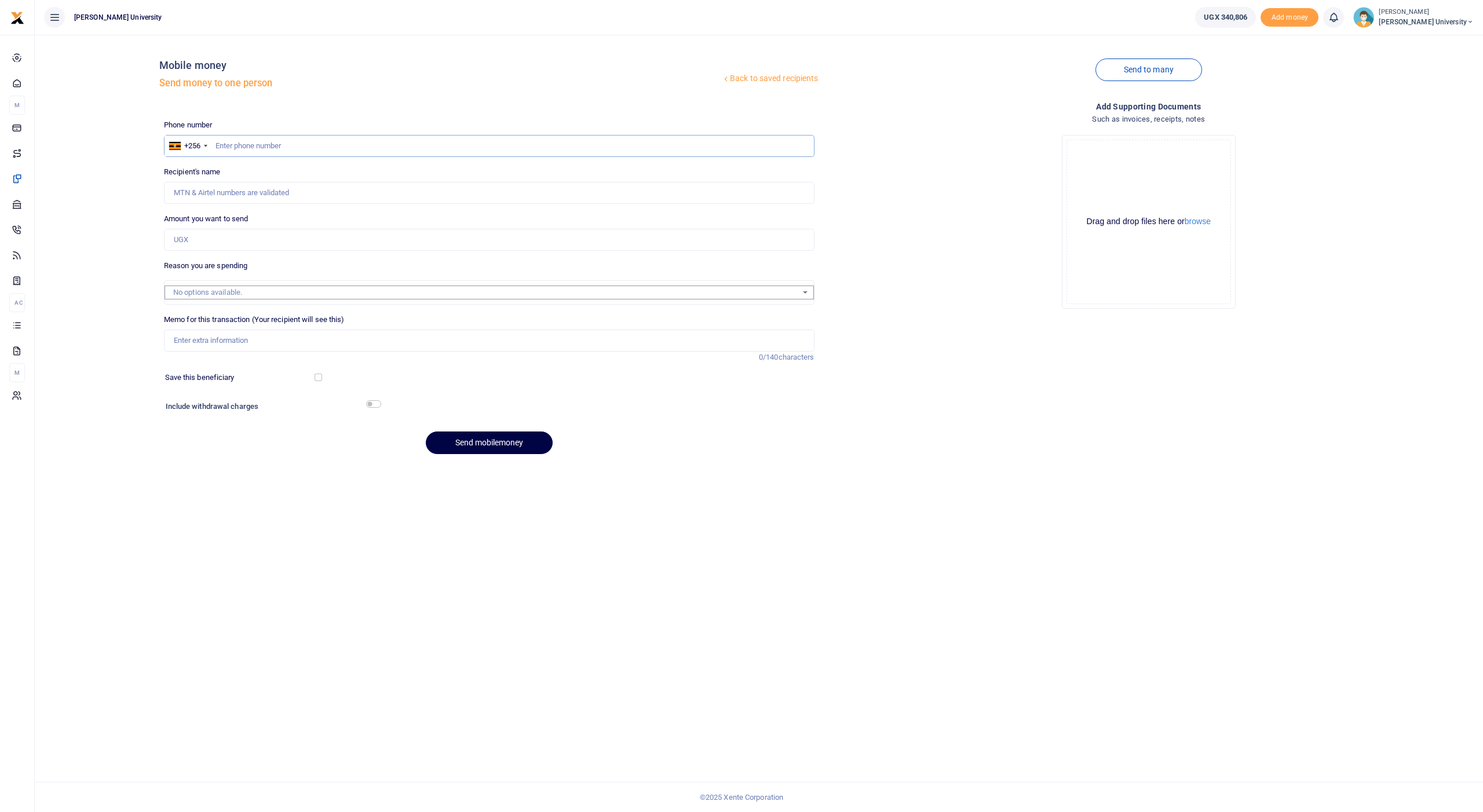 click at bounding box center (489, 146) 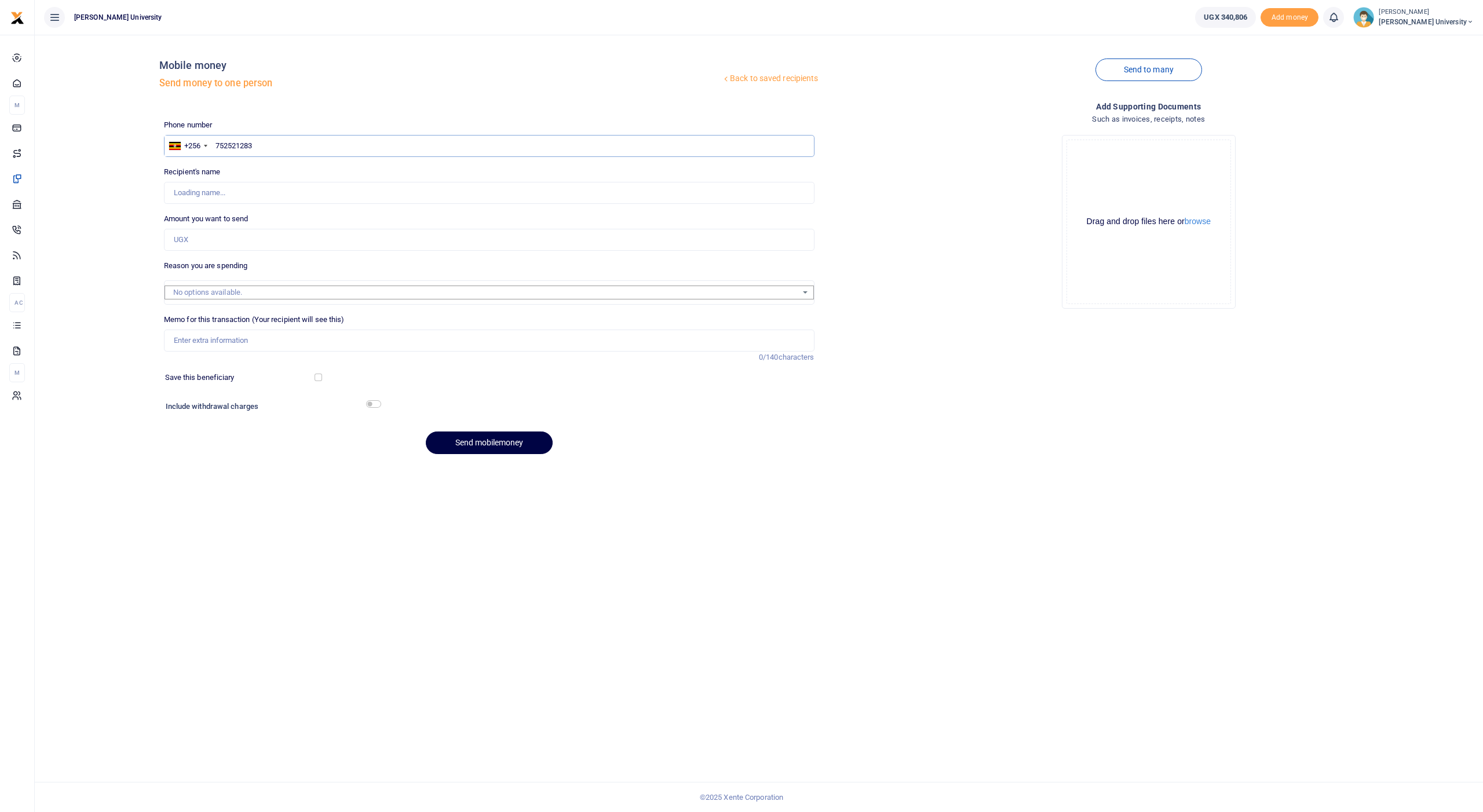 type on "752521283" 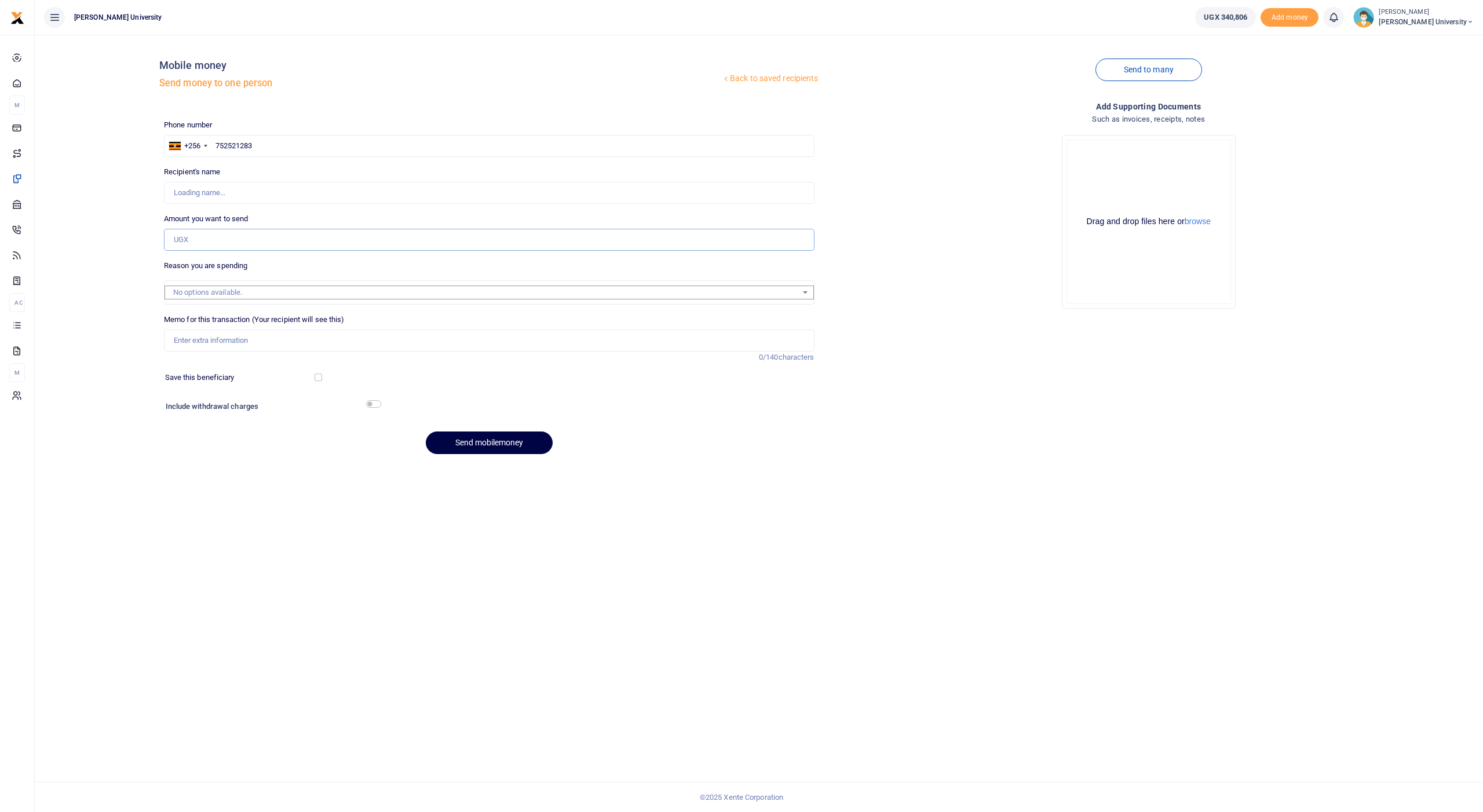 click on "Amount you want to send" at bounding box center [489, 240] 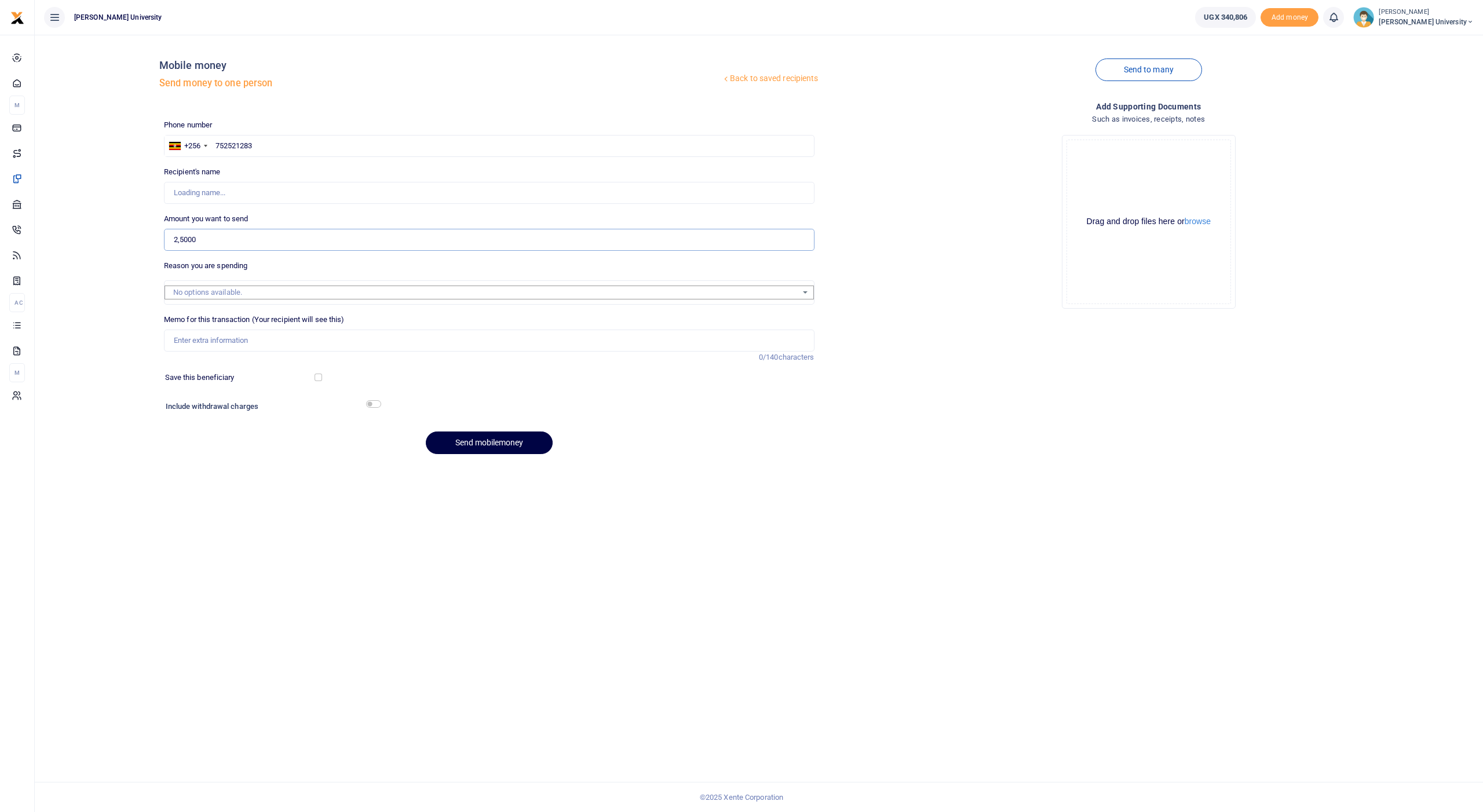 type on "25,000" 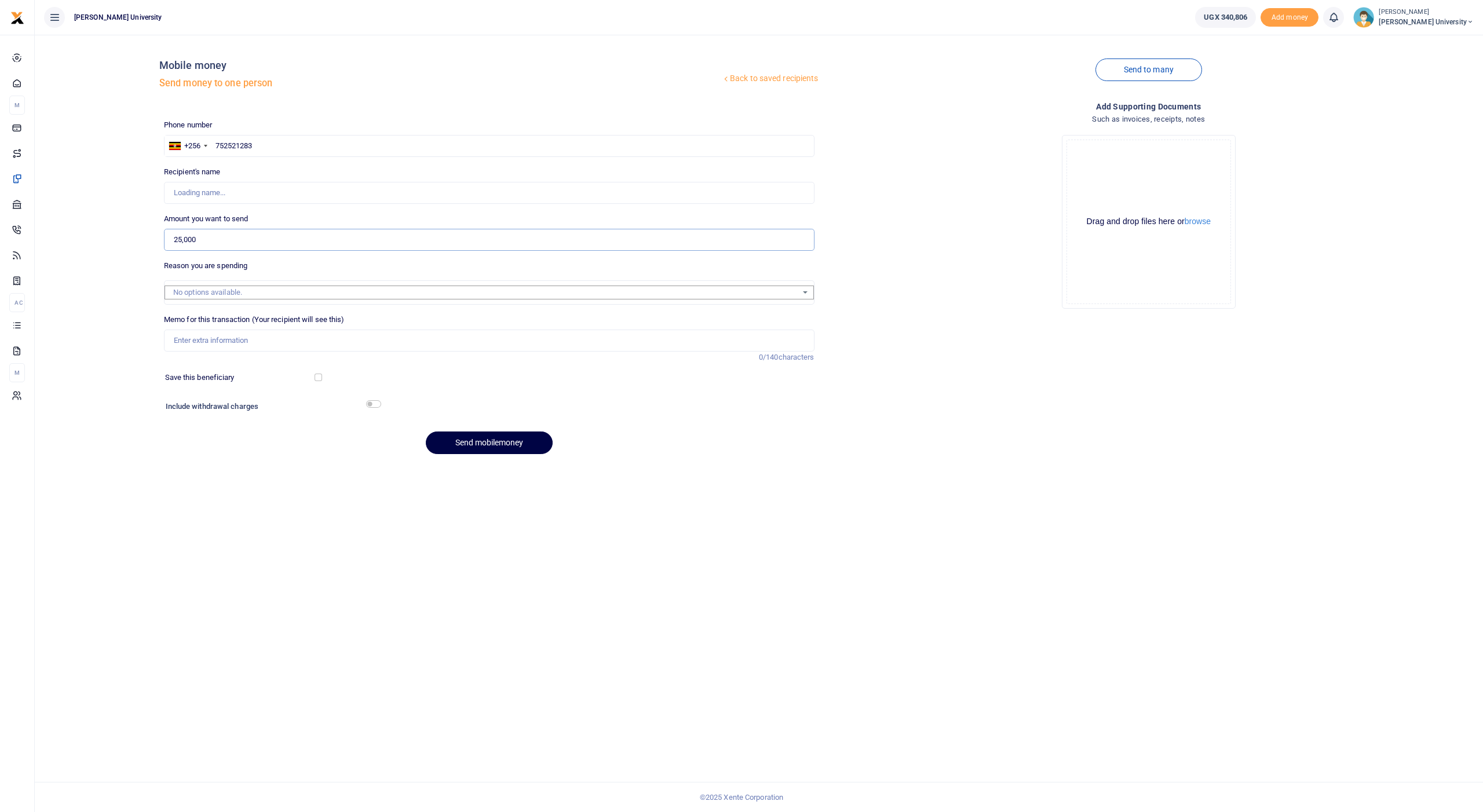 type on "Atwine Fortunate" 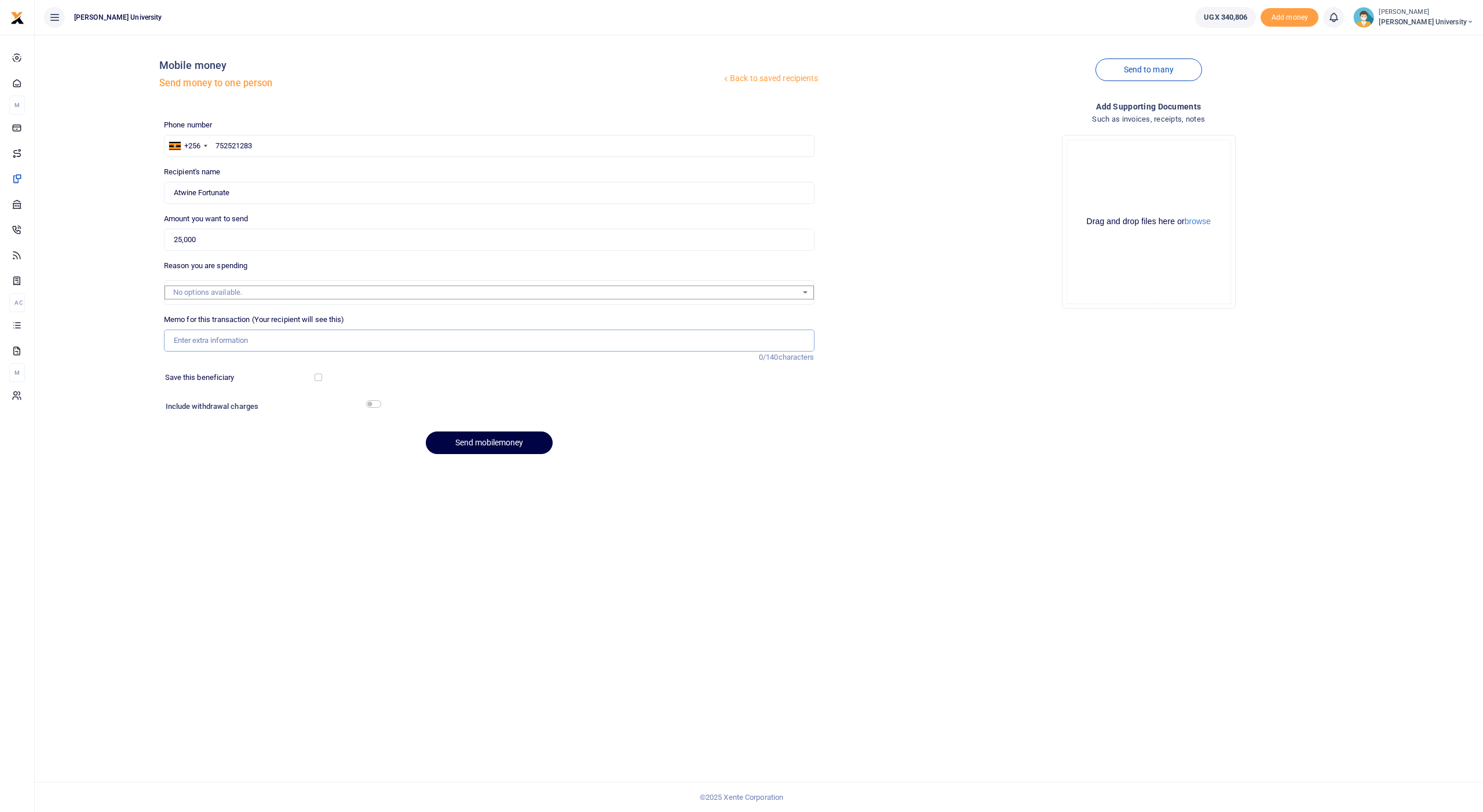 click on "Memo for this transaction (Your recipient will see this)" at bounding box center (489, 341) 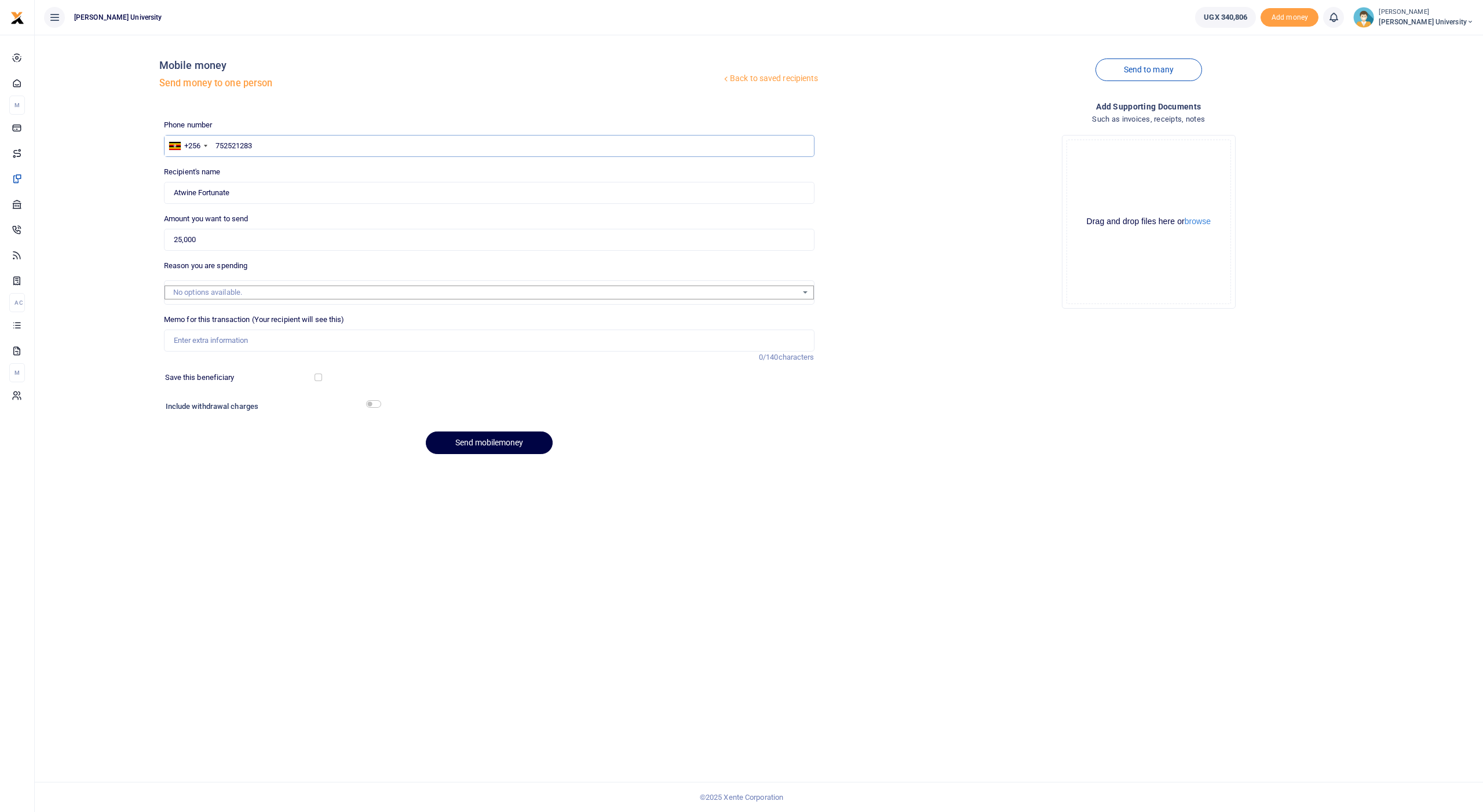 click on "752521283" at bounding box center [489, 146] 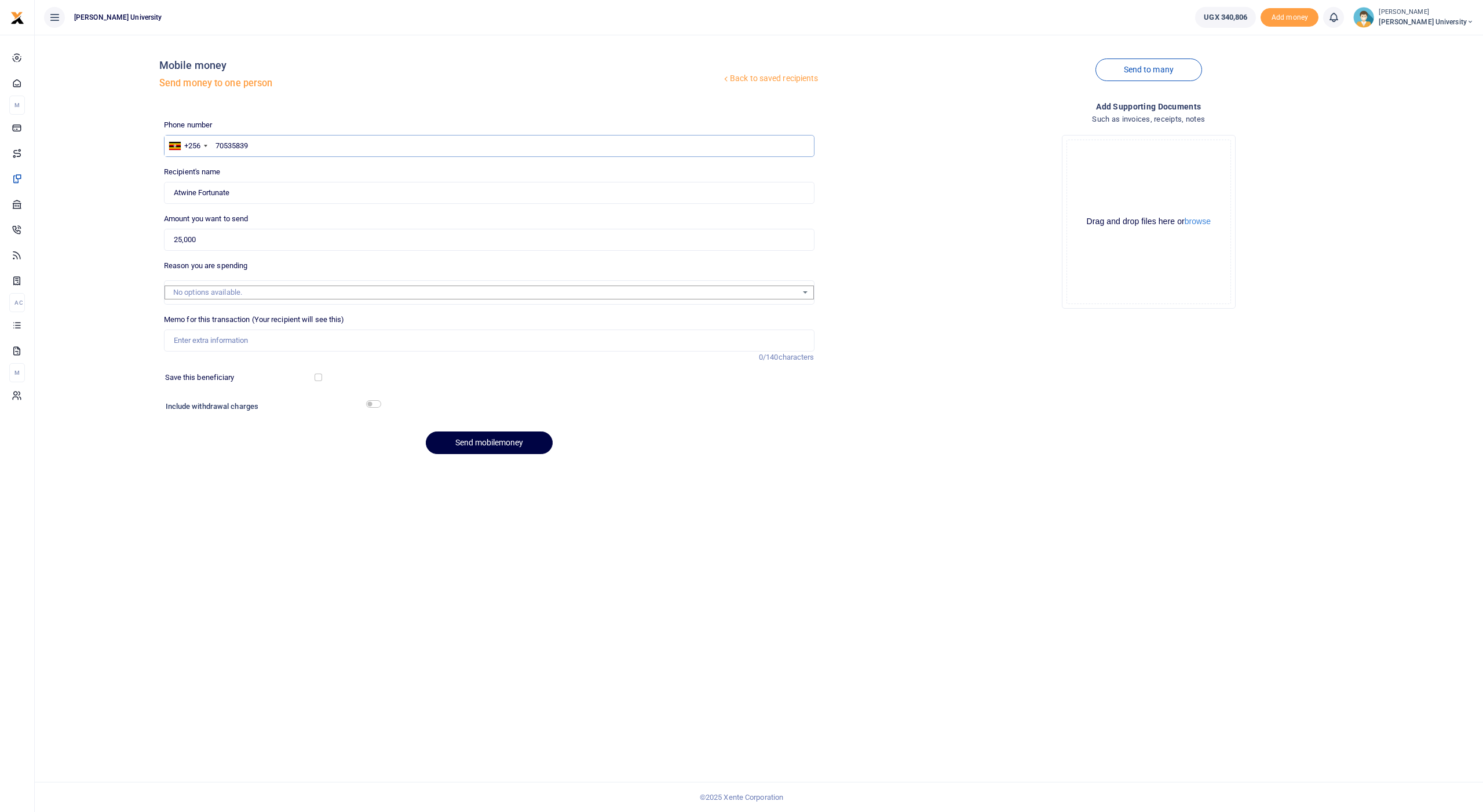 type on "705358392" 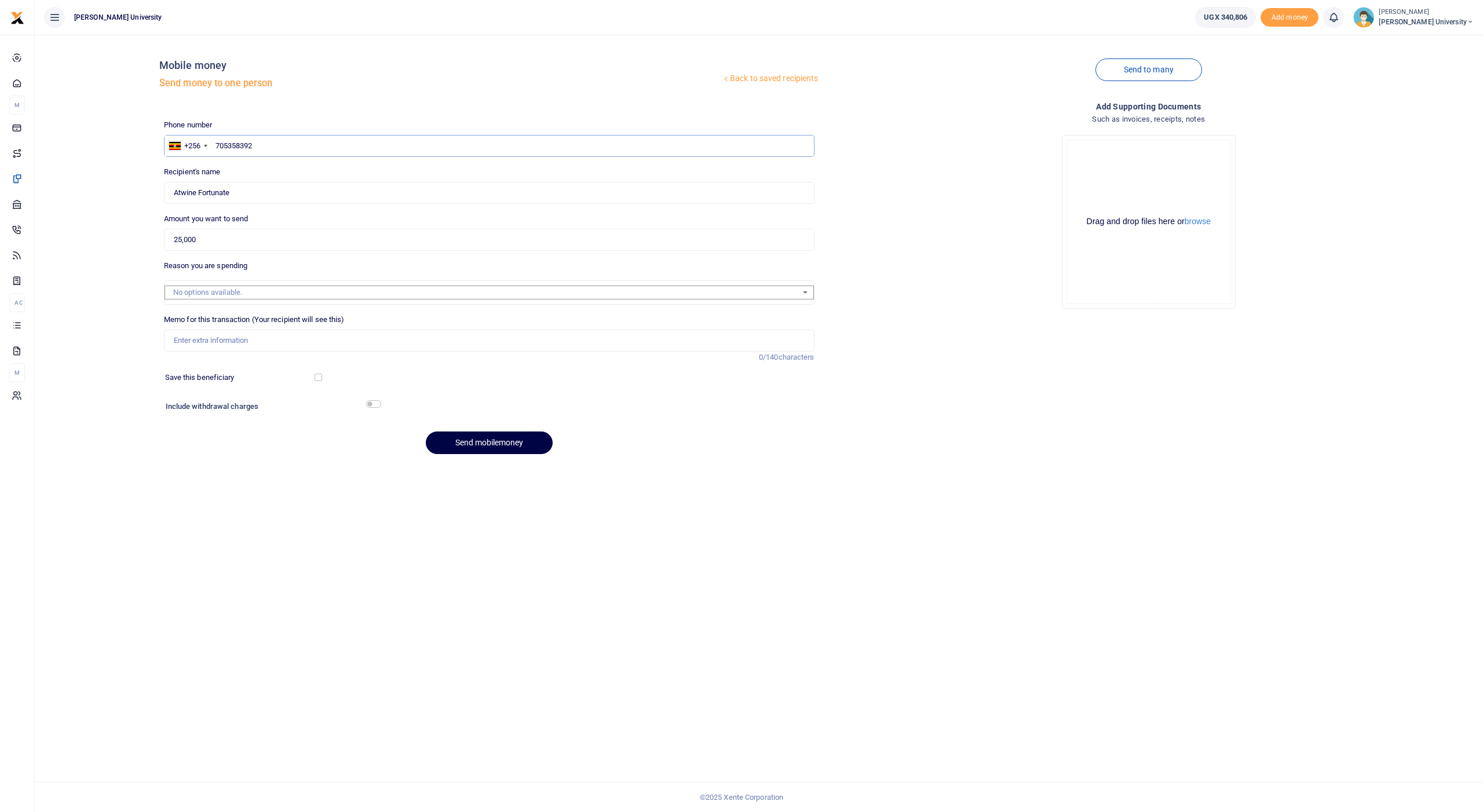 type on "Richard Bunjako" 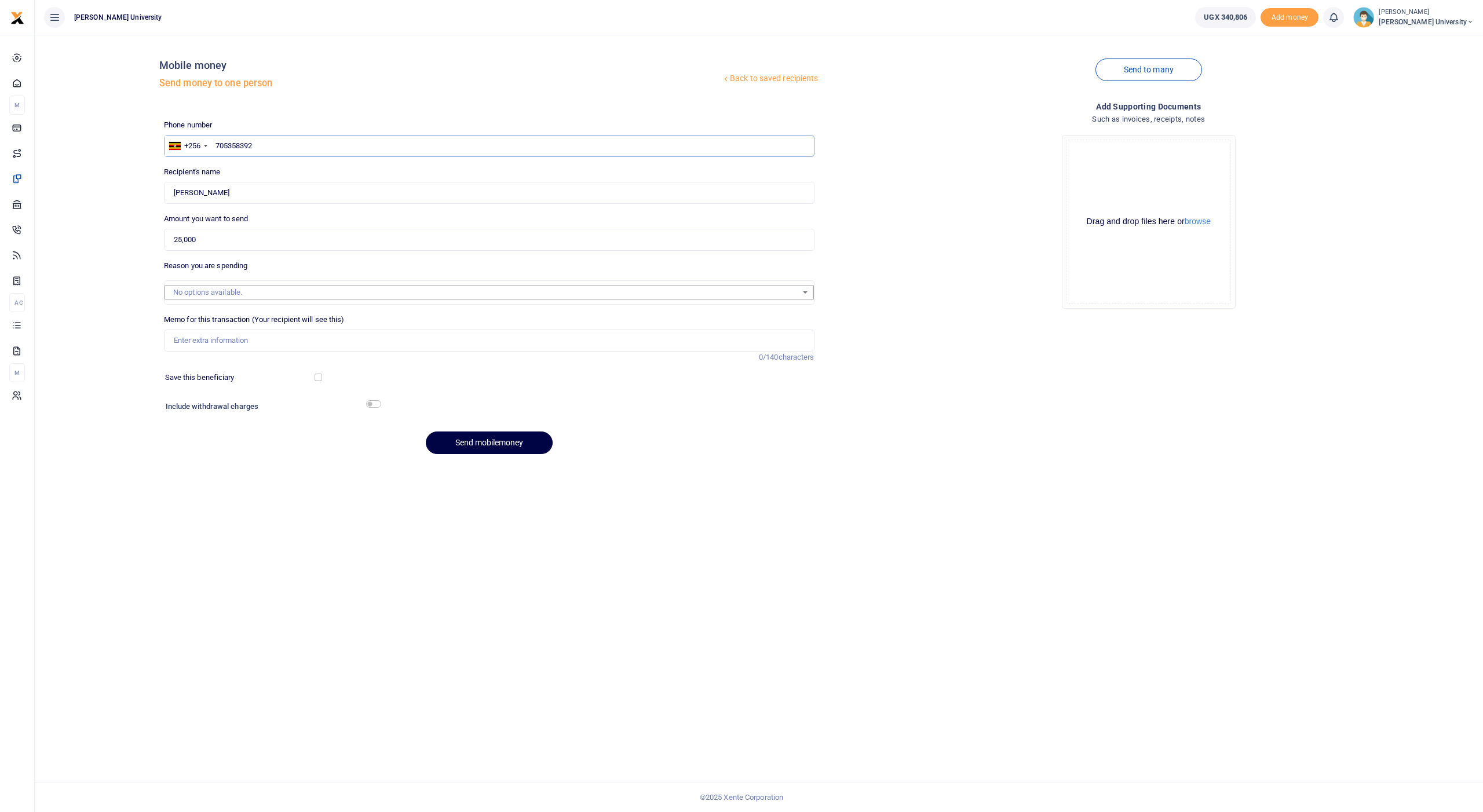 type on "705358392" 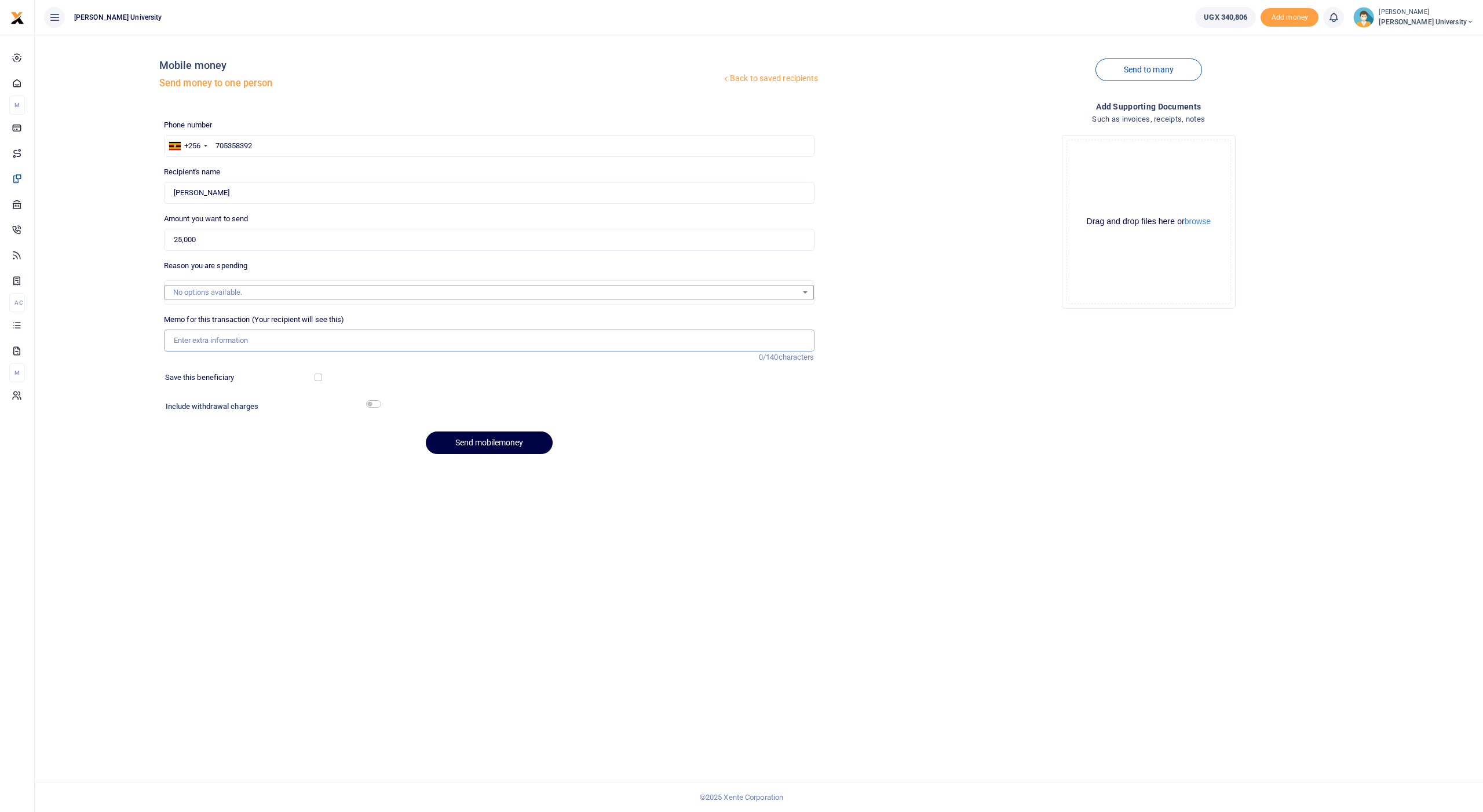 click on "Memo for this transaction (Your recipient will see this)" at bounding box center [489, 341] 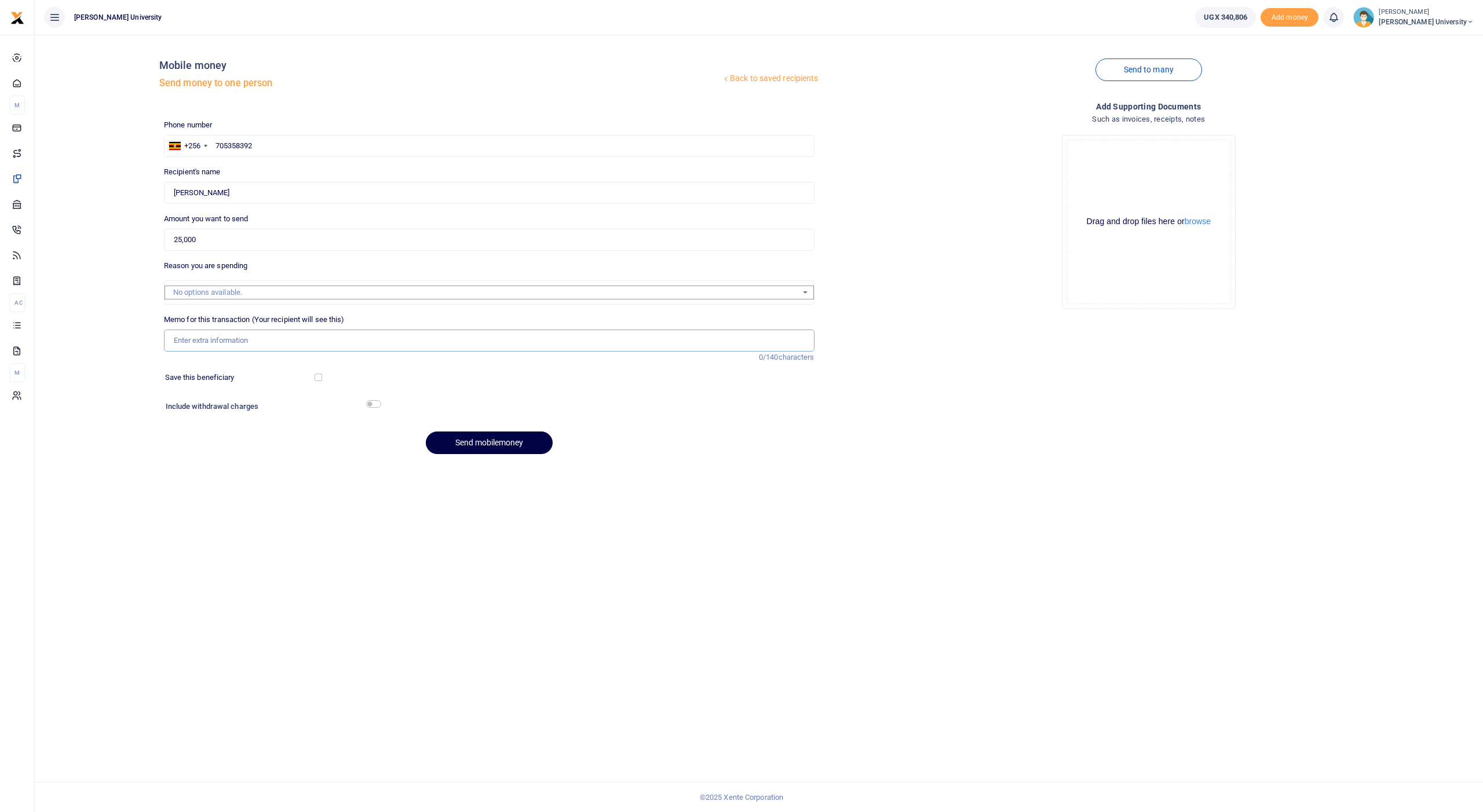 paste on "DR fortunate to go to kiruddu to orient students for coberms for nursing students" 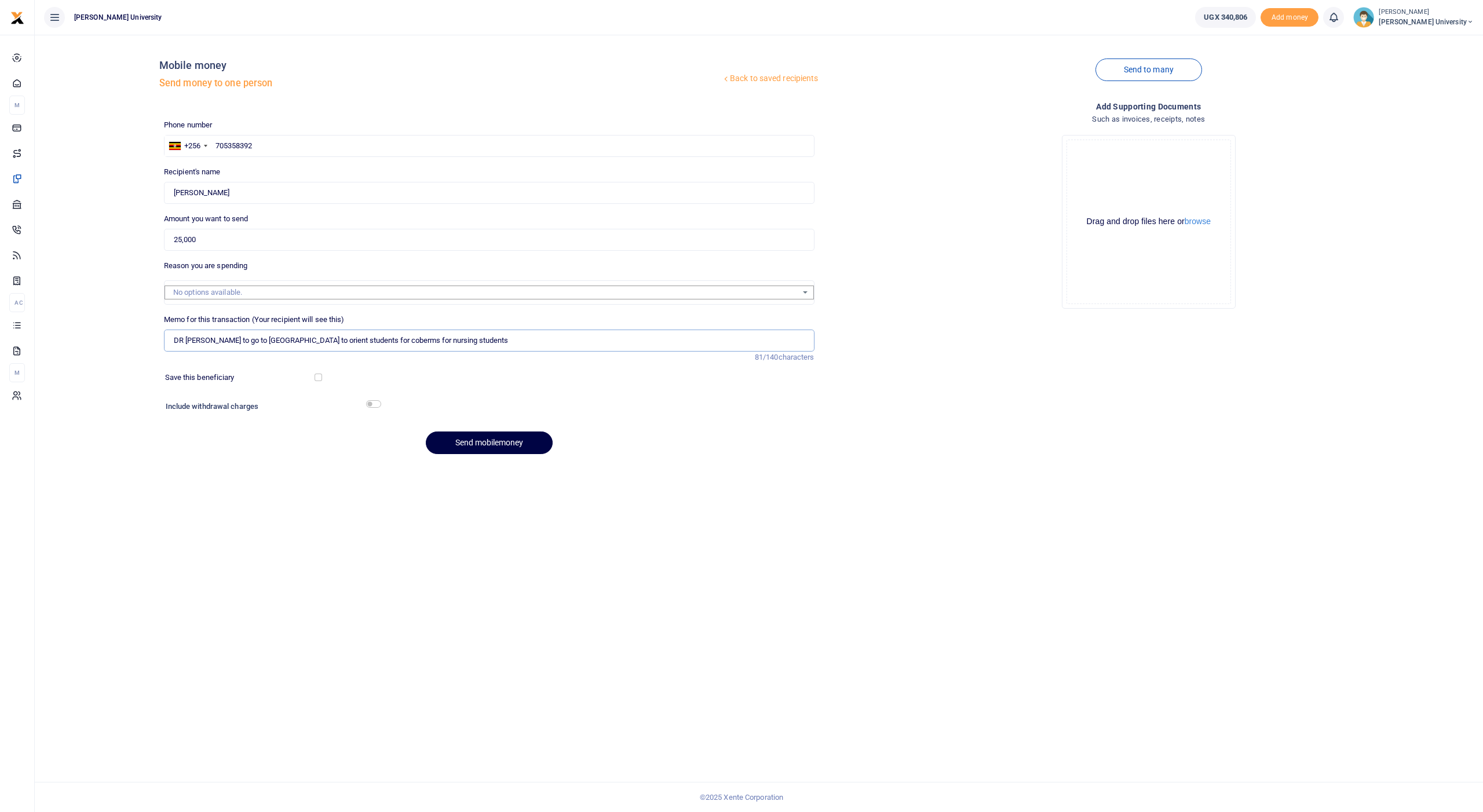 click on "DR fortunate to go to kiruddu to orient students for coberms for nursing students" at bounding box center (489, 341) 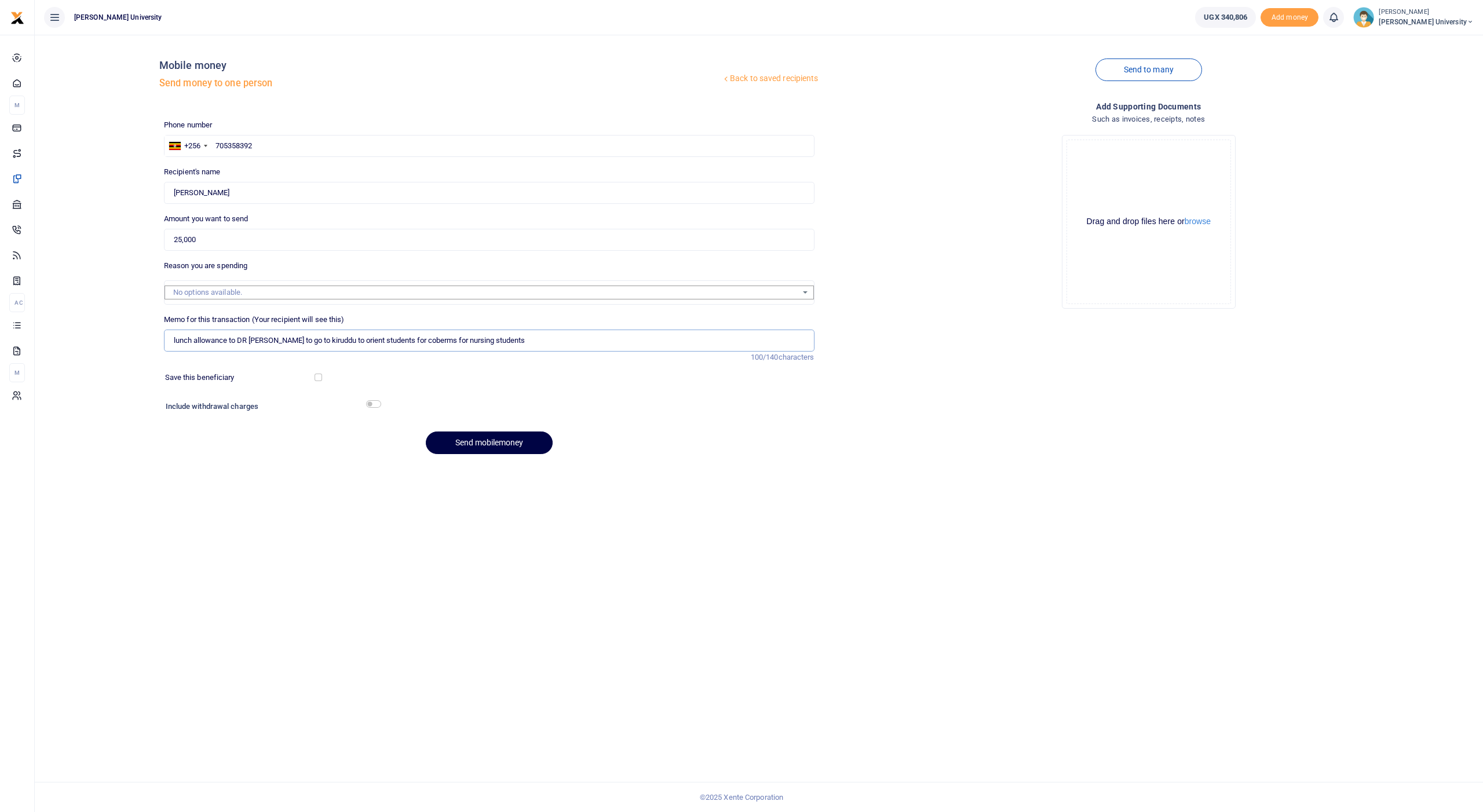 click on "lunch allowance to DR fortunate to go to kiruddu to orient students for coberms for nursing students" at bounding box center (489, 341) 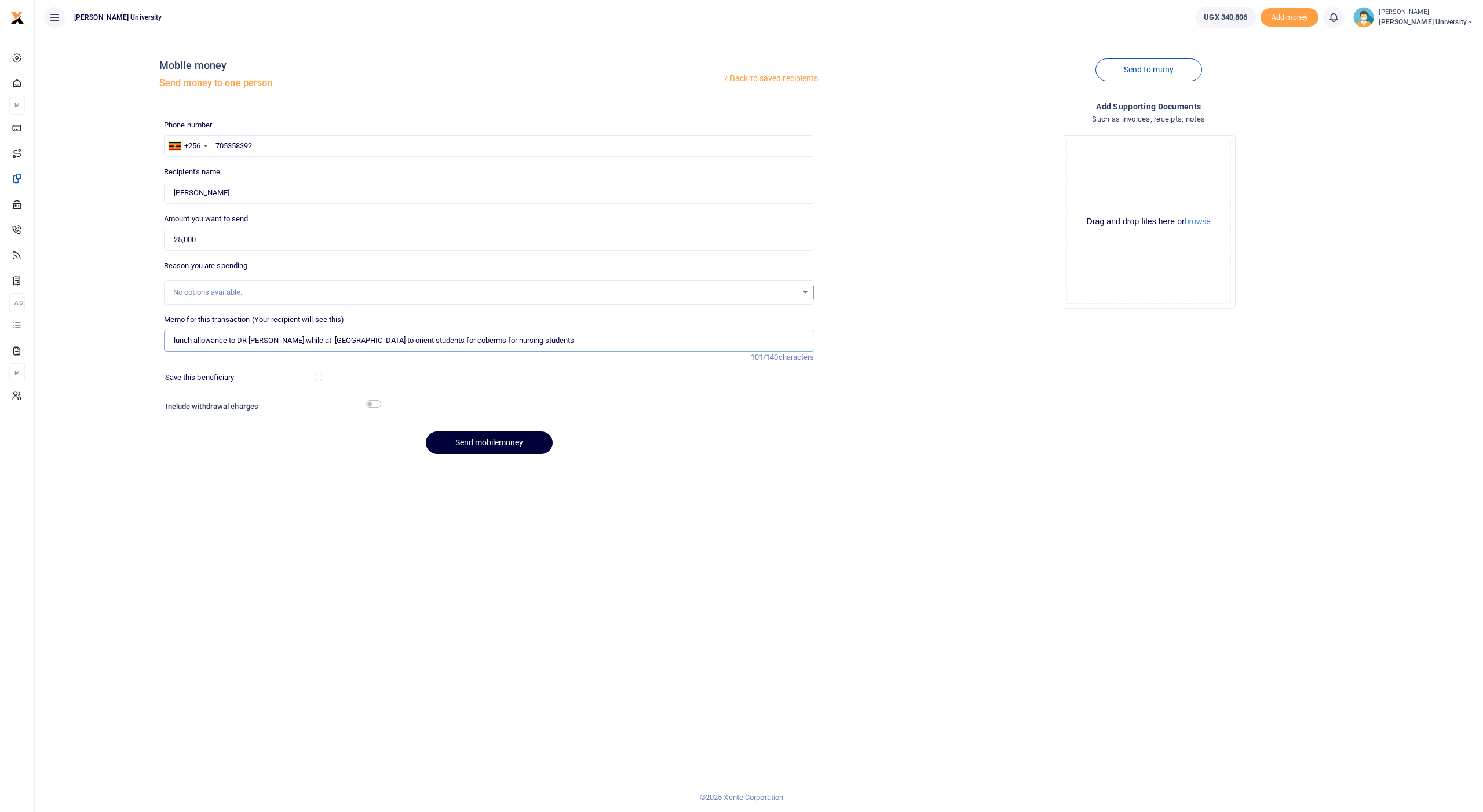 type on "lunch allowance to DR [PERSON_NAME] while at  [GEOGRAPHIC_DATA] to orient students for coberms for nursing students" 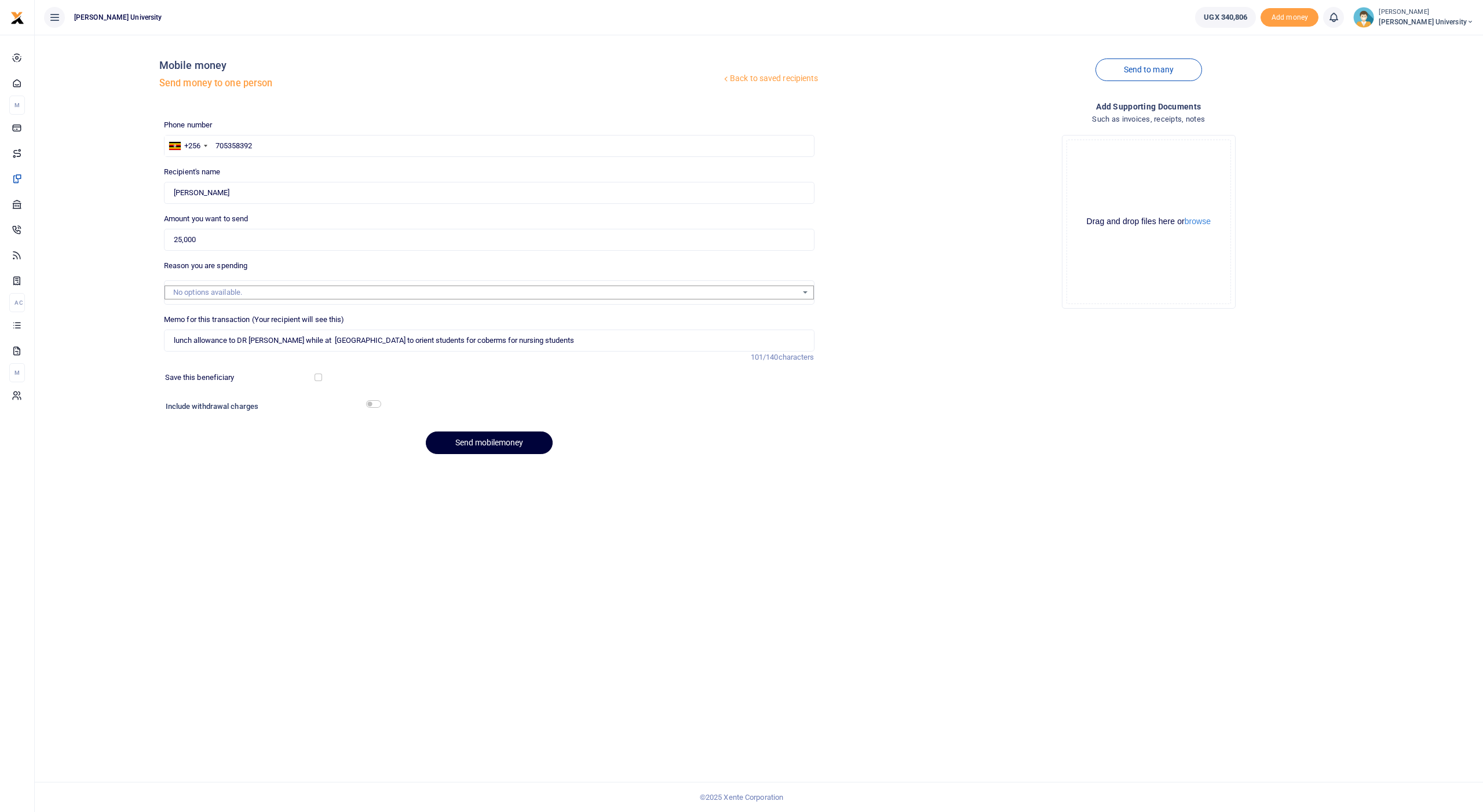 click on "Send mobilemoney" at bounding box center [489, 442] 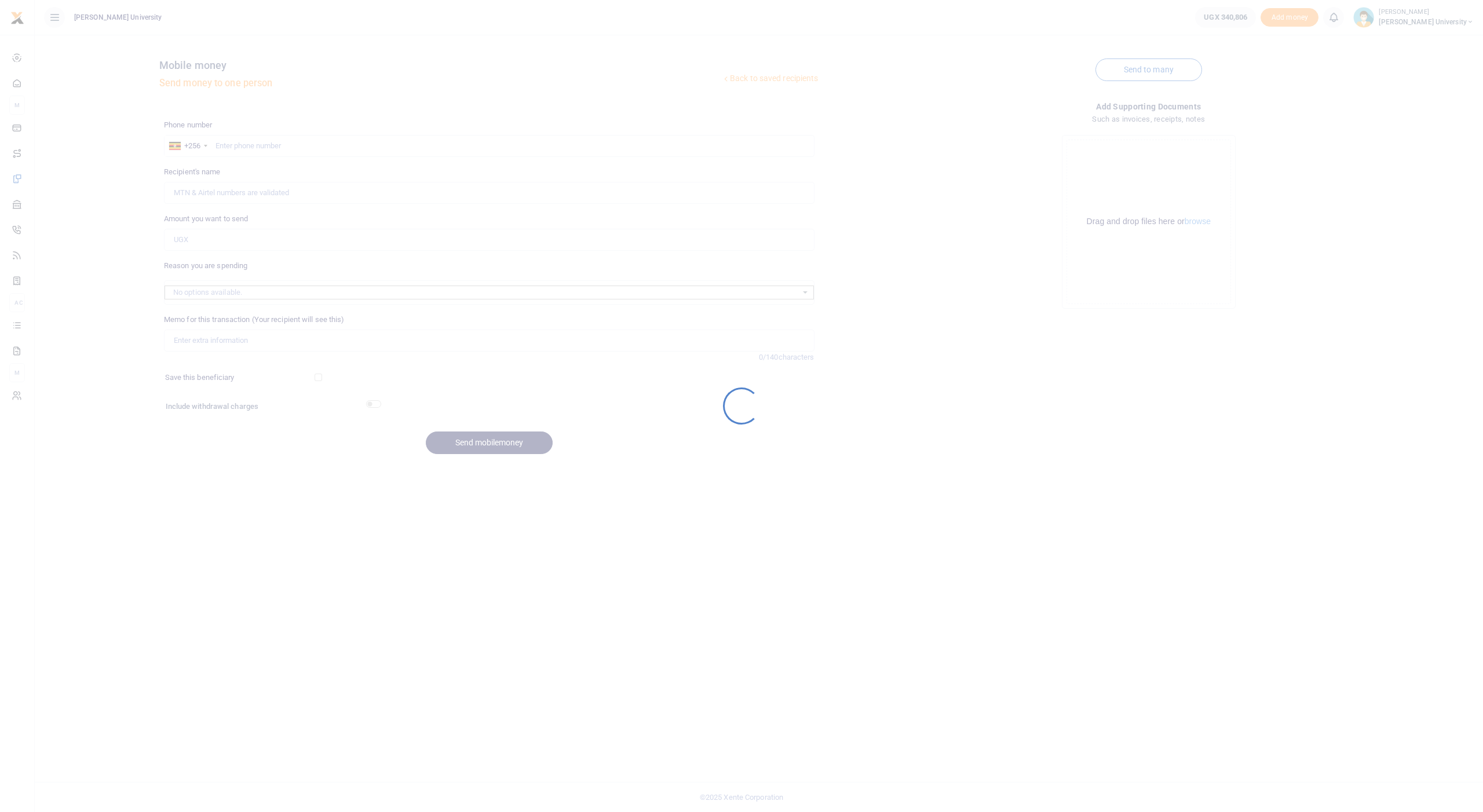 scroll, scrollTop: 0, scrollLeft: 0, axis: both 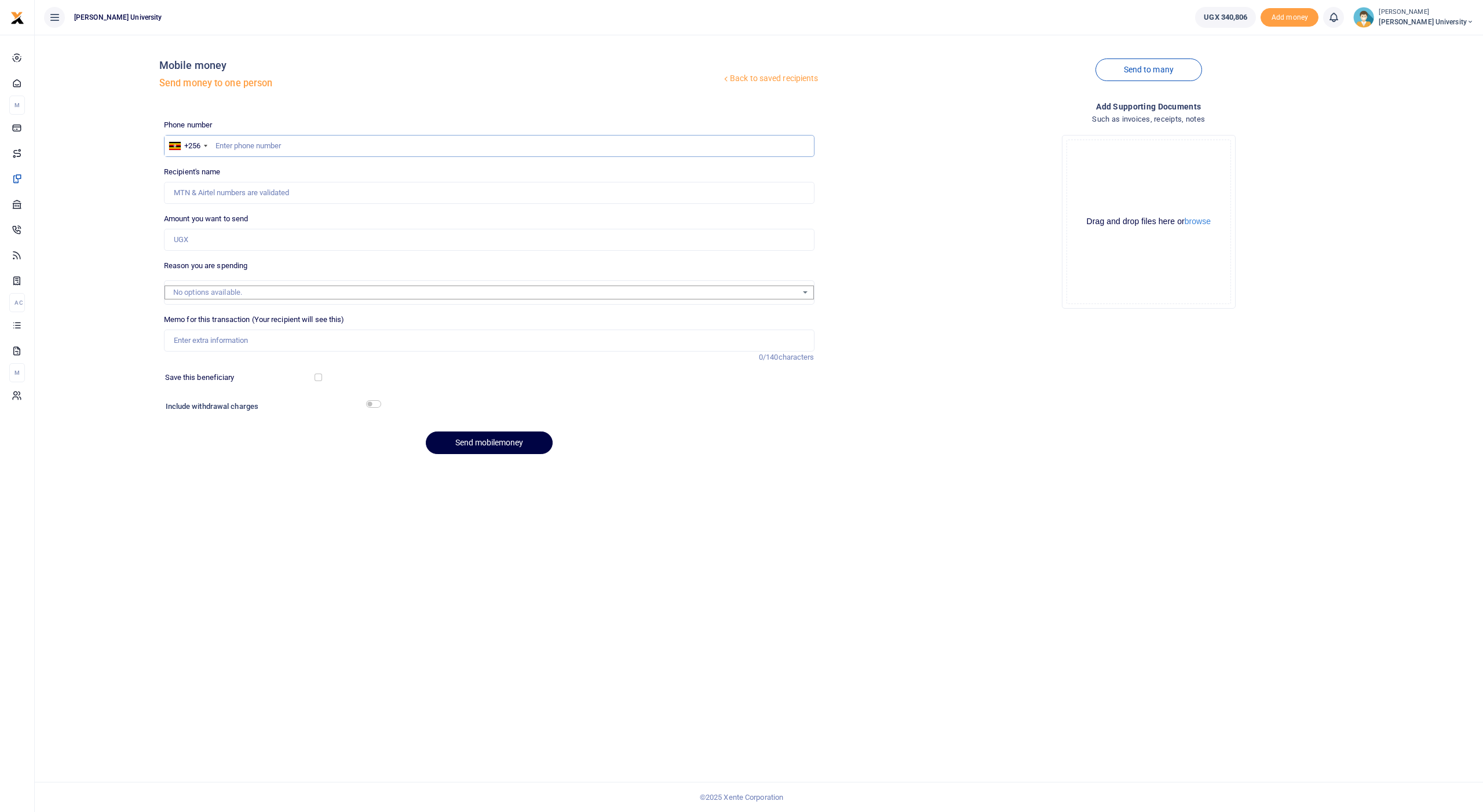 click at bounding box center [489, 146] 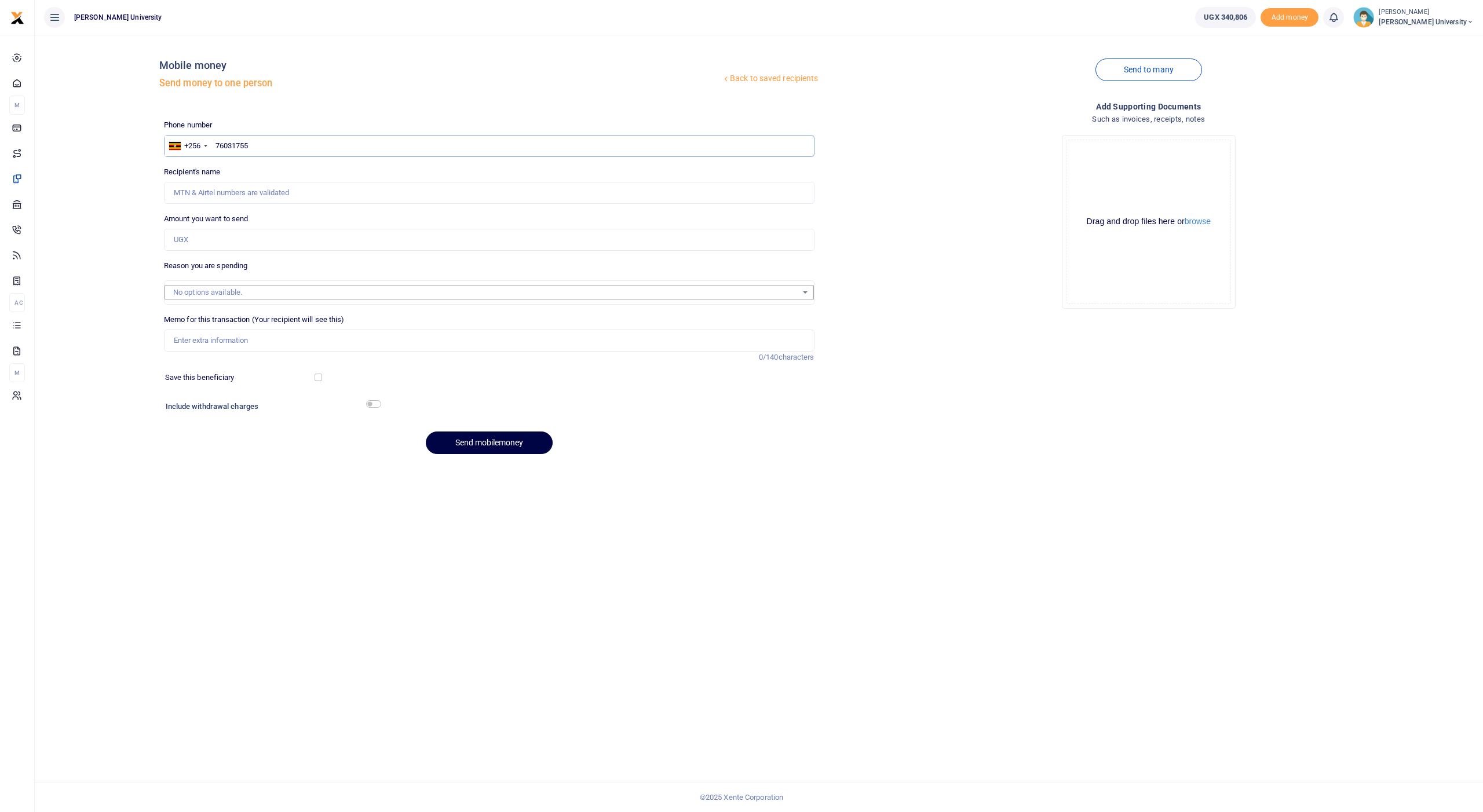type on "760317557" 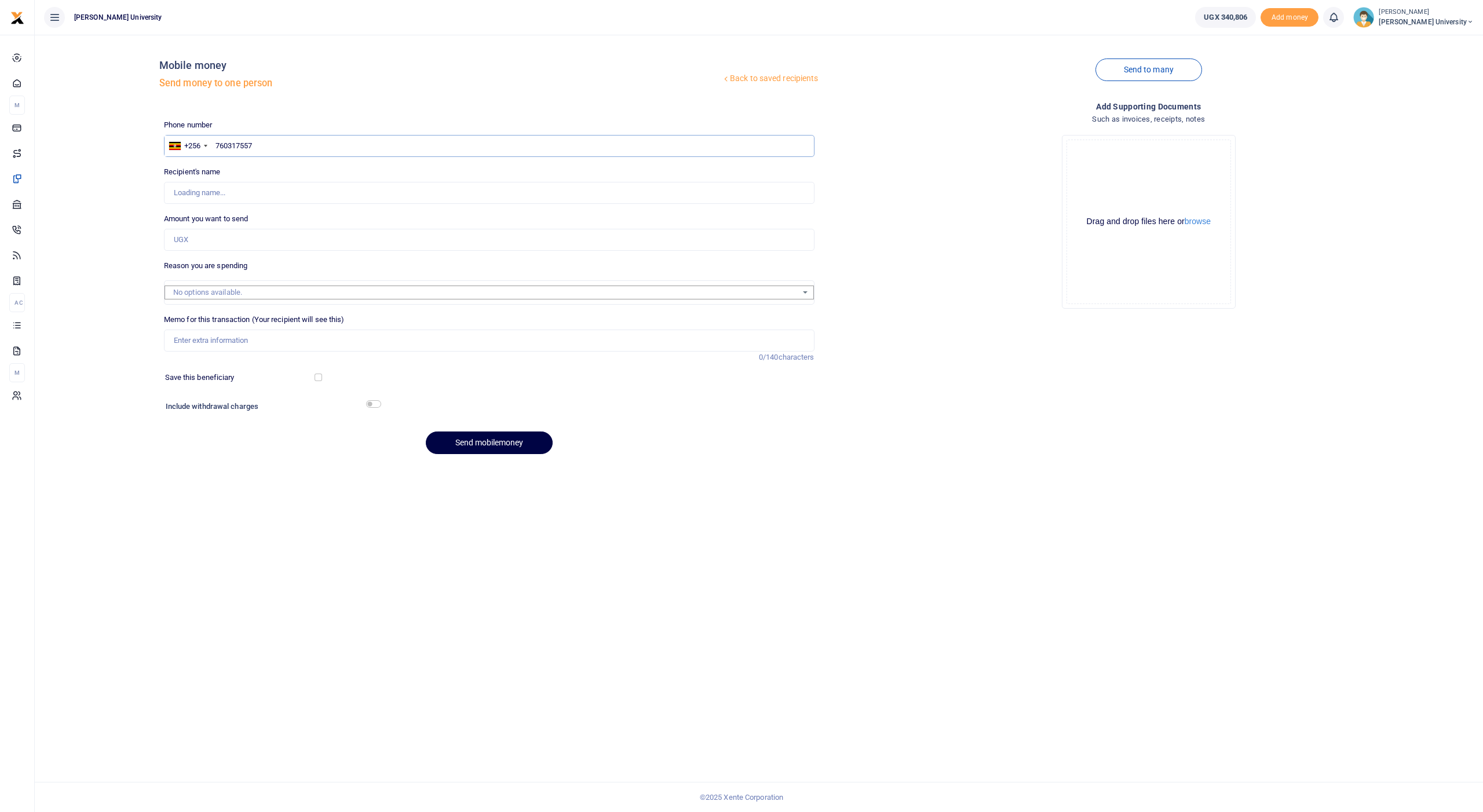 type on "[PERSON_NAME] Kamahoro" 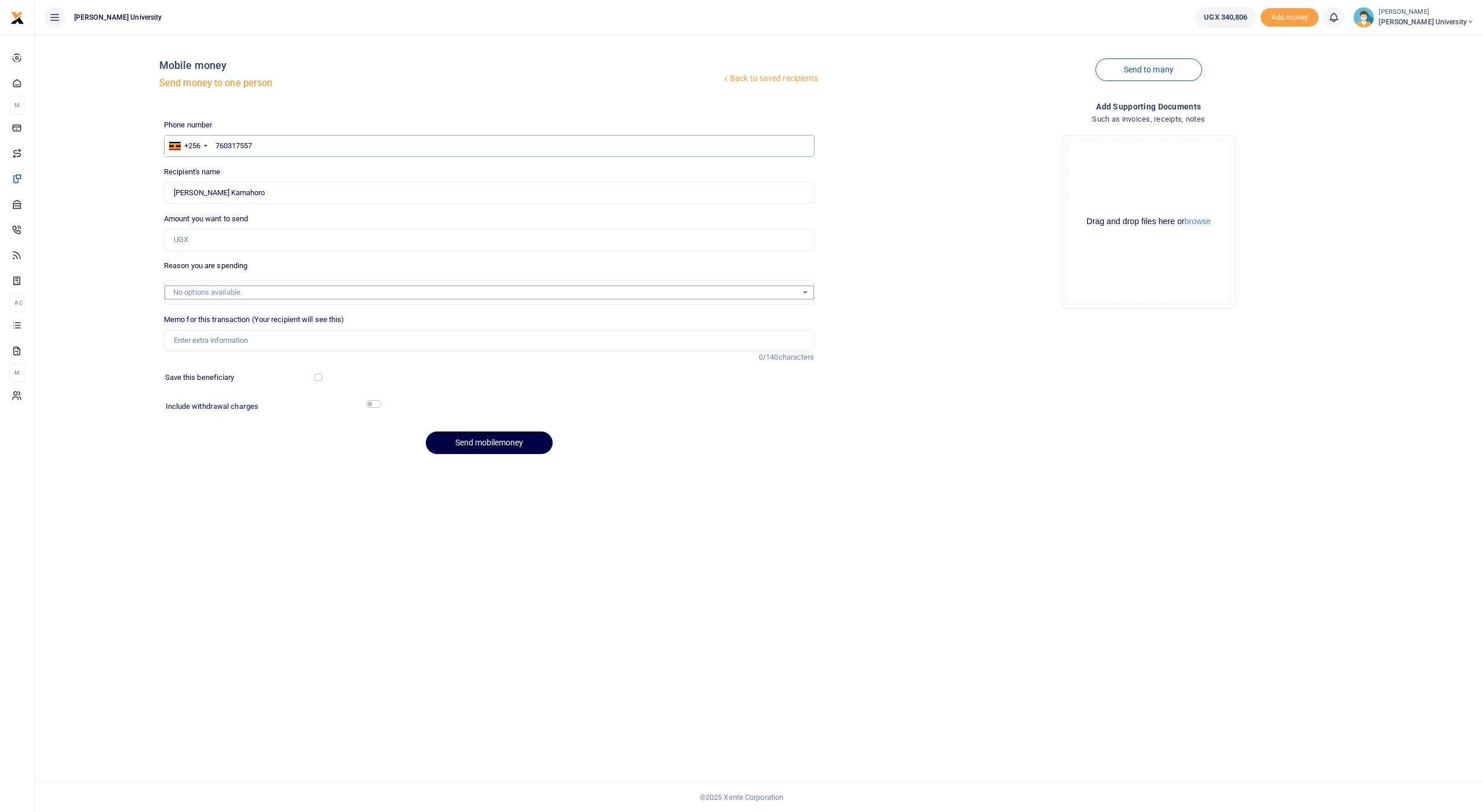 type on "760317557" 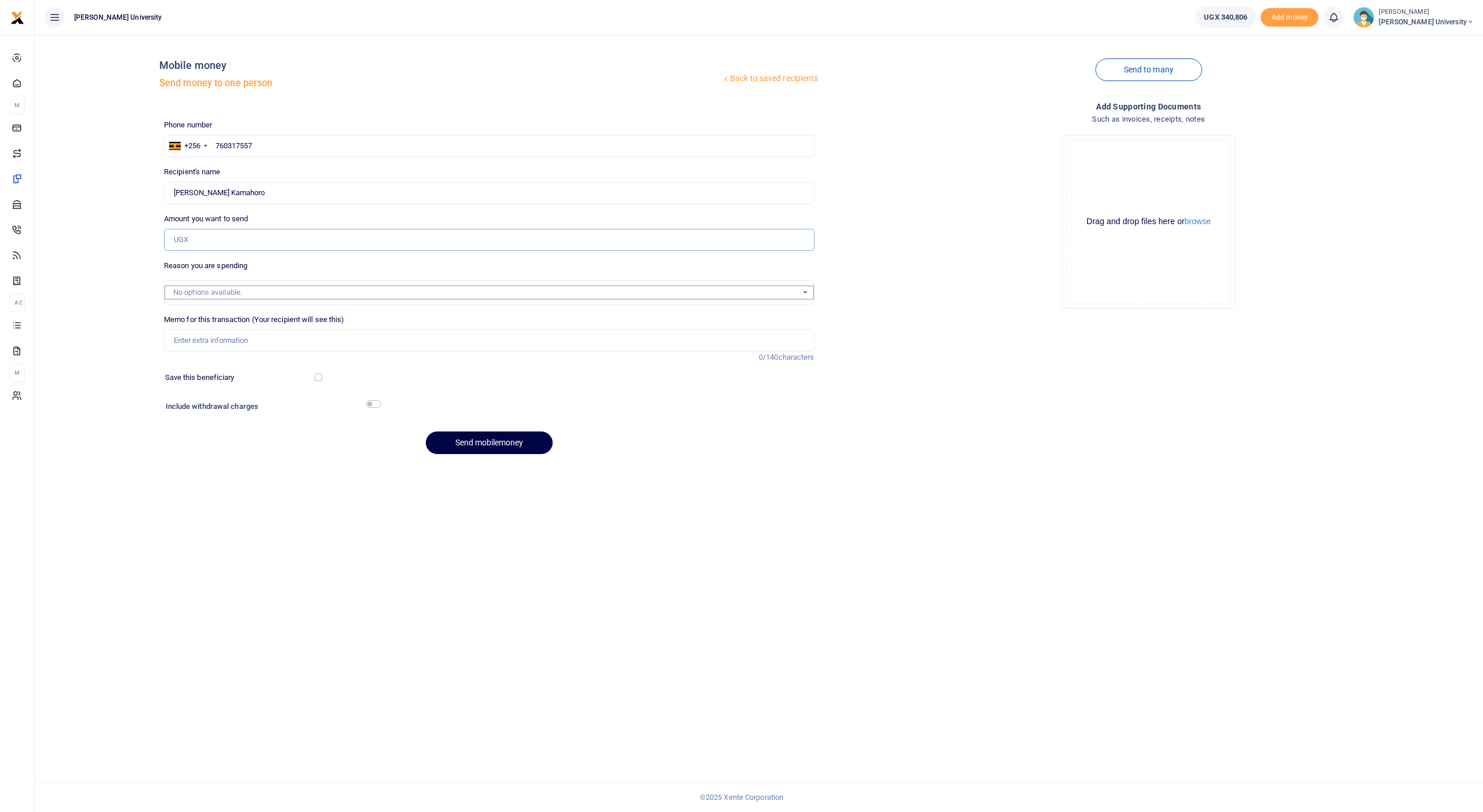 click on "Amount you want to send" at bounding box center [489, 240] 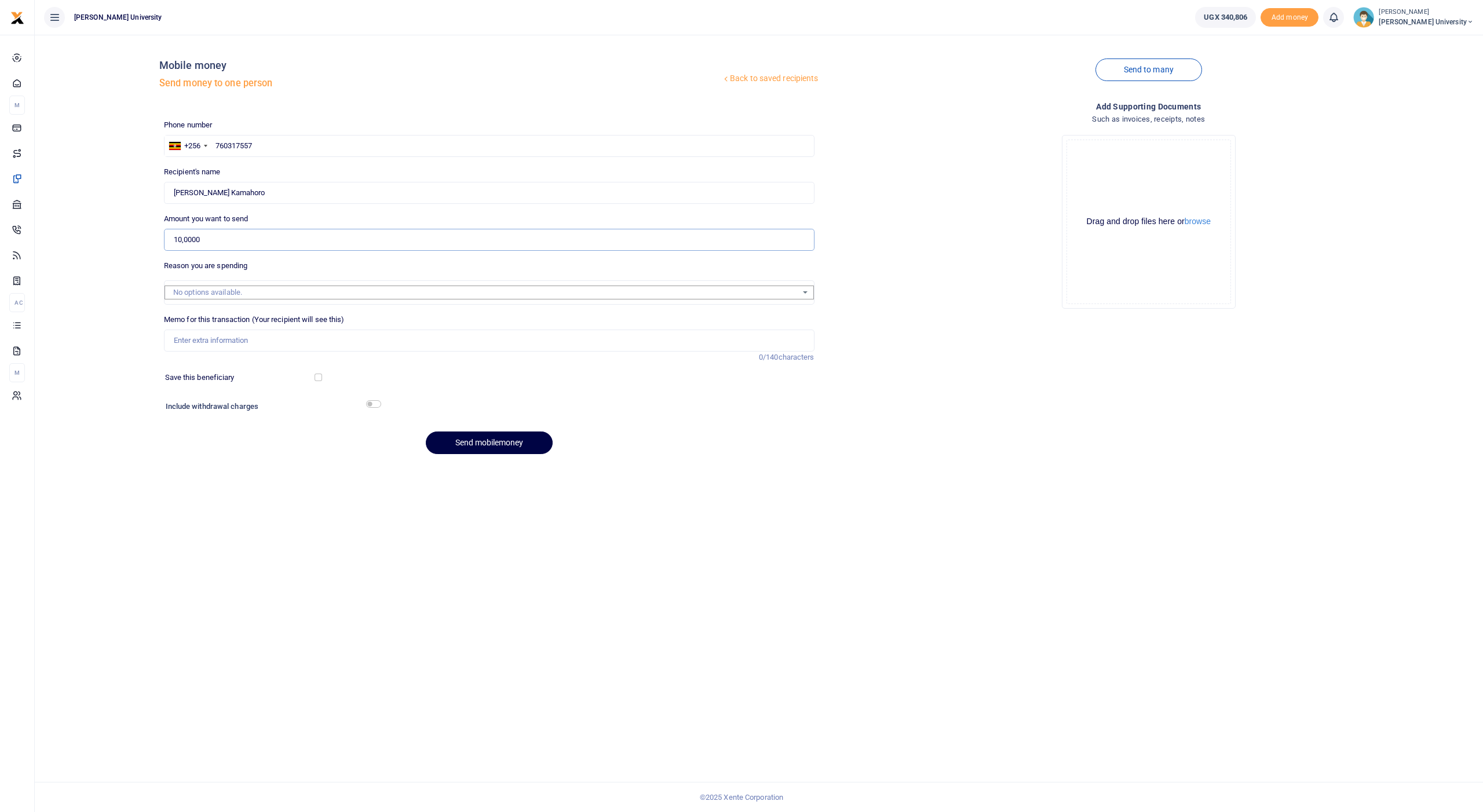 type on "100,000" 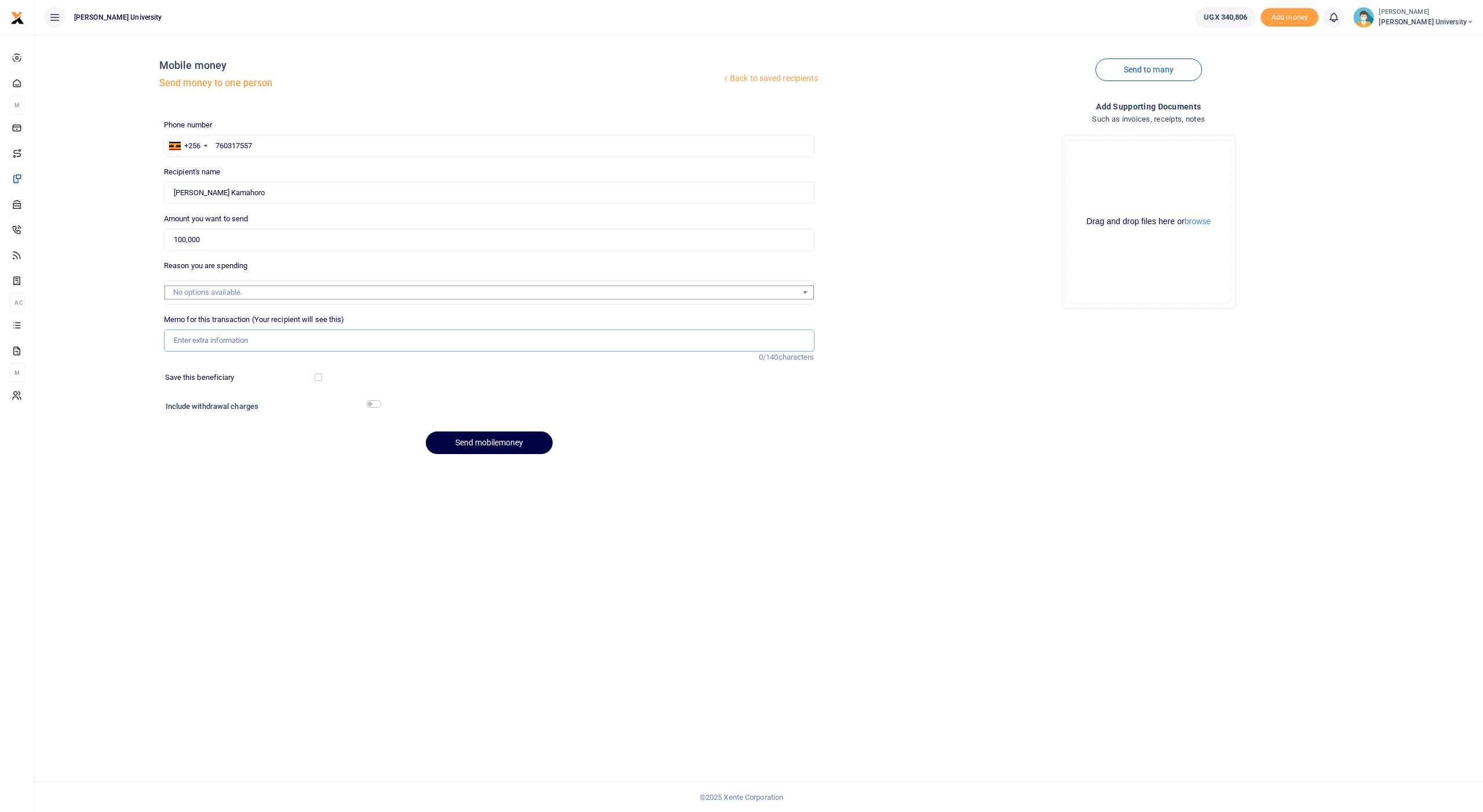 click on "Memo for this transaction (Your recipient will see this)" at bounding box center [489, 341] 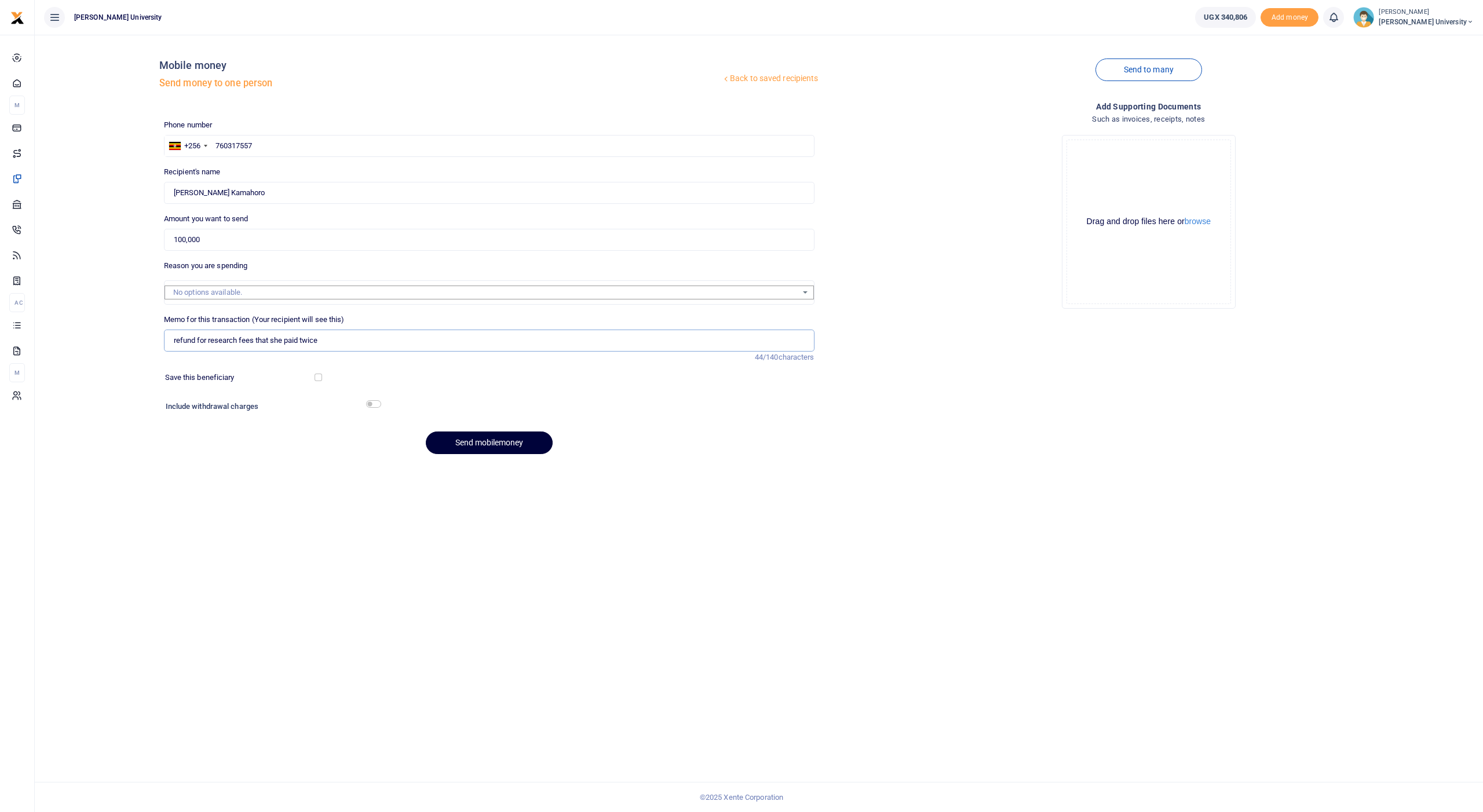 type on "refund for research fees that she paid twice" 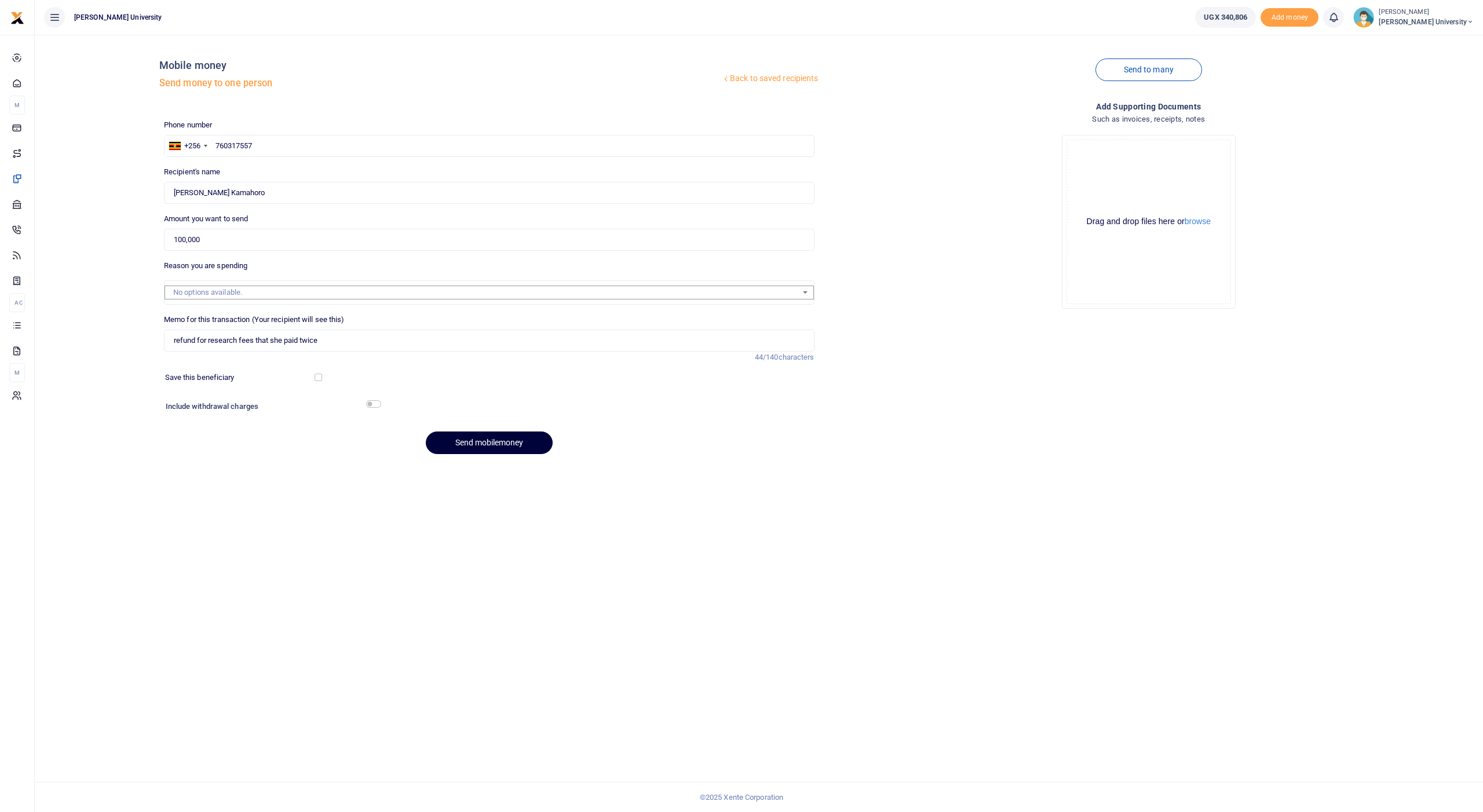 click on "Send mobilemoney" at bounding box center [489, 442] 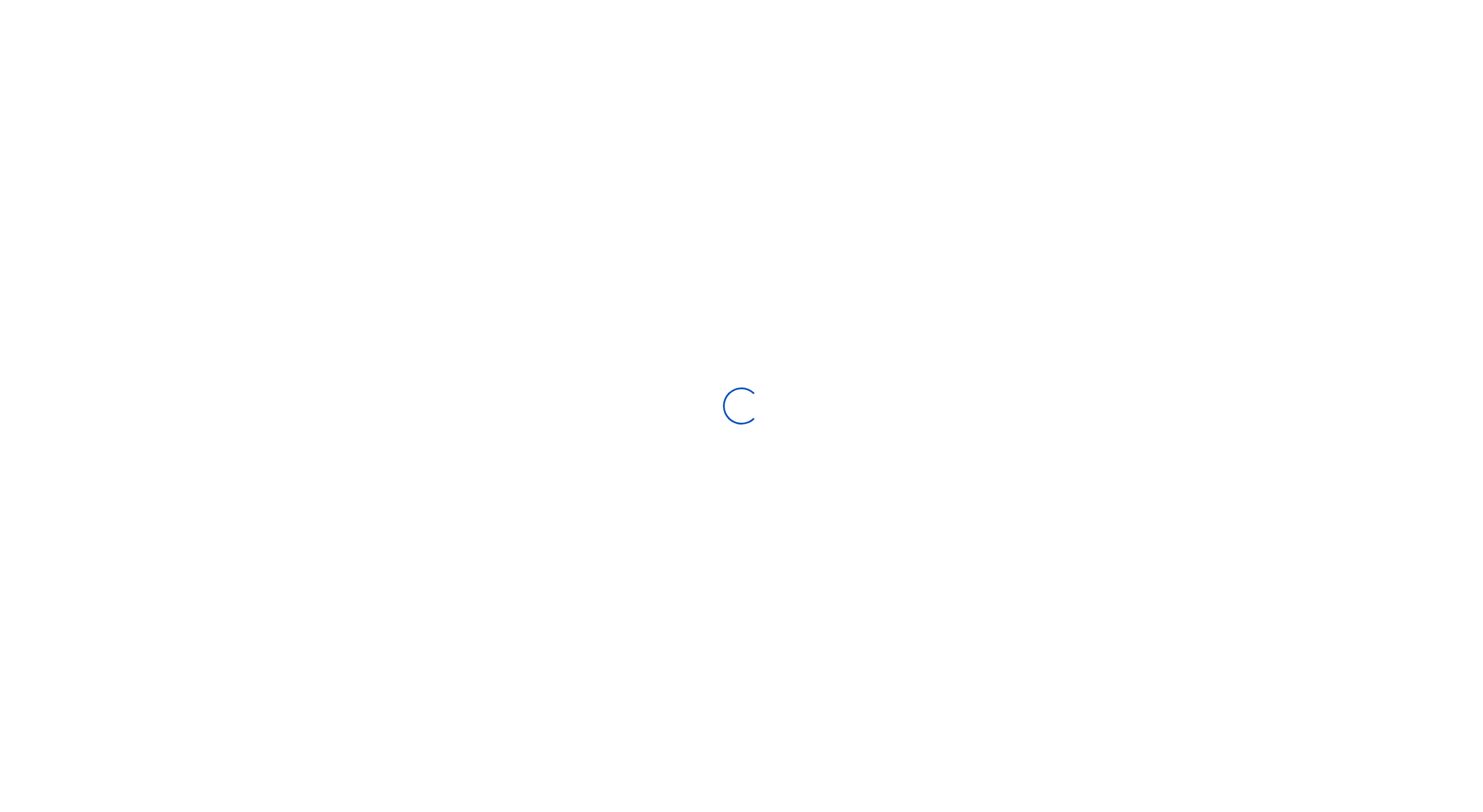 scroll, scrollTop: 0, scrollLeft: 0, axis: both 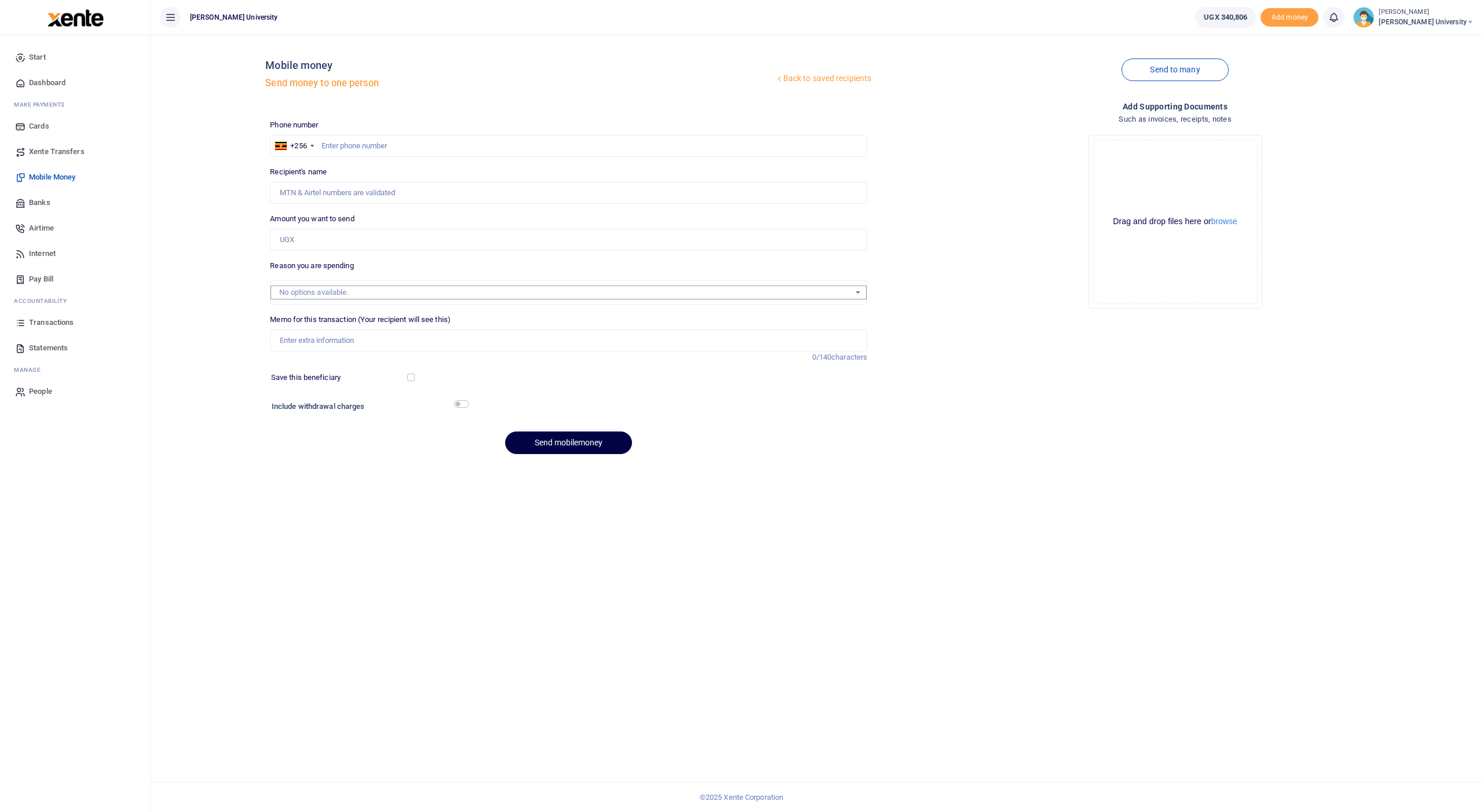 click on "Transactions" at bounding box center [51, 323] 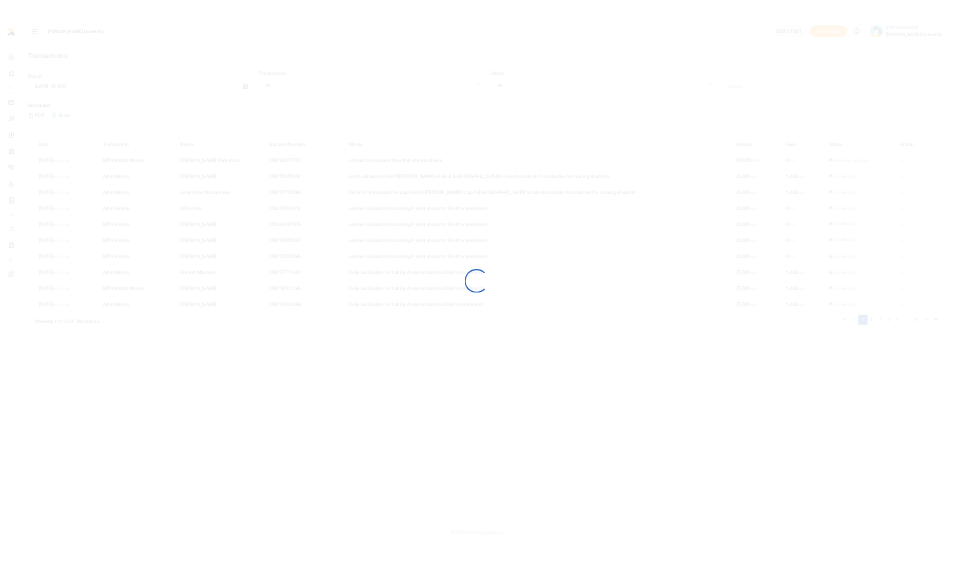 scroll, scrollTop: 0, scrollLeft: 0, axis: both 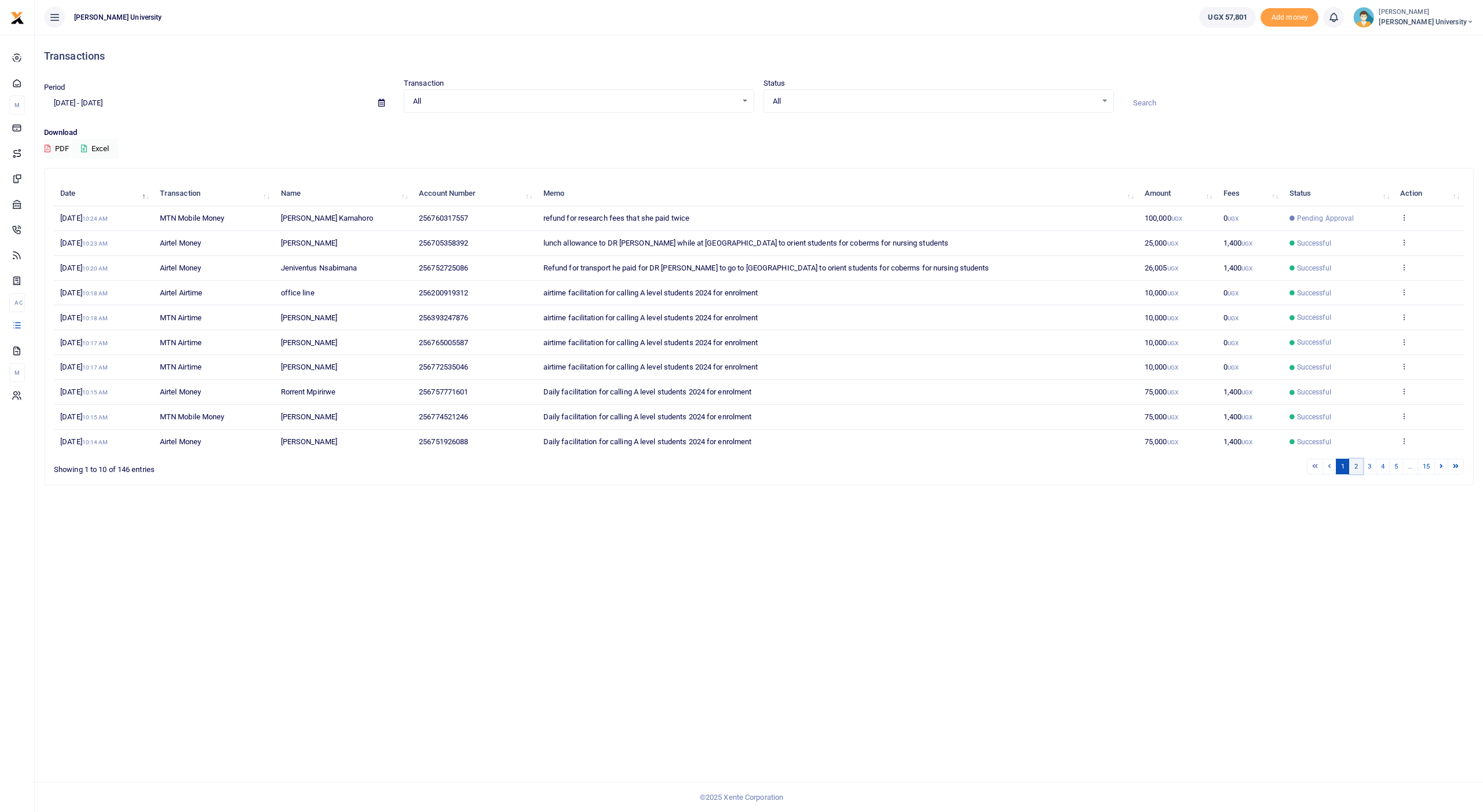 click on "2" at bounding box center (1356, 466) 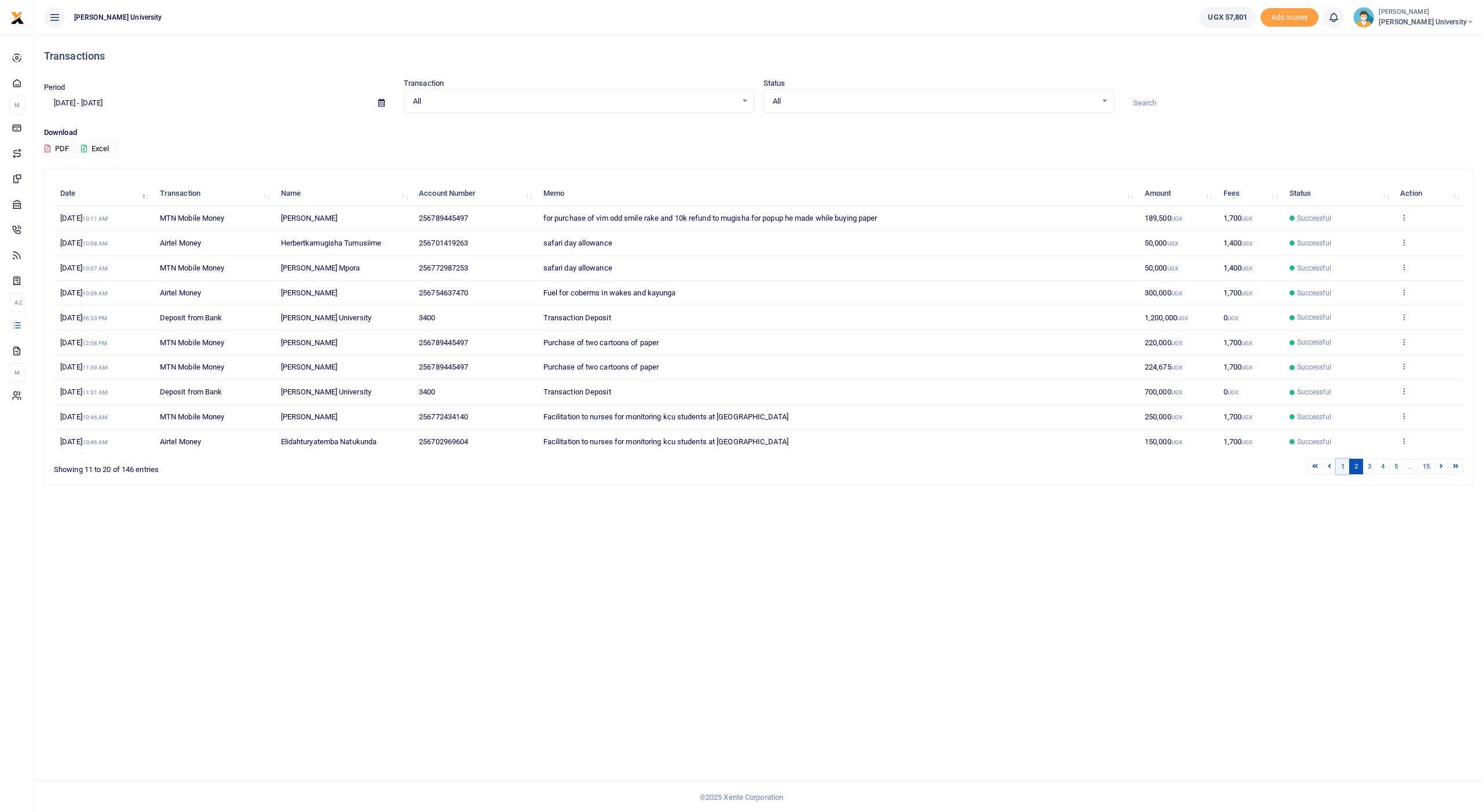 click on "1" at bounding box center (1343, 466) 